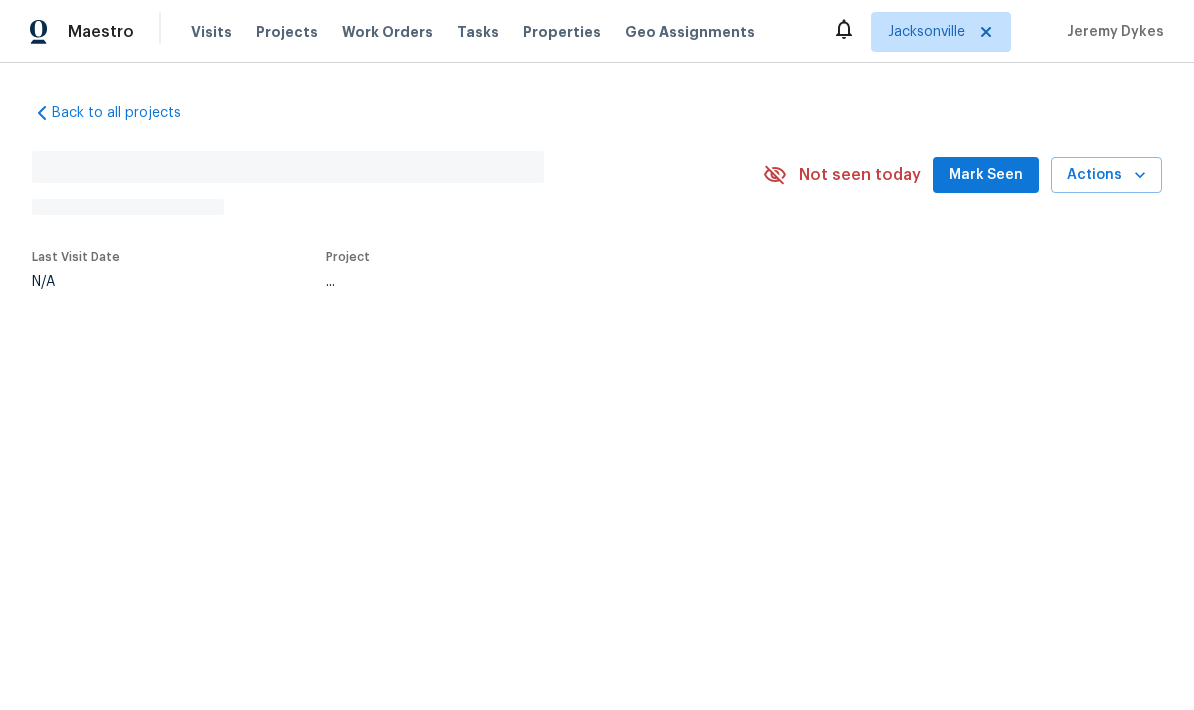 scroll, scrollTop: 0, scrollLeft: 0, axis: both 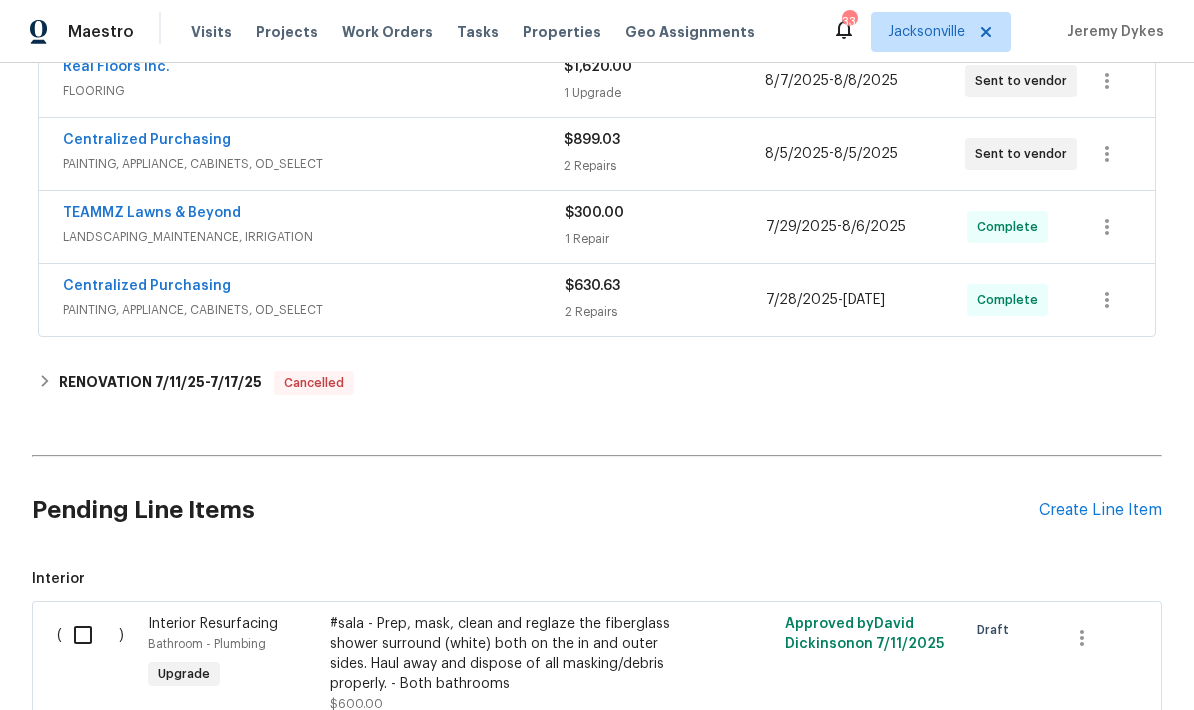 click on "Create Line Item" at bounding box center [1100, 510] 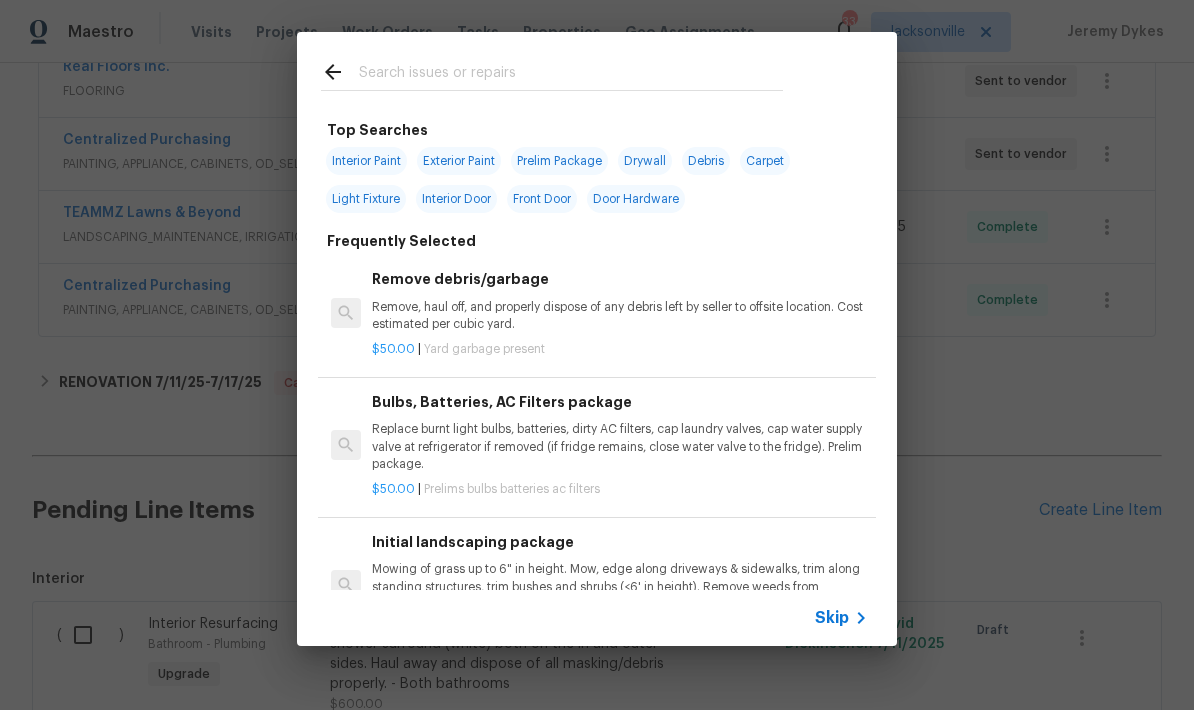 click at bounding box center [571, 75] 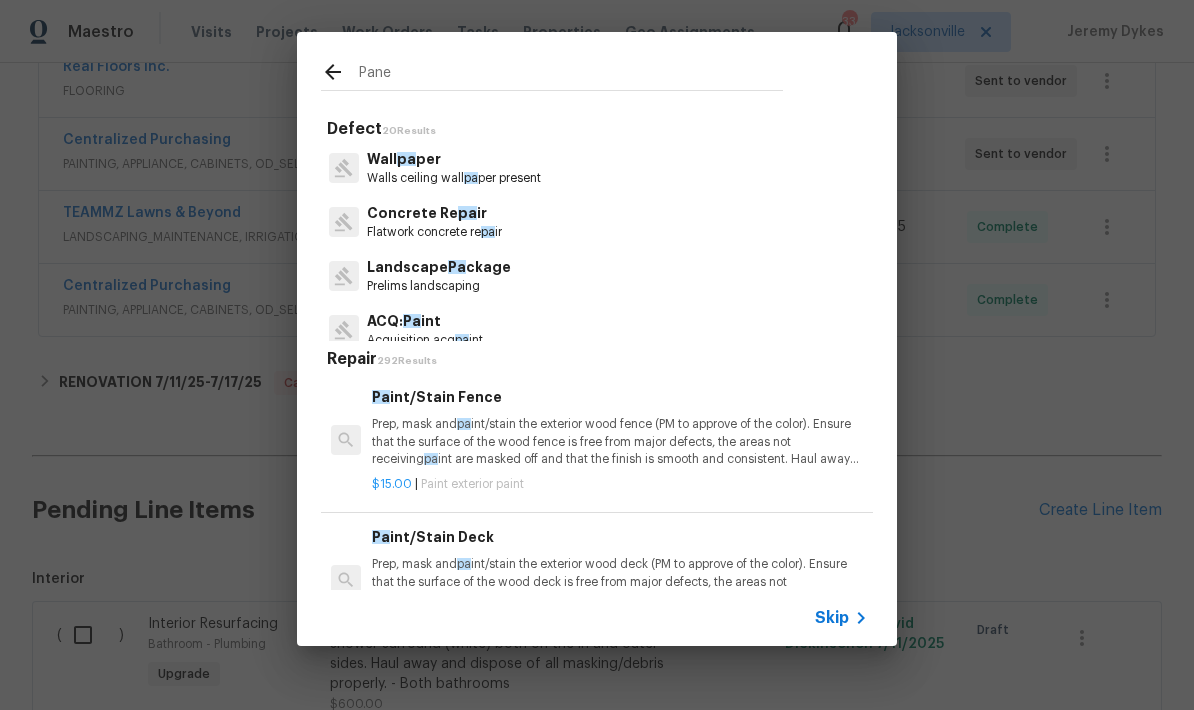 type on "Panel" 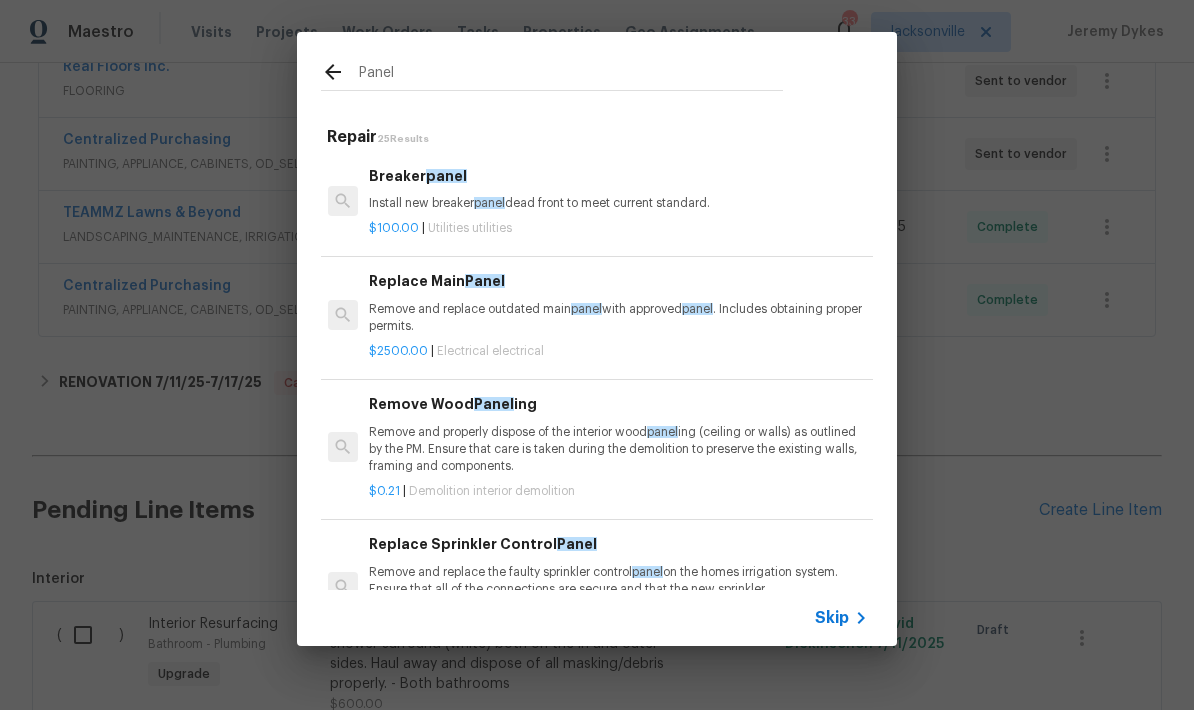 scroll, scrollTop: 0, scrollLeft: 3, axis: horizontal 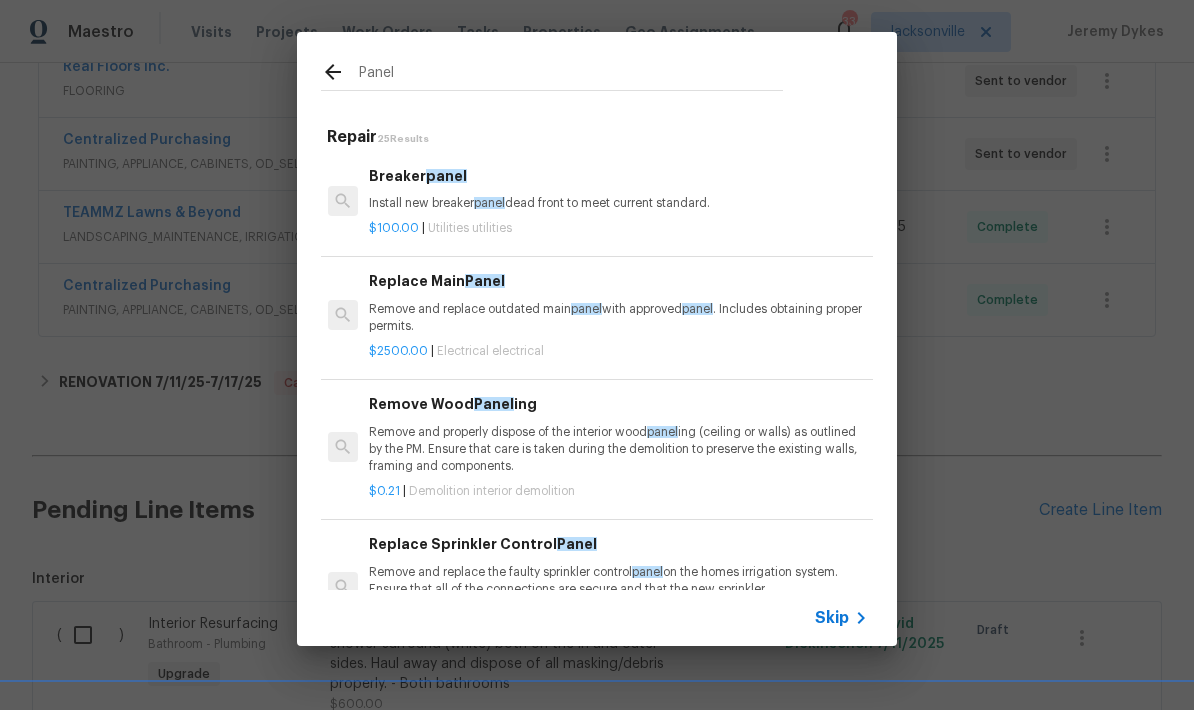 click on "Remove and replace outdated main  panel  with approved  panel .  Includes obtaining proper permits." at bounding box center (617, 318) 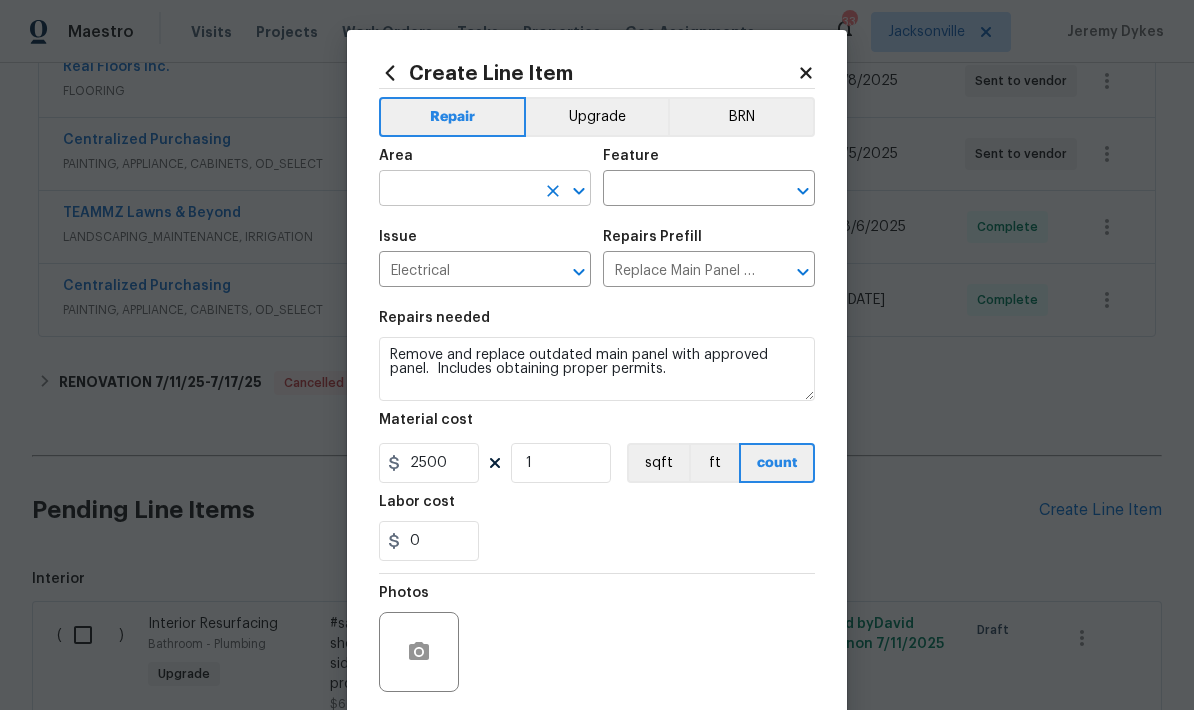 click at bounding box center (457, 190) 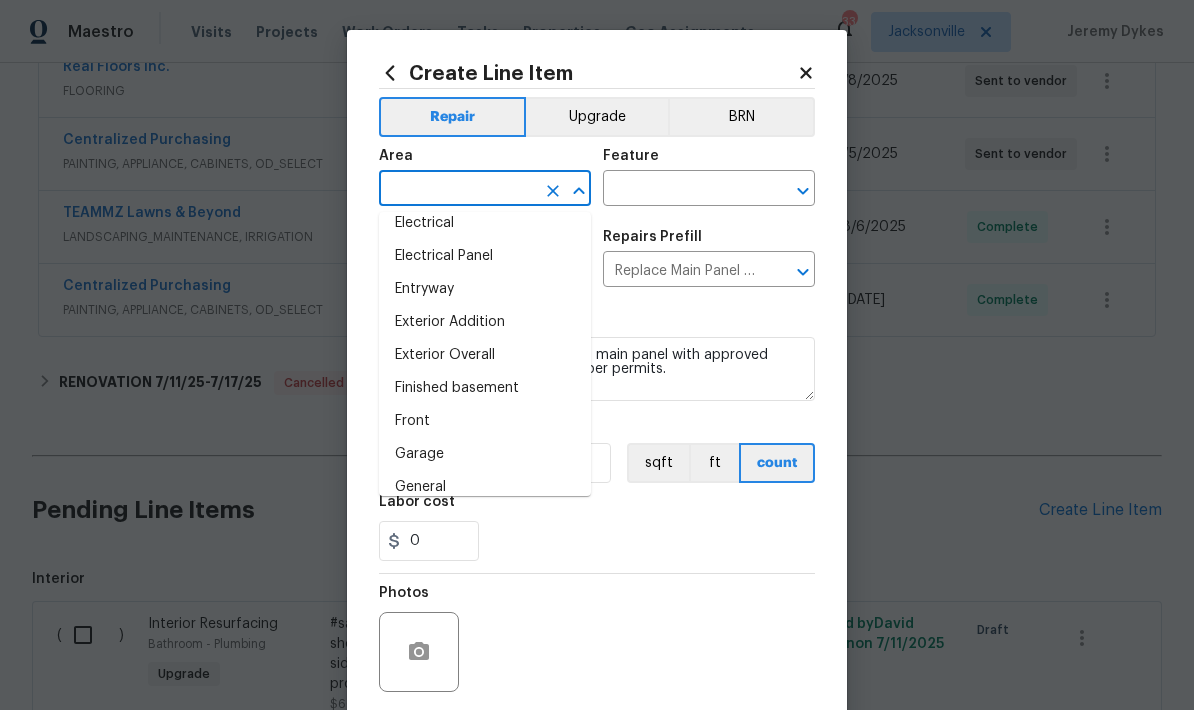 scroll, scrollTop: 411, scrollLeft: 0, axis: vertical 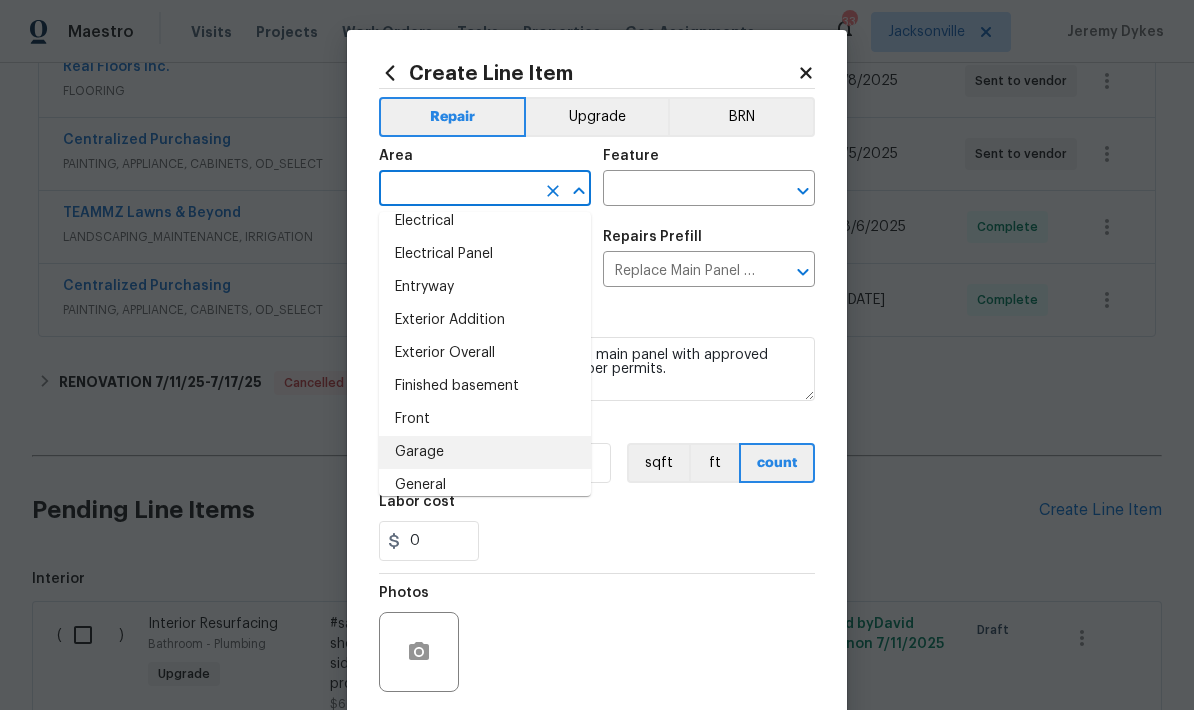 click on "Garage" at bounding box center [485, 452] 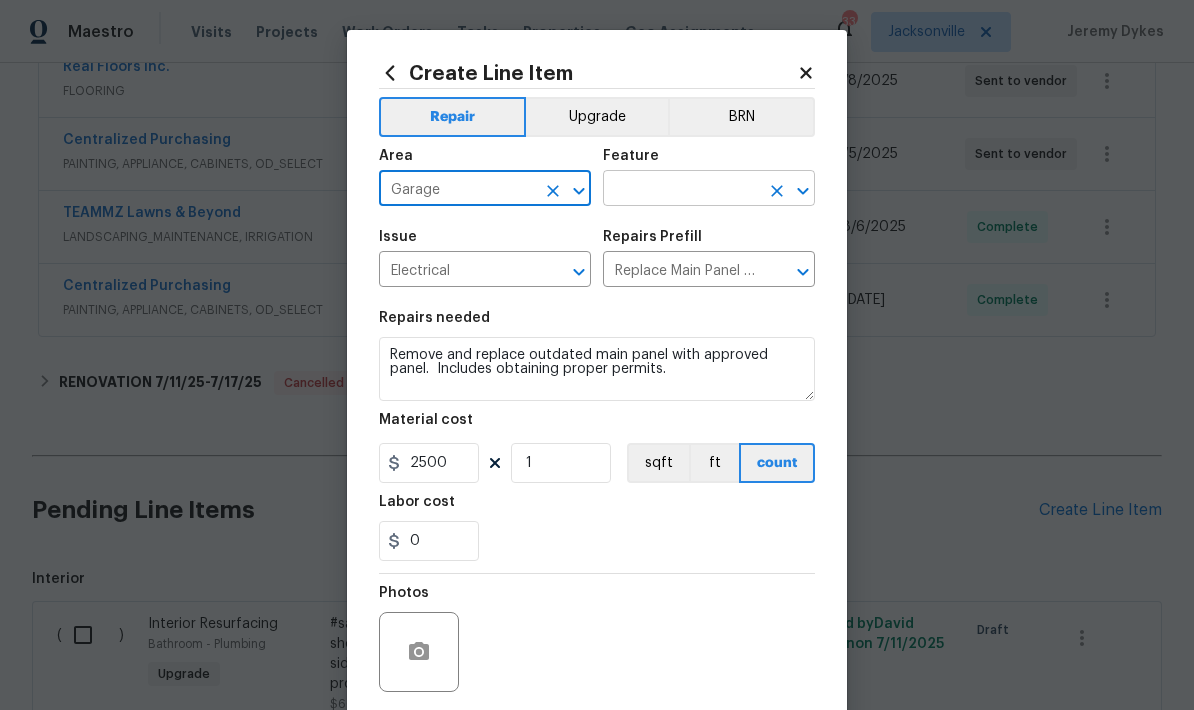 click at bounding box center [681, 190] 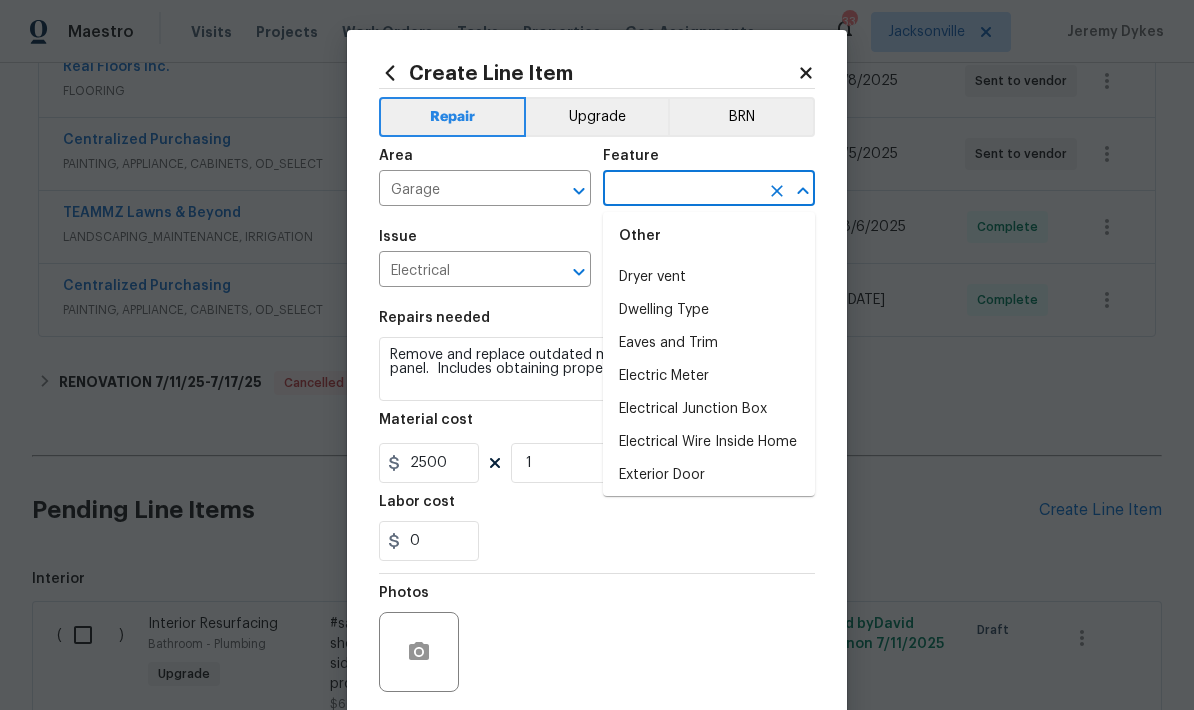 scroll, scrollTop: 1330, scrollLeft: 0, axis: vertical 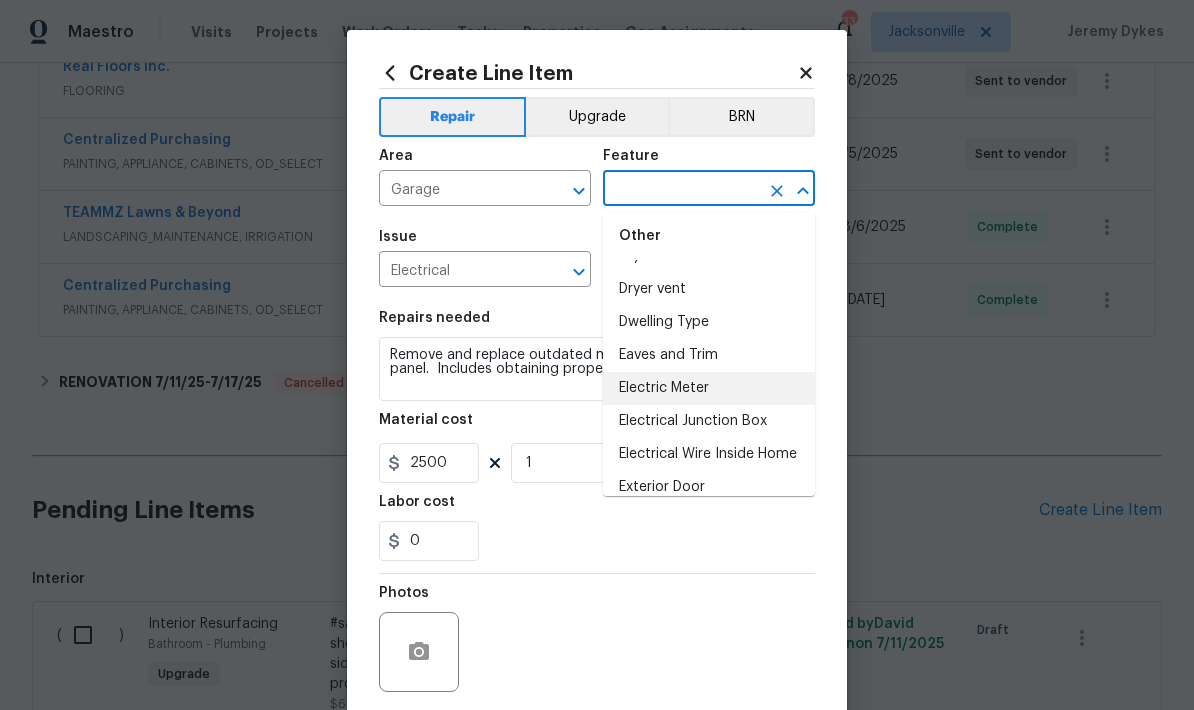 click on "Electric Meter" at bounding box center (709, 388) 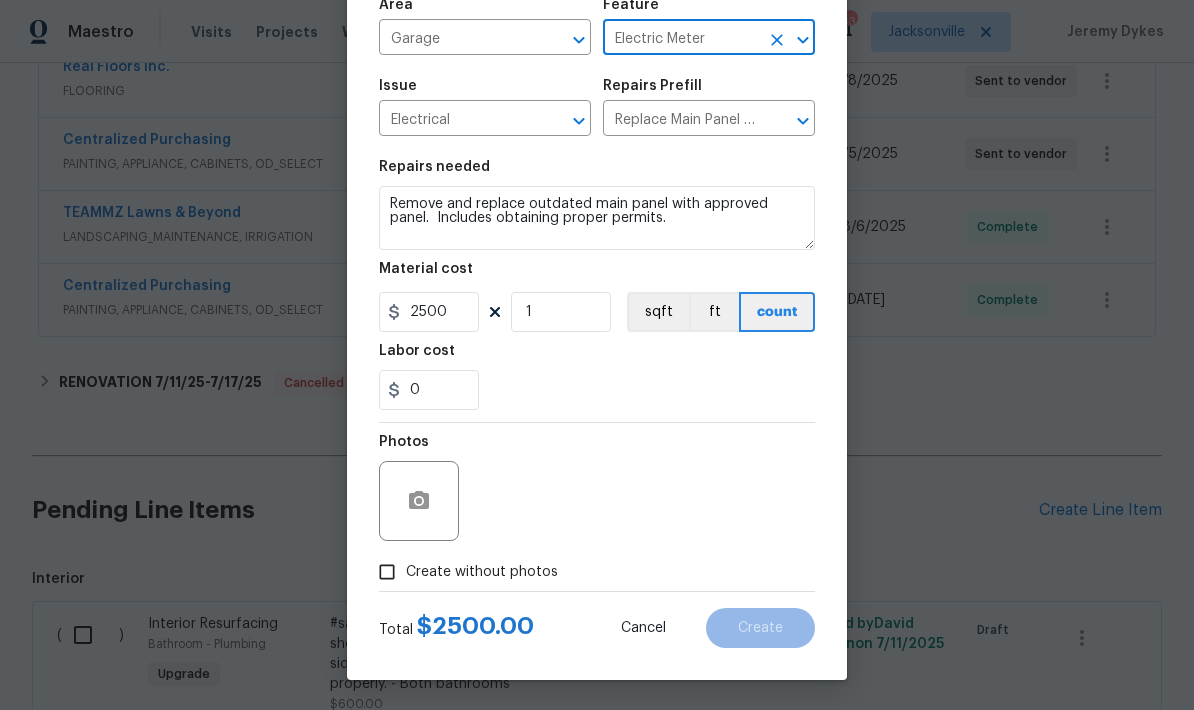 scroll, scrollTop: 155, scrollLeft: 0, axis: vertical 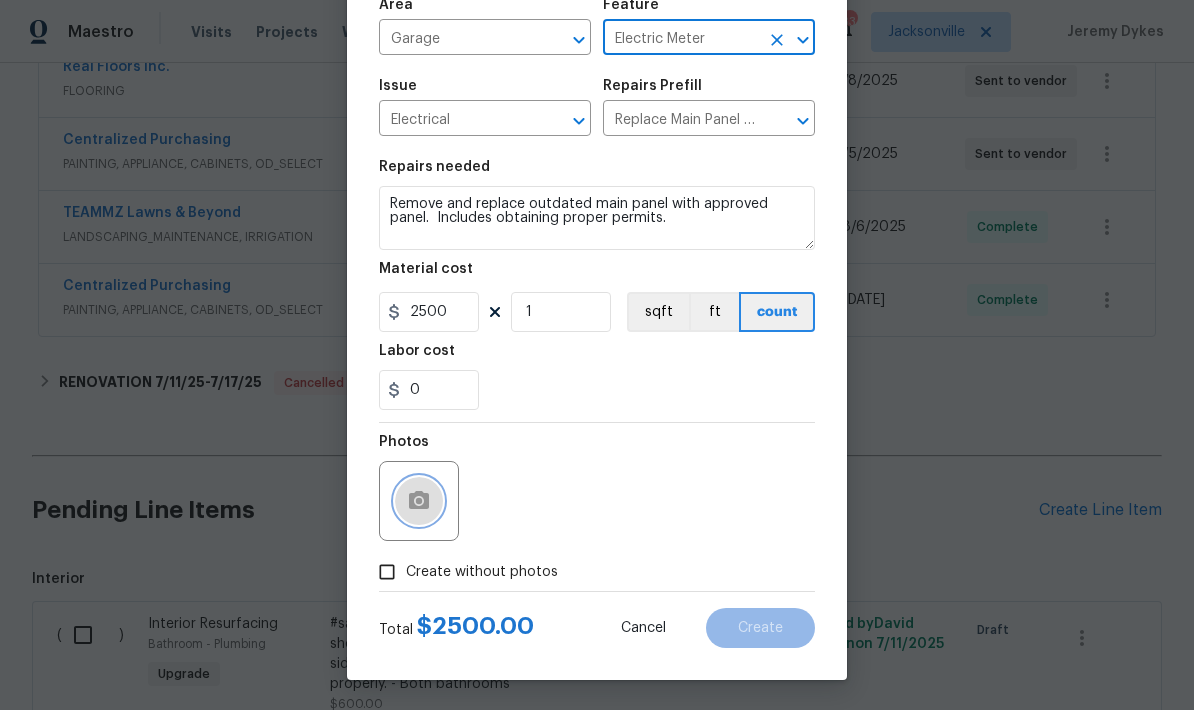 click 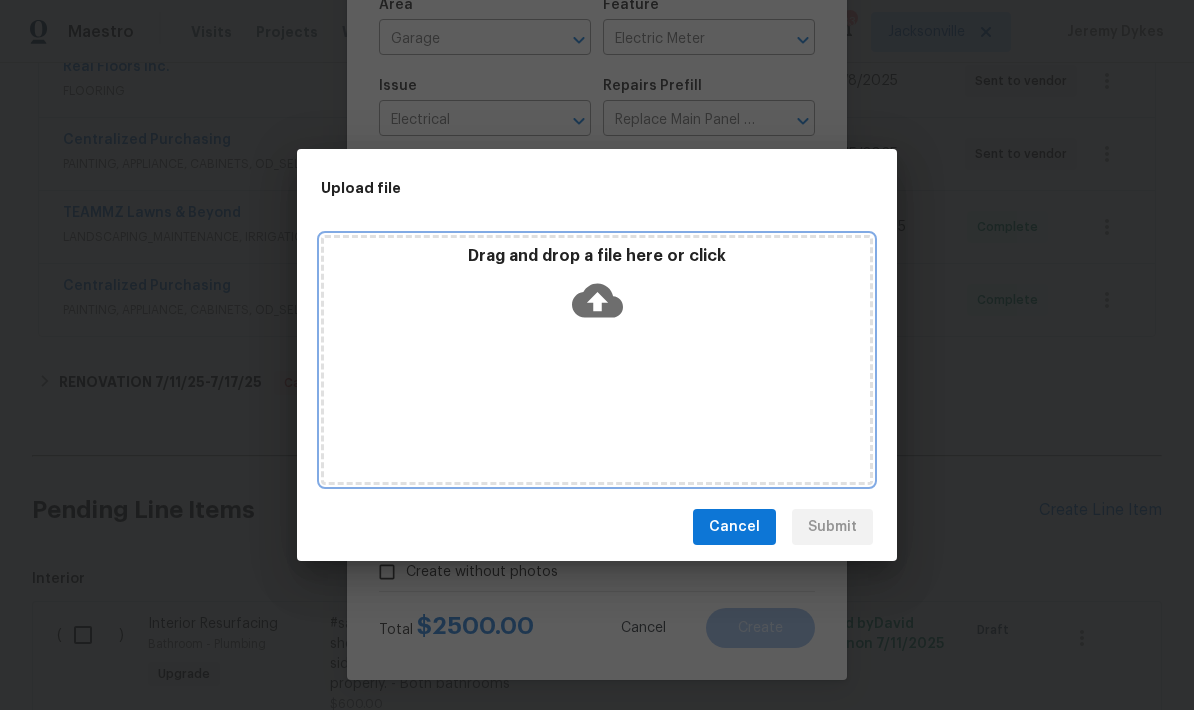 click 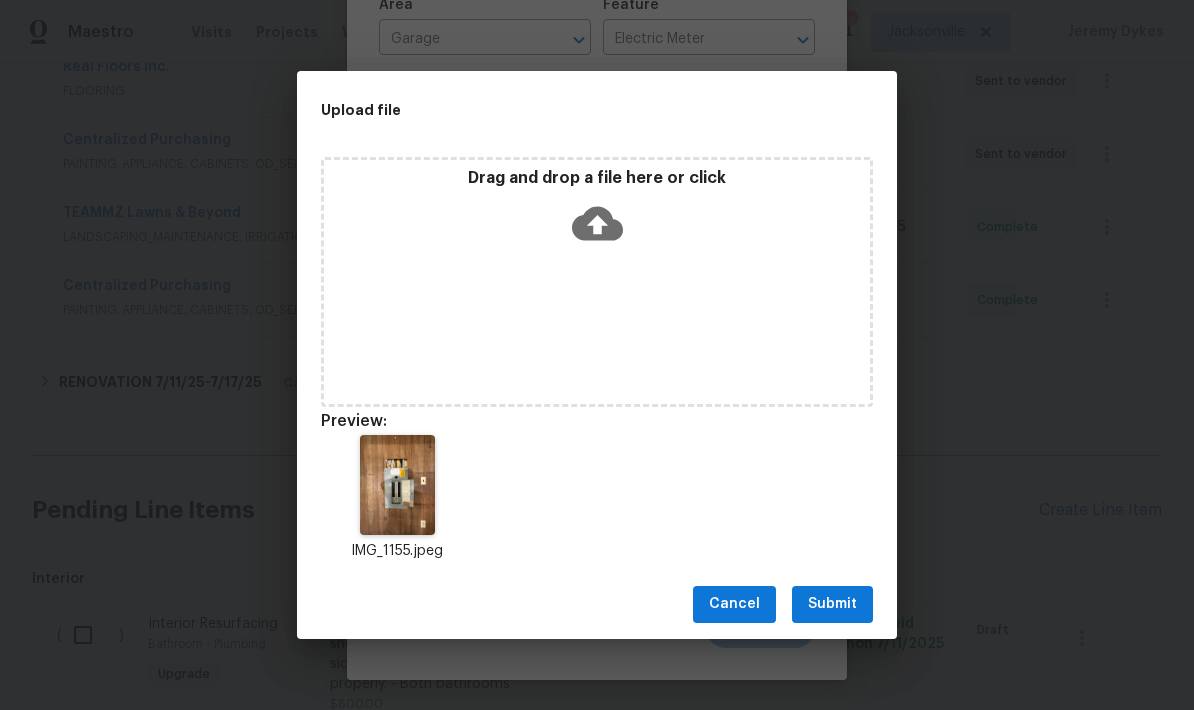 click on "Submit" at bounding box center [832, 604] 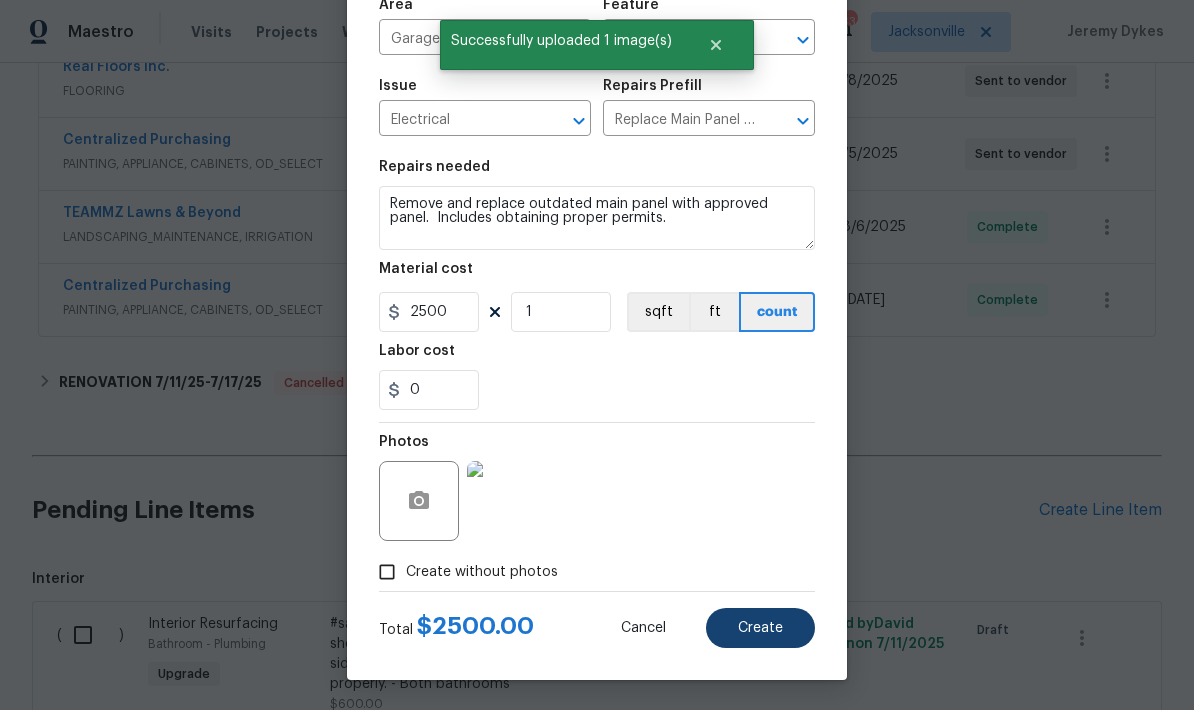 click on "Create" at bounding box center [760, 628] 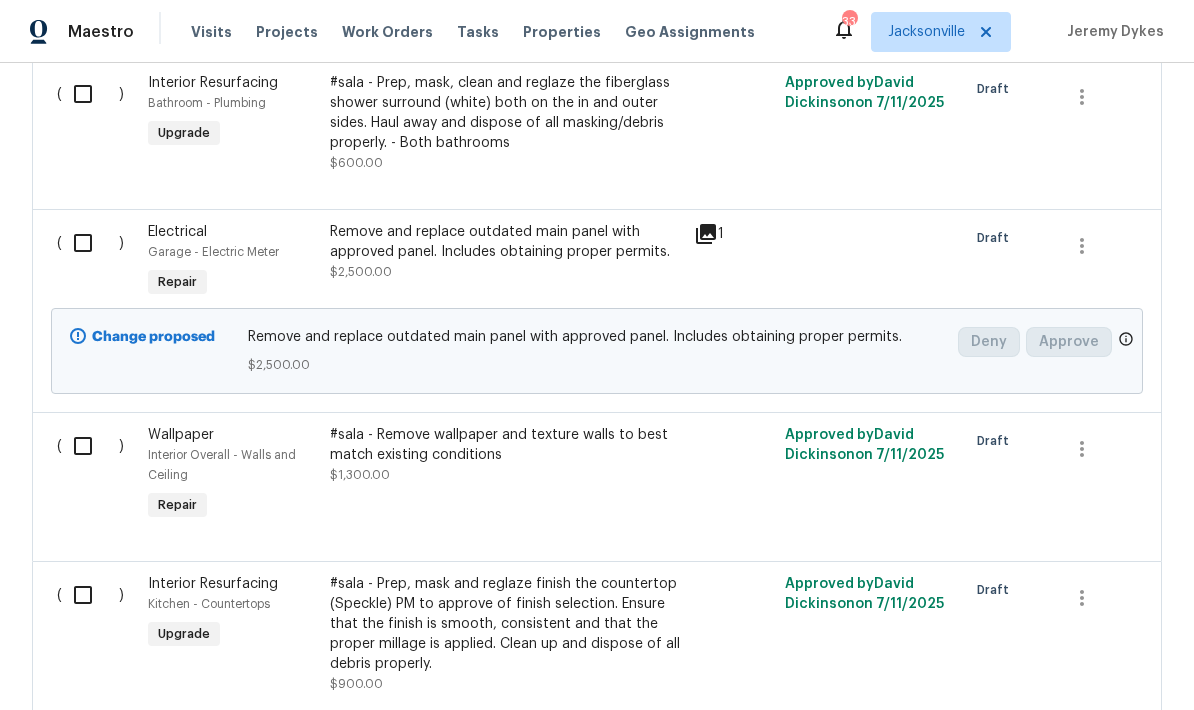 scroll, scrollTop: 1329, scrollLeft: 0, axis: vertical 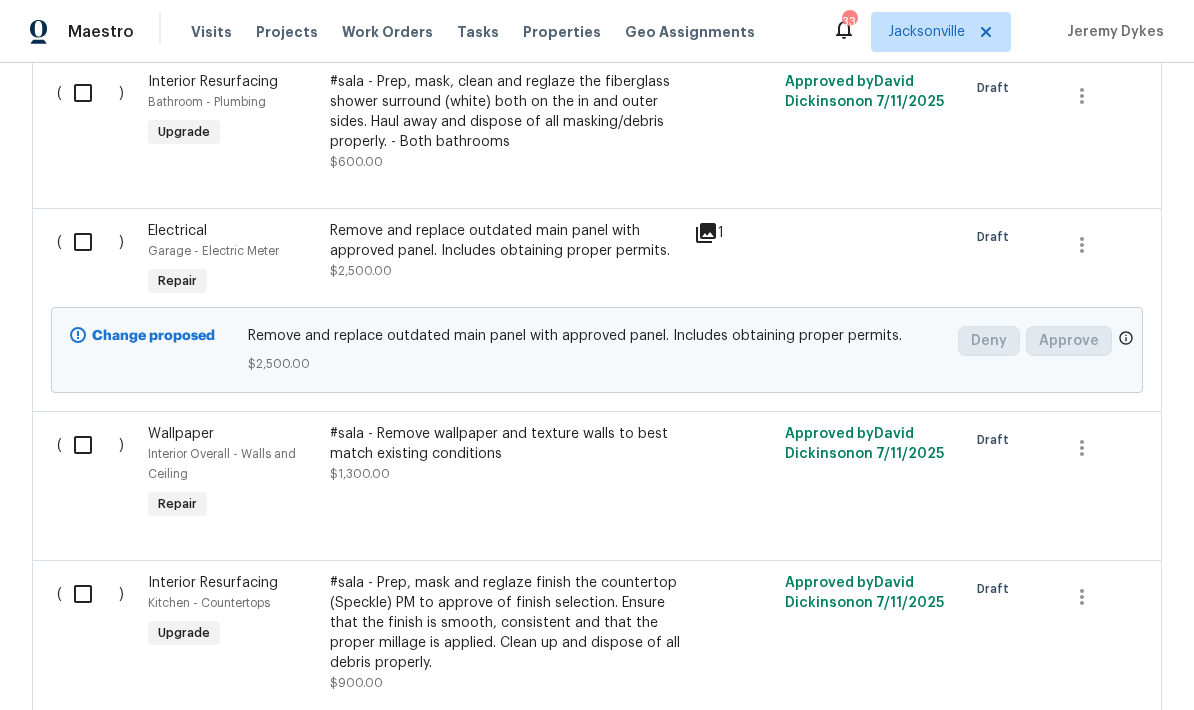 click at bounding box center [90, 242] 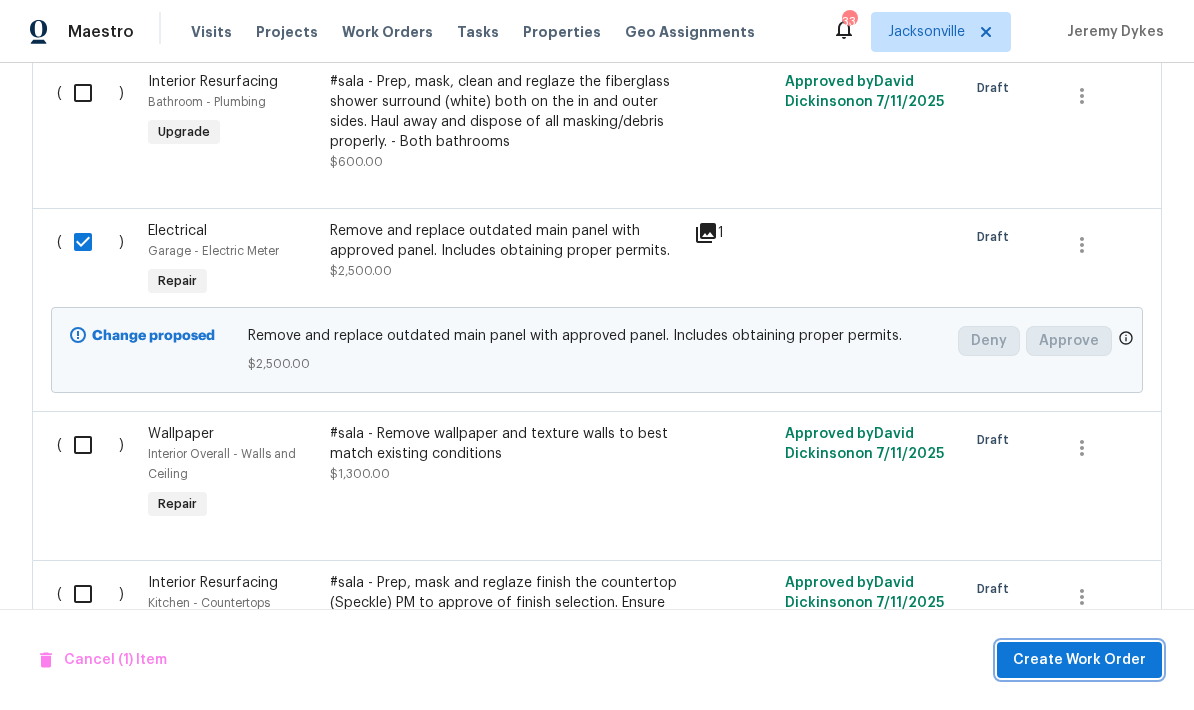 click on "Create Work Order" at bounding box center [1079, 660] 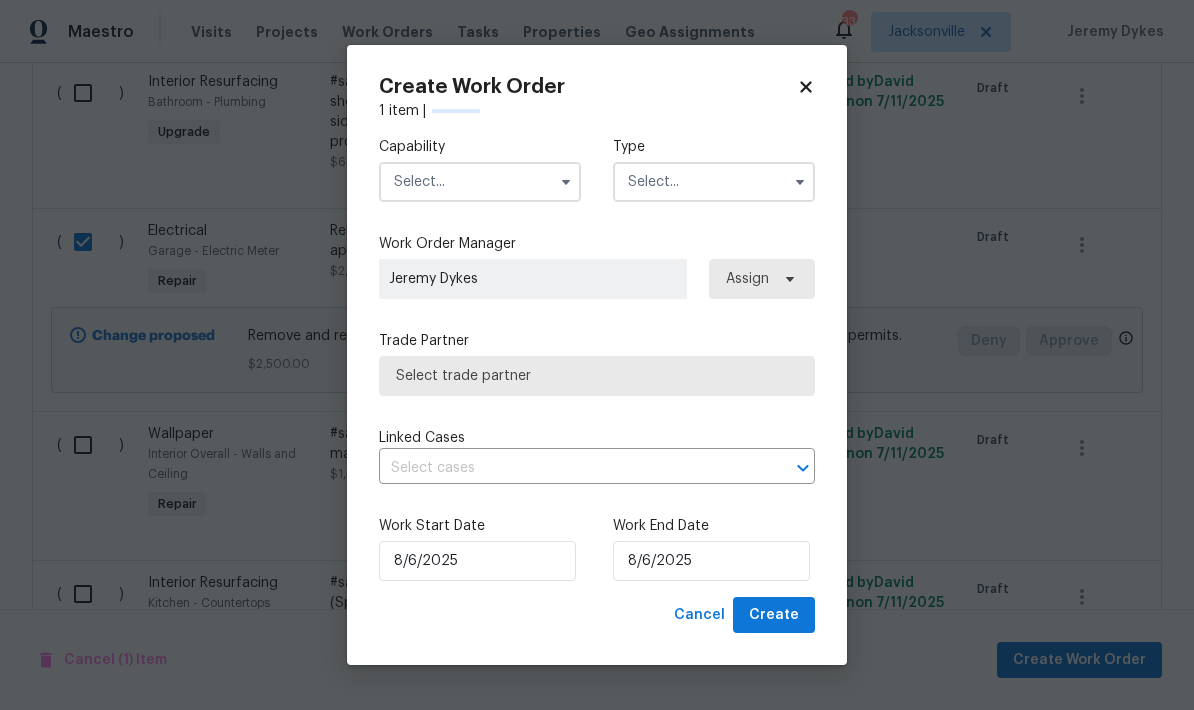 checkbox on "false" 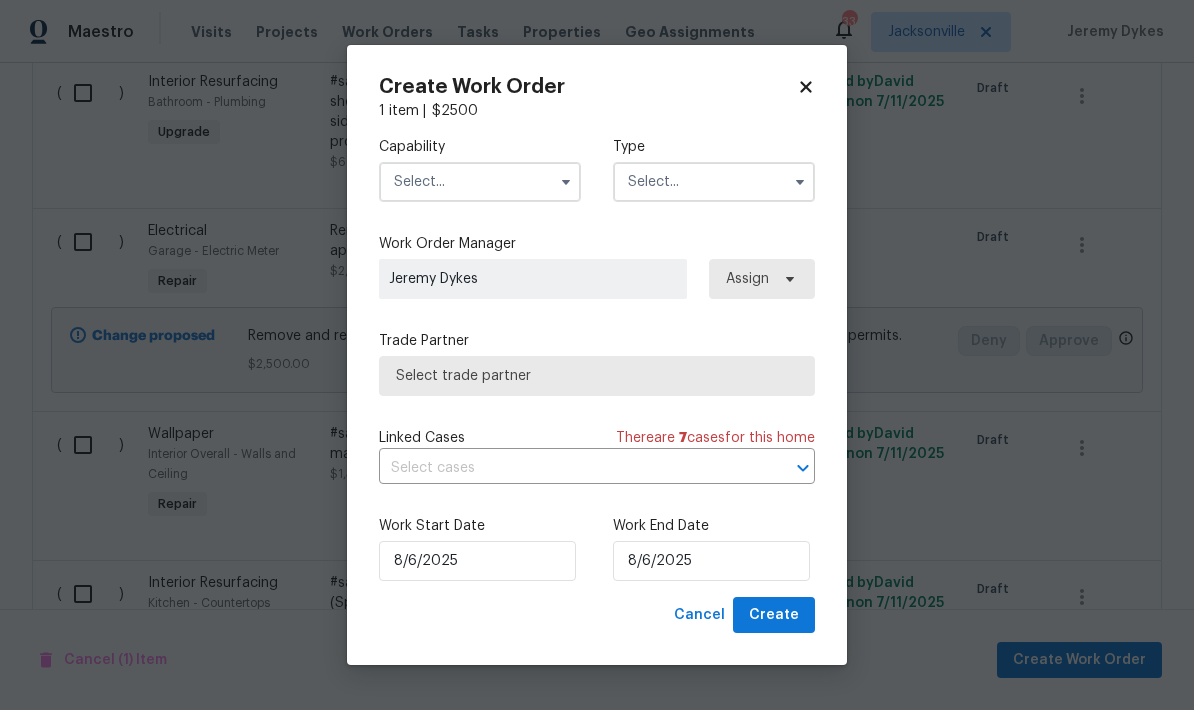 click at bounding box center (480, 182) 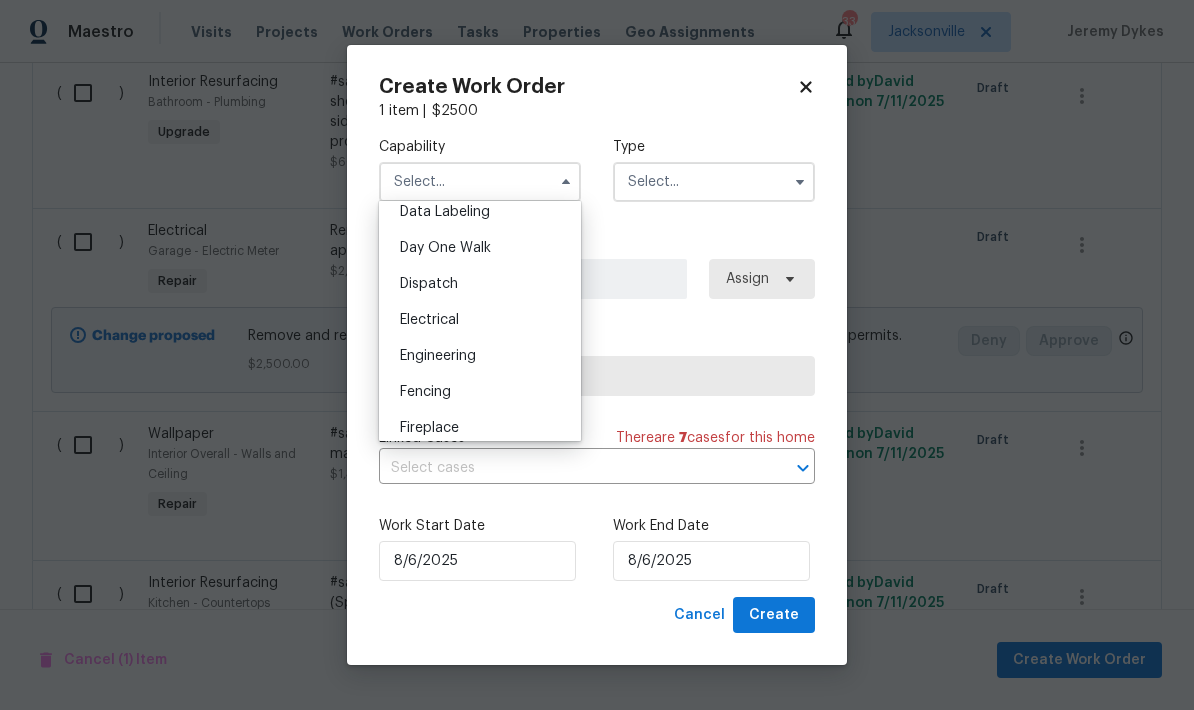 scroll, scrollTop: 540, scrollLeft: 0, axis: vertical 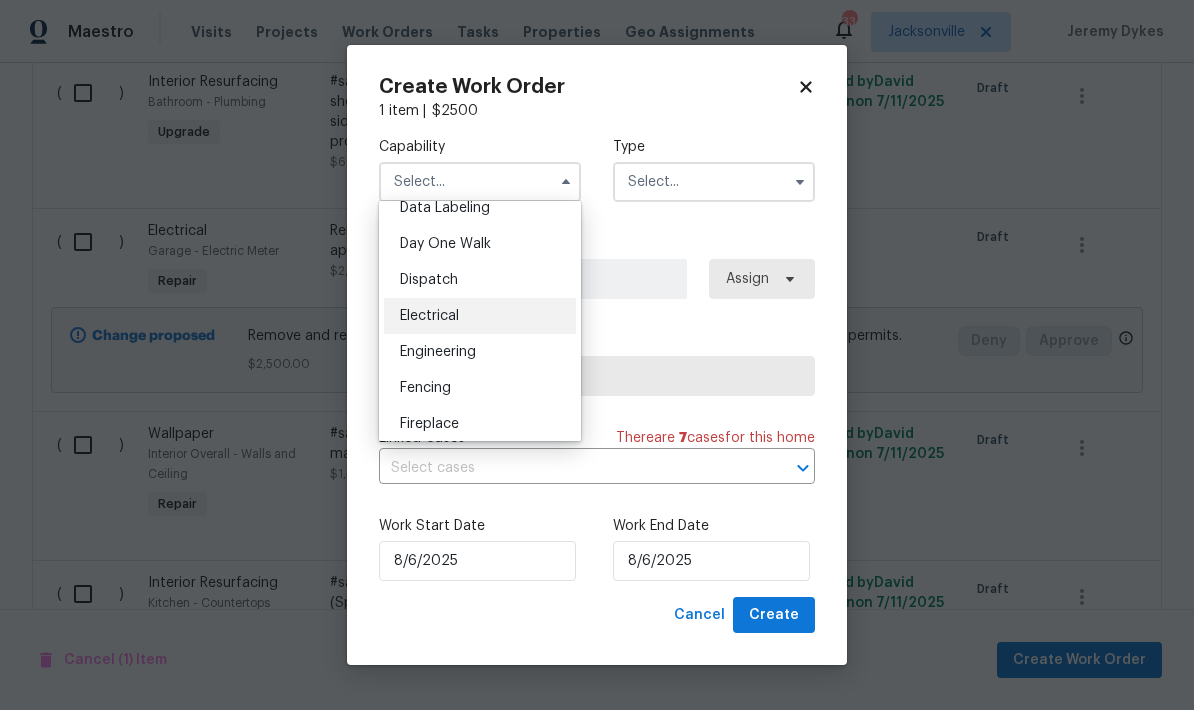 click on "Electrical" at bounding box center (480, 316) 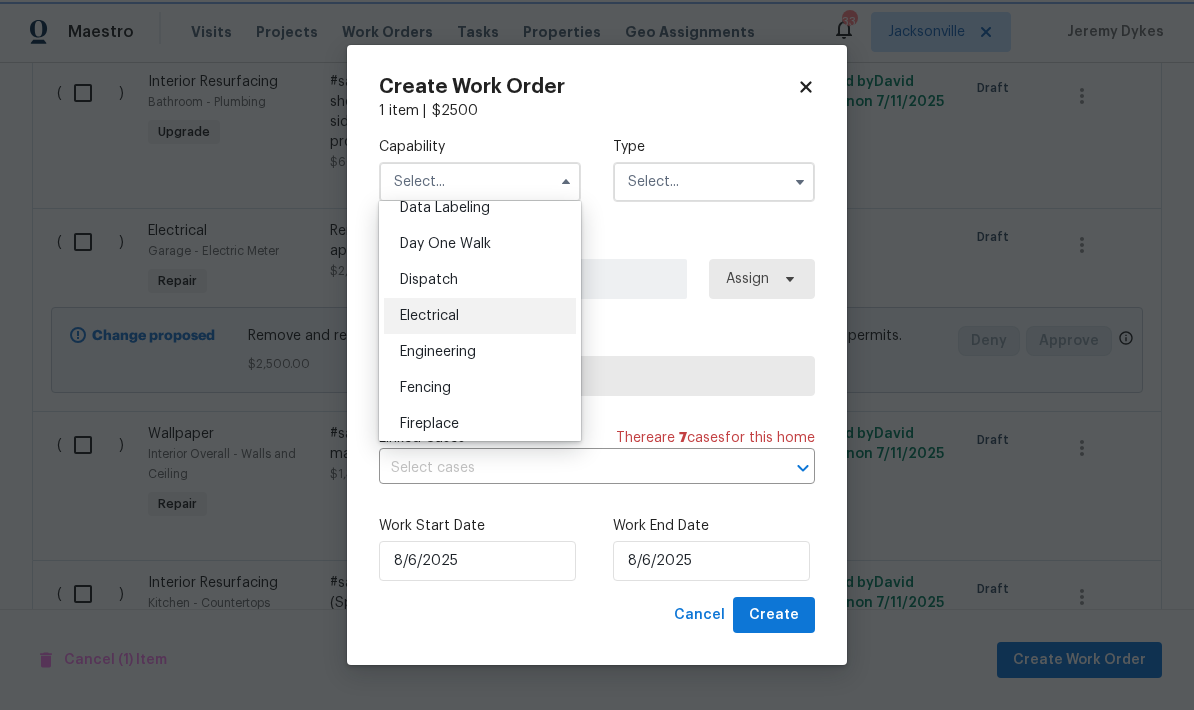 type on "Electrical" 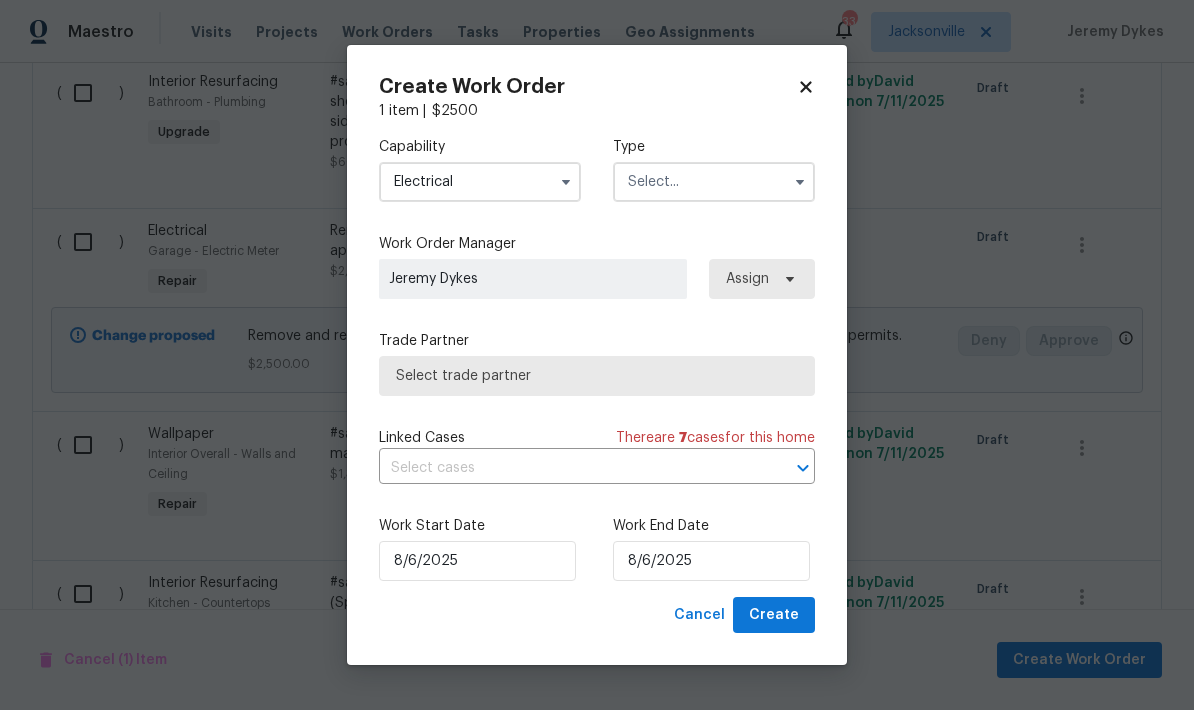 click at bounding box center (714, 182) 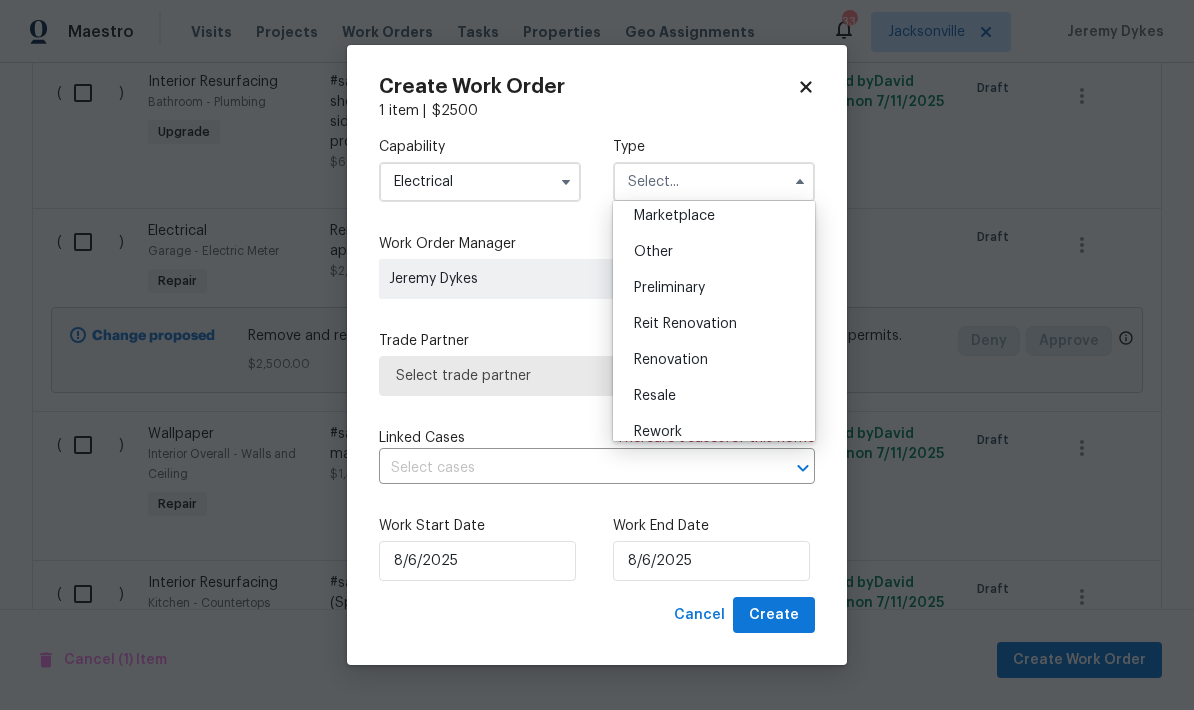 scroll, scrollTop: 381, scrollLeft: 0, axis: vertical 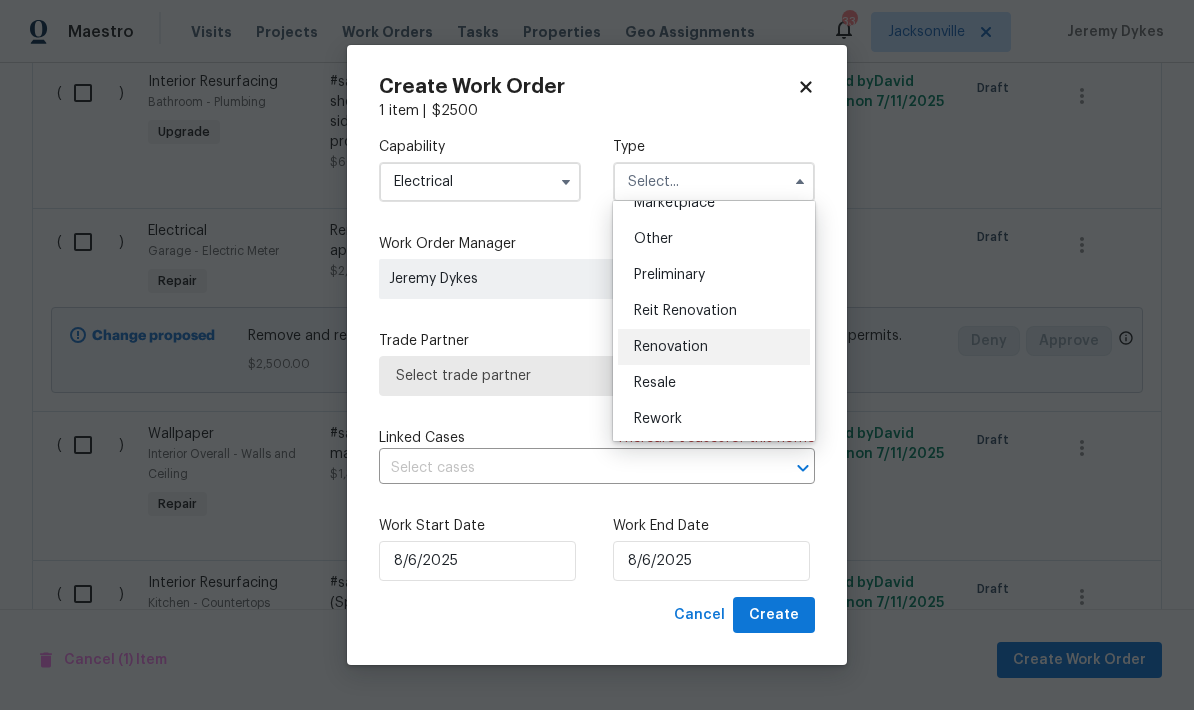 click on "Renovation" at bounding box center [671, 347] 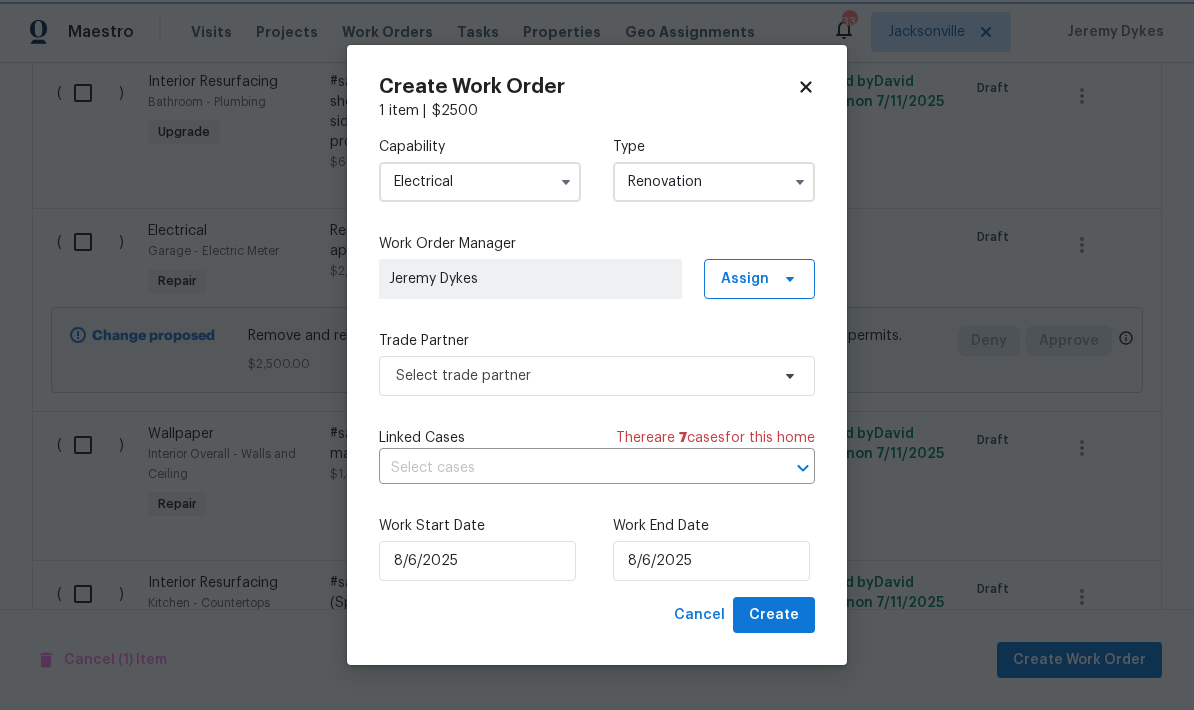 scroll, scrollTop: 0, scrollLeft: 0, axis: both 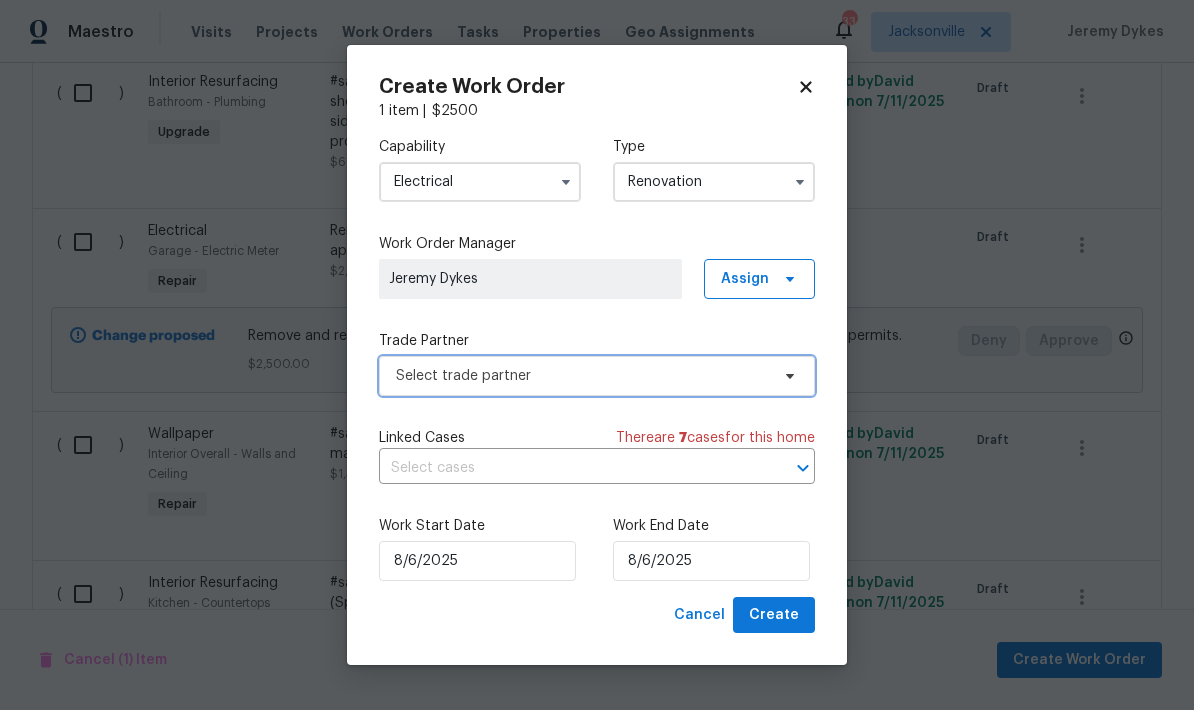 click on "Select trade partner" at bounding box center [582, 376] 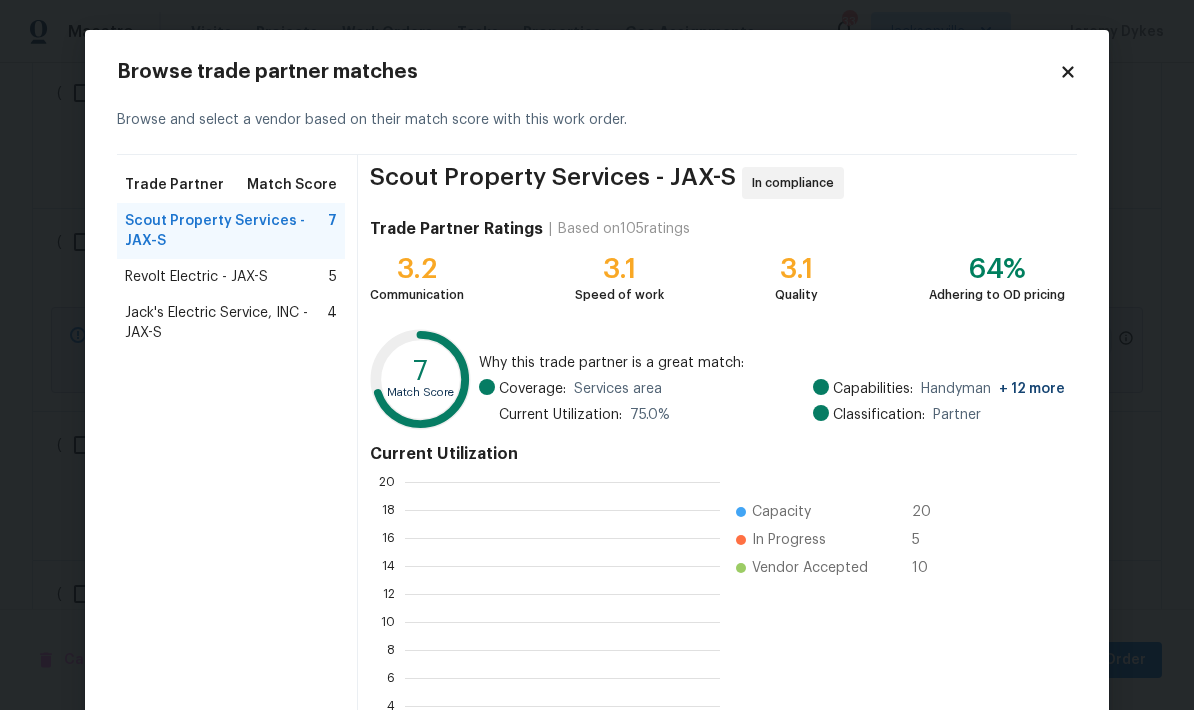 scroll, scrollTop: 2, scrollLeft: 2, axis: both 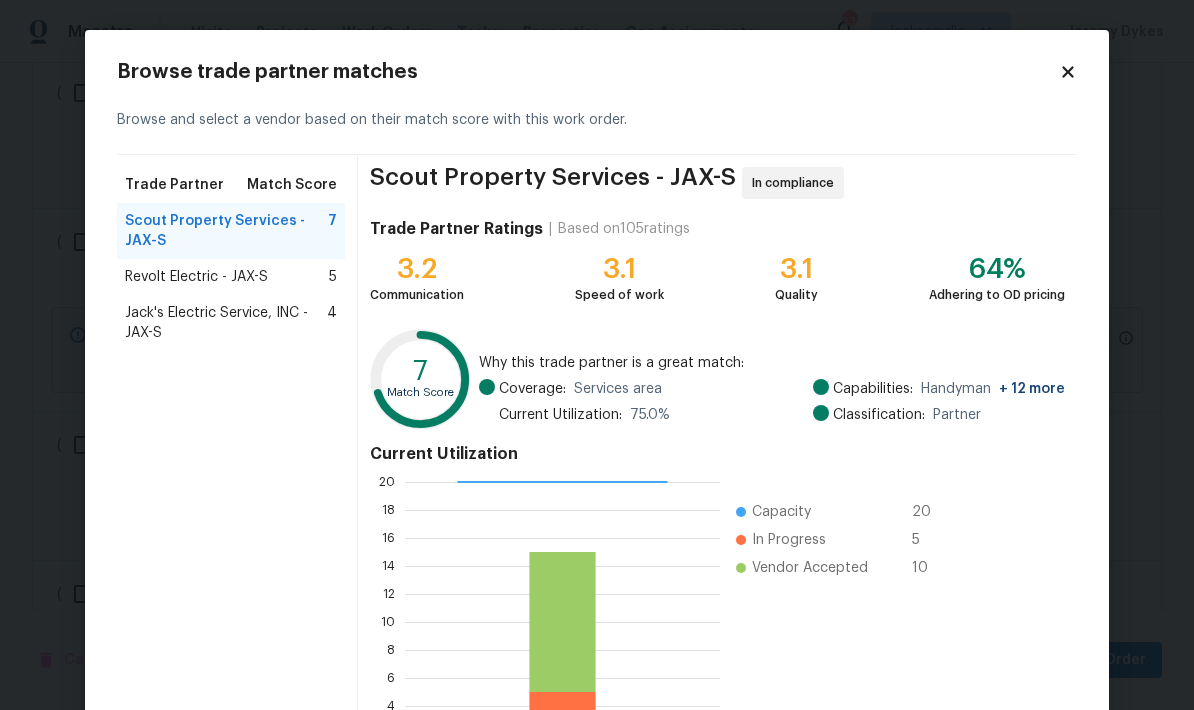 click on "Jack's Electric Service, INC - JAX-S" at bounding box center (226, 323) 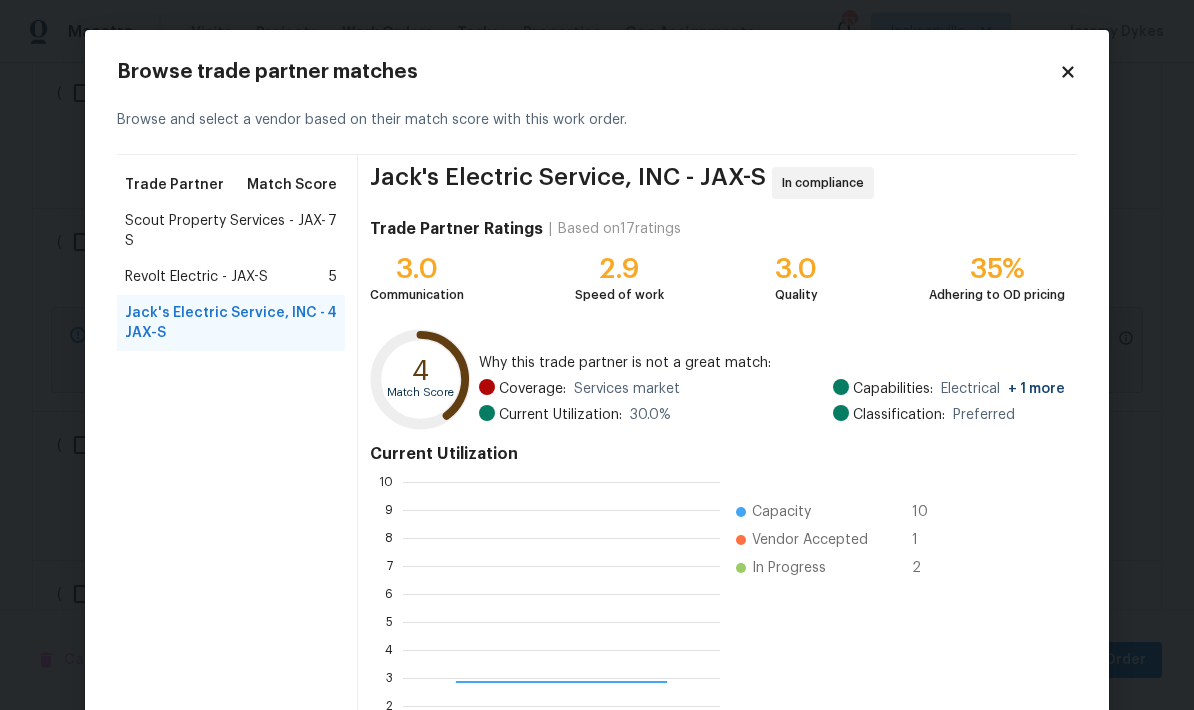 scroll, scrollTop: 2, scrollLeft: 2, axis: both 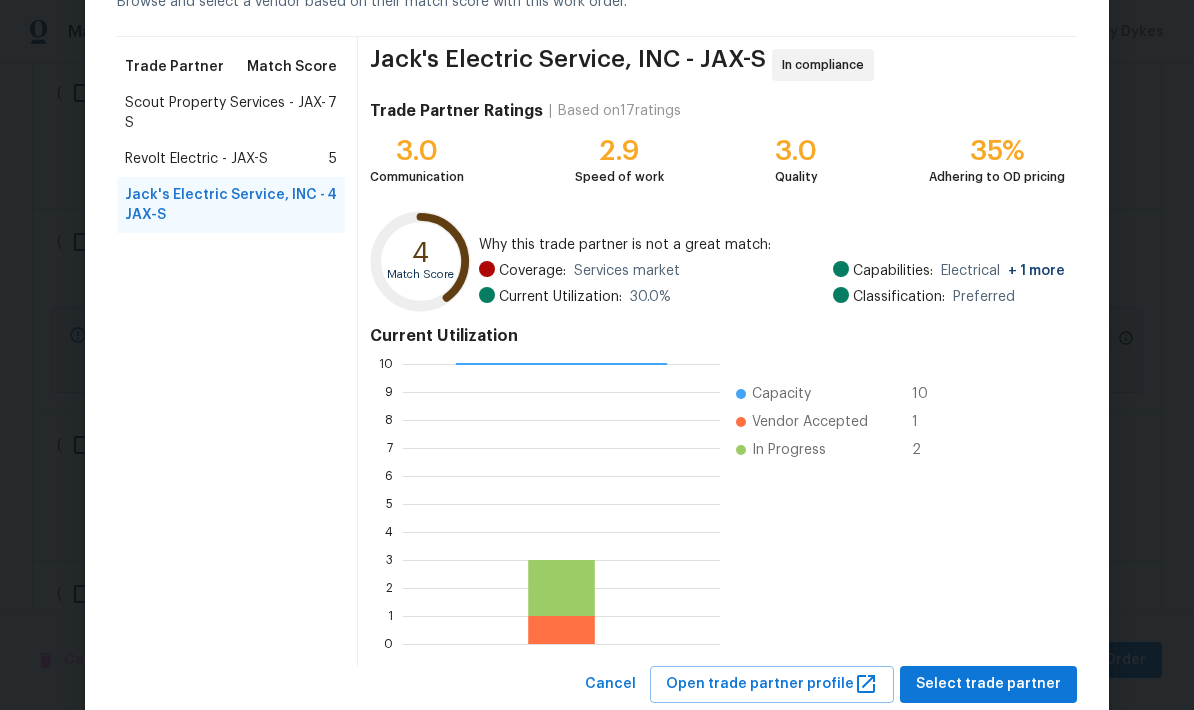 click on "Scout Property Services - JAX-S" at bounding box center (226, 113) 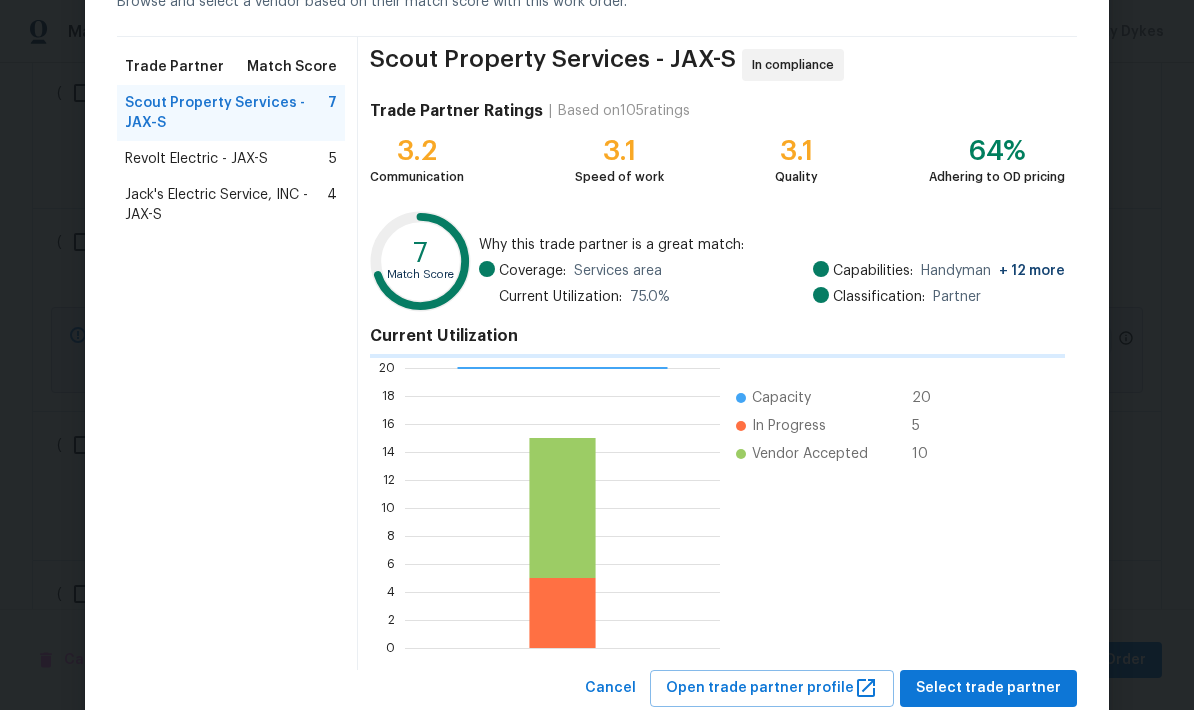 scroll, scrollTop: 280, scrollLeft: 315, axis: both 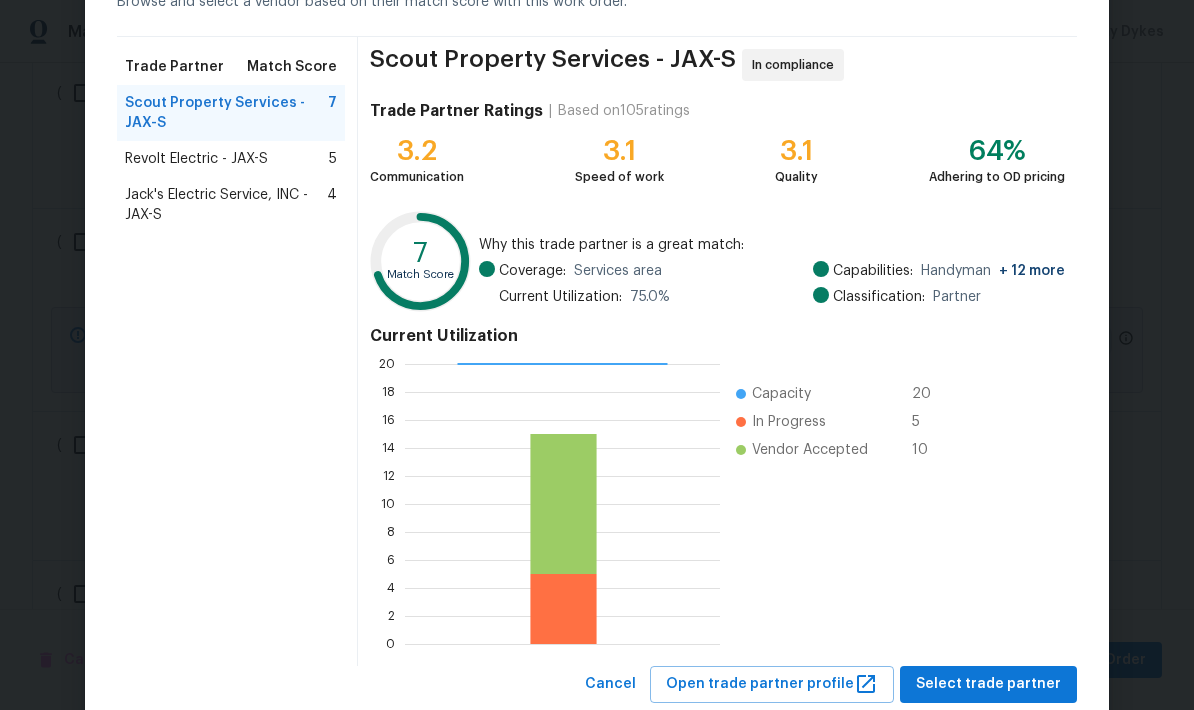 click on "Revolt Electric - JAX-S" at bounding box center [196, 159] 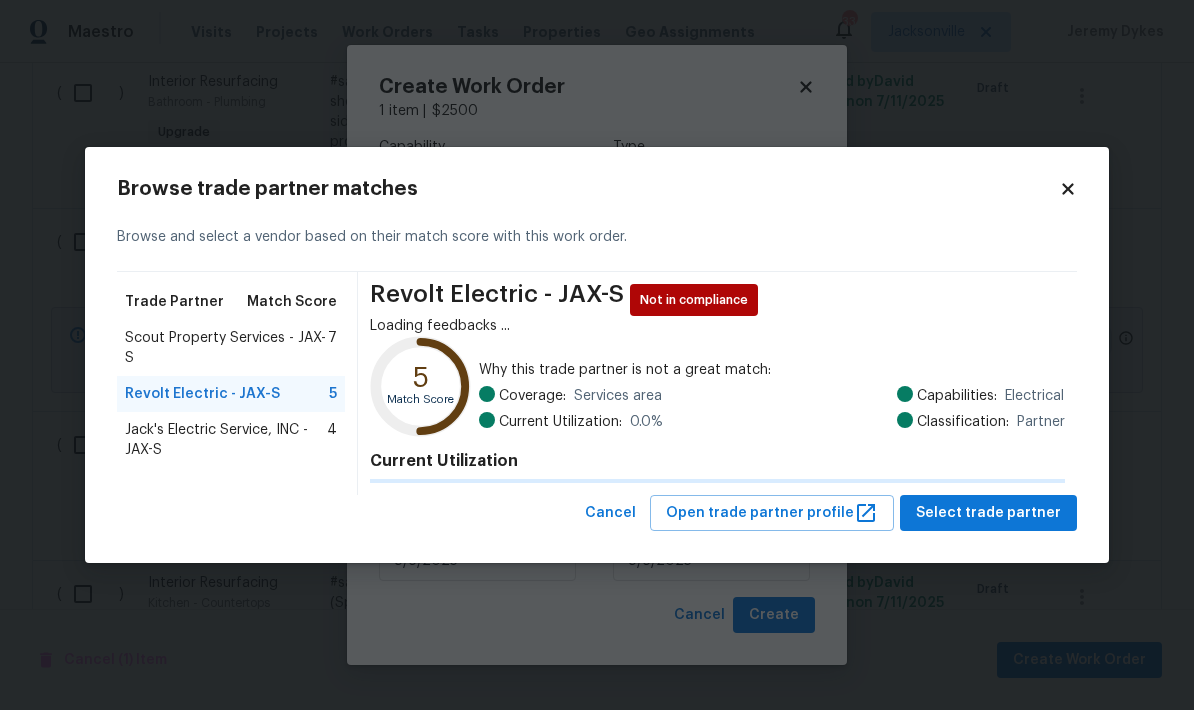 scroll, scrollTop: 0, scrollLeft: 0, axis: both 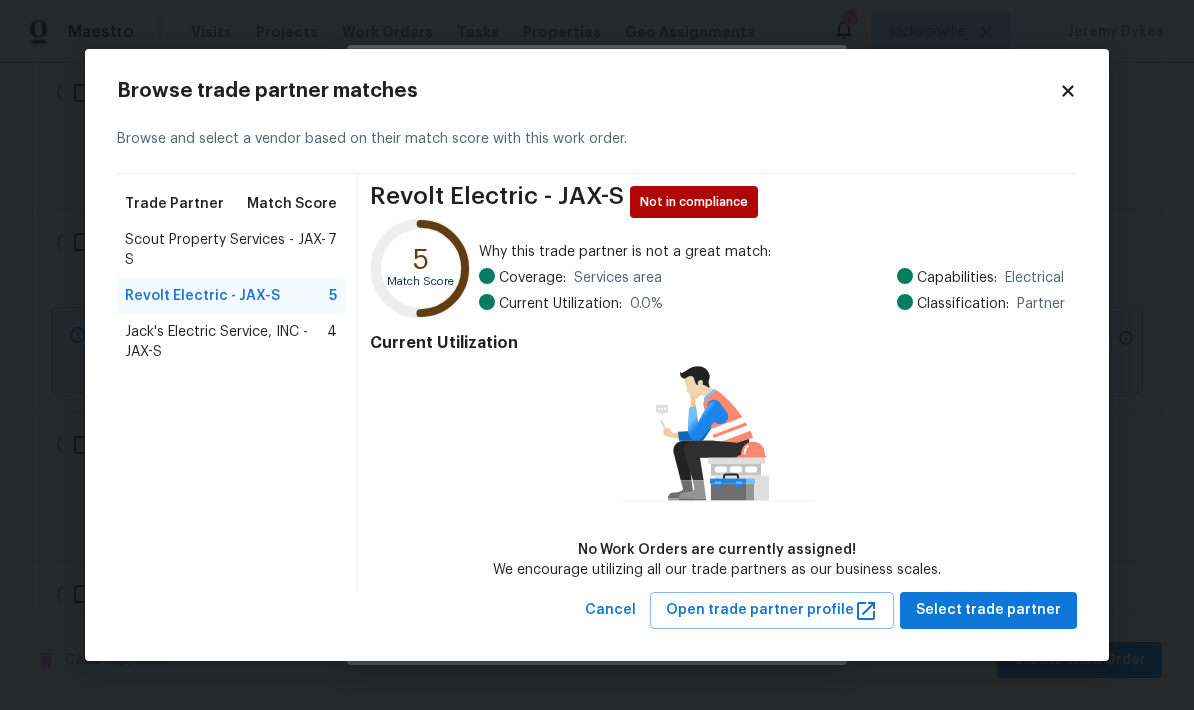 click on "Jack's Electric Service, INC - JAX-S" at bounding box center (226, 342) 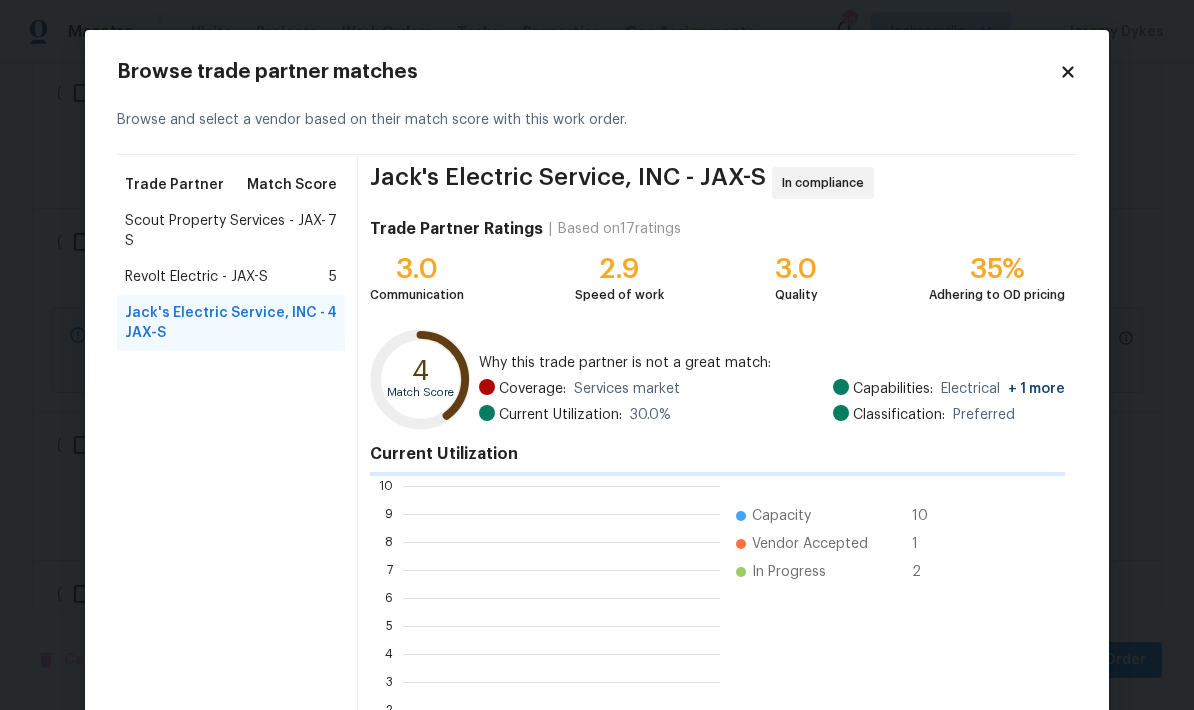 scroll, scrollTop: 2, scrollLeft: 2, axis: both 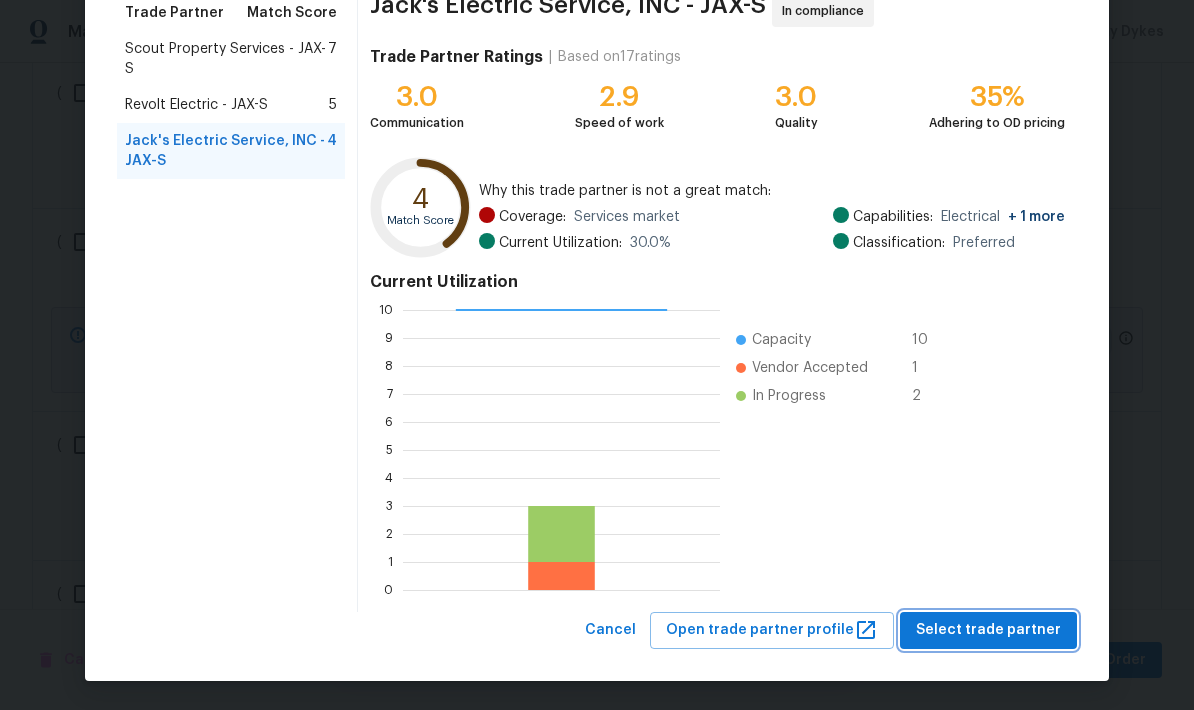 click on "Select trade partner" at bounding box center (988, 630) 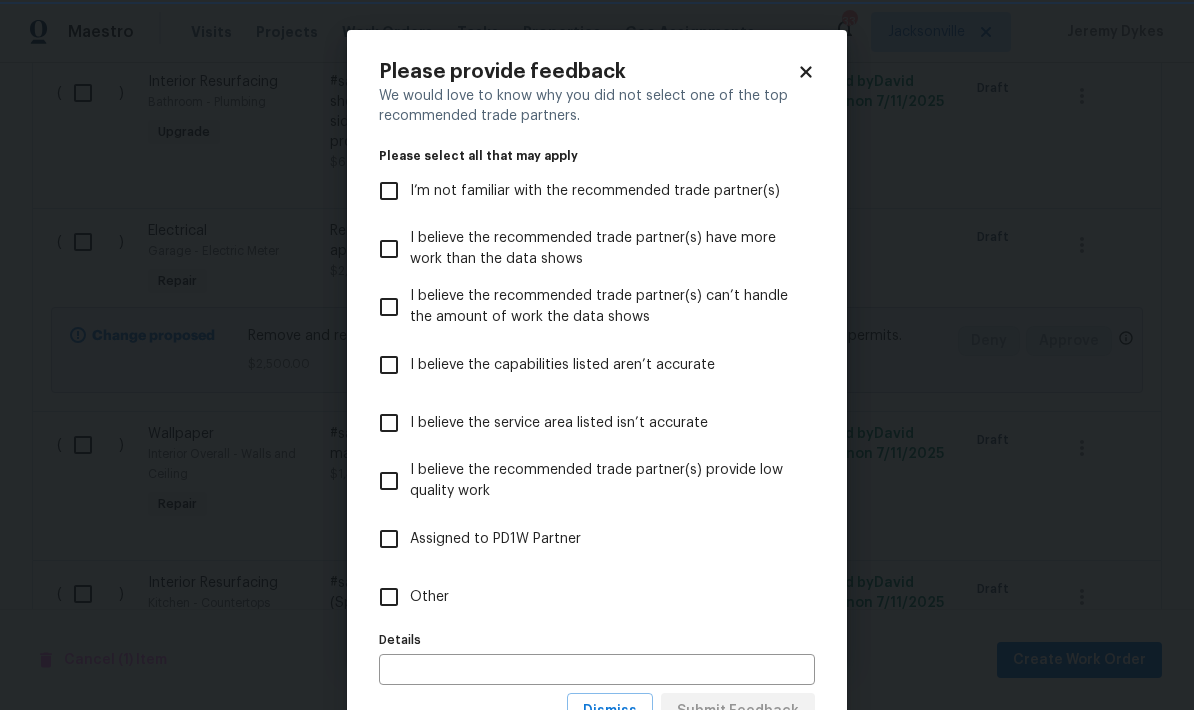scroll, scrollTop: 0, scrollLeft: 0, axis: both 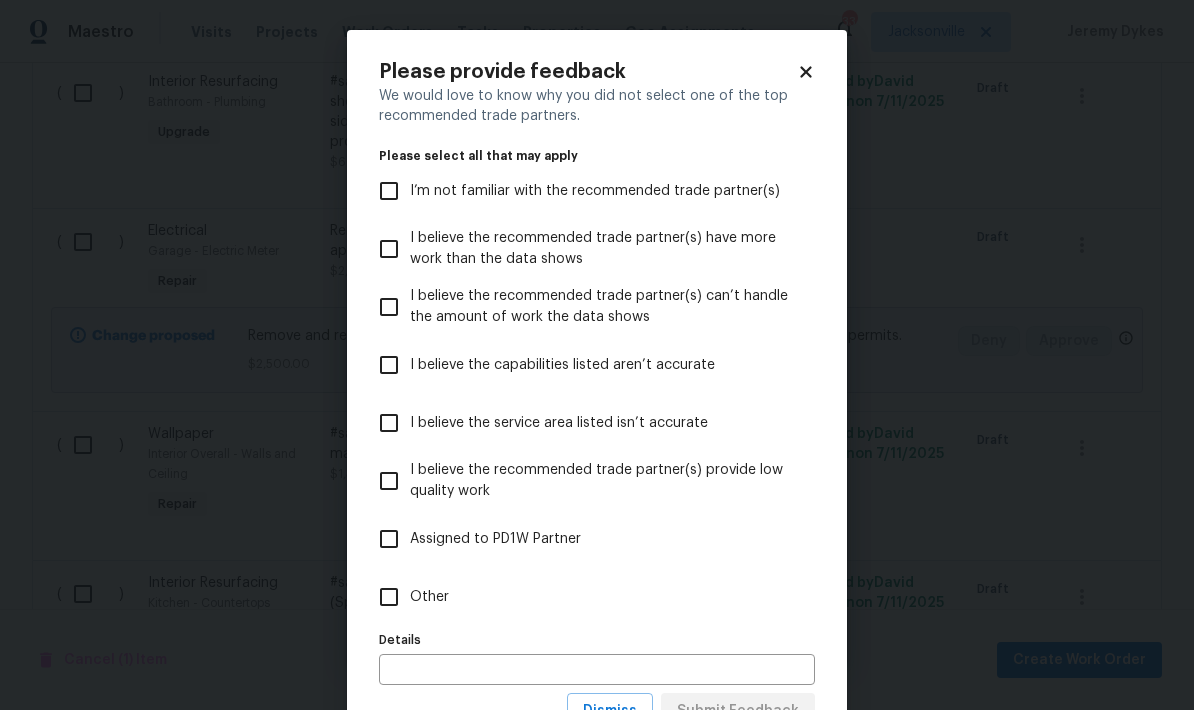 click on "Other" at bounding box center (389, 597) 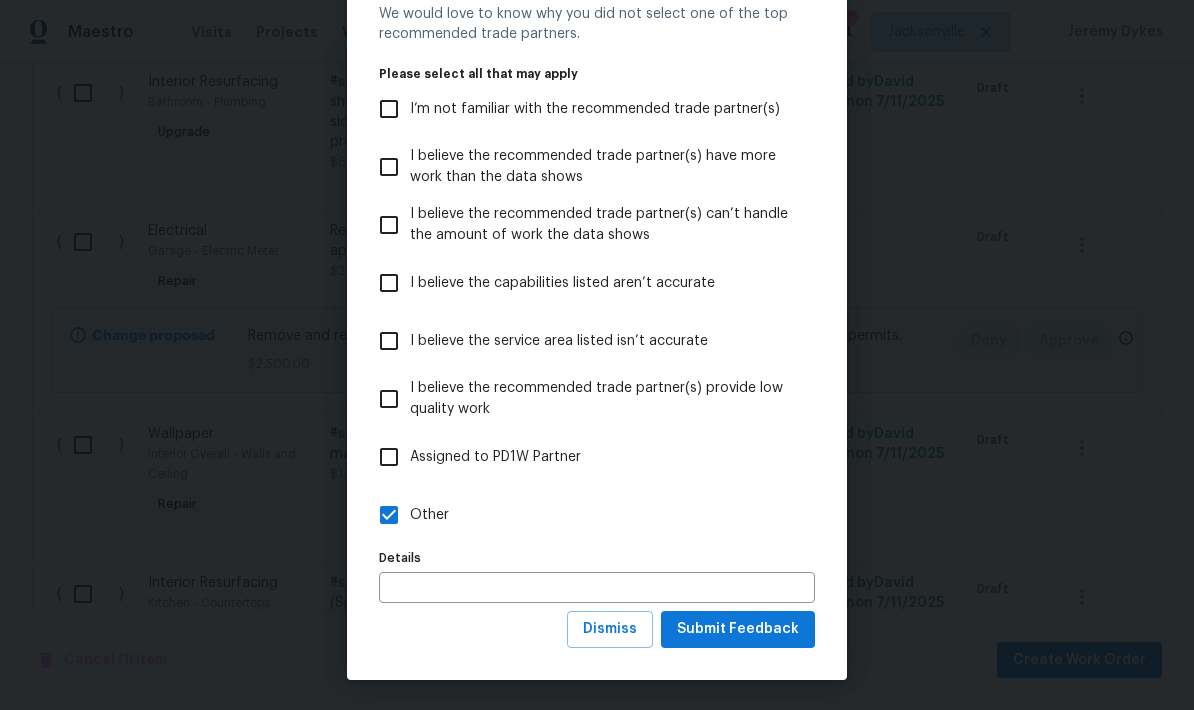 scroll, scrollTop: 83, scrollLeft: 0, axis: vertical 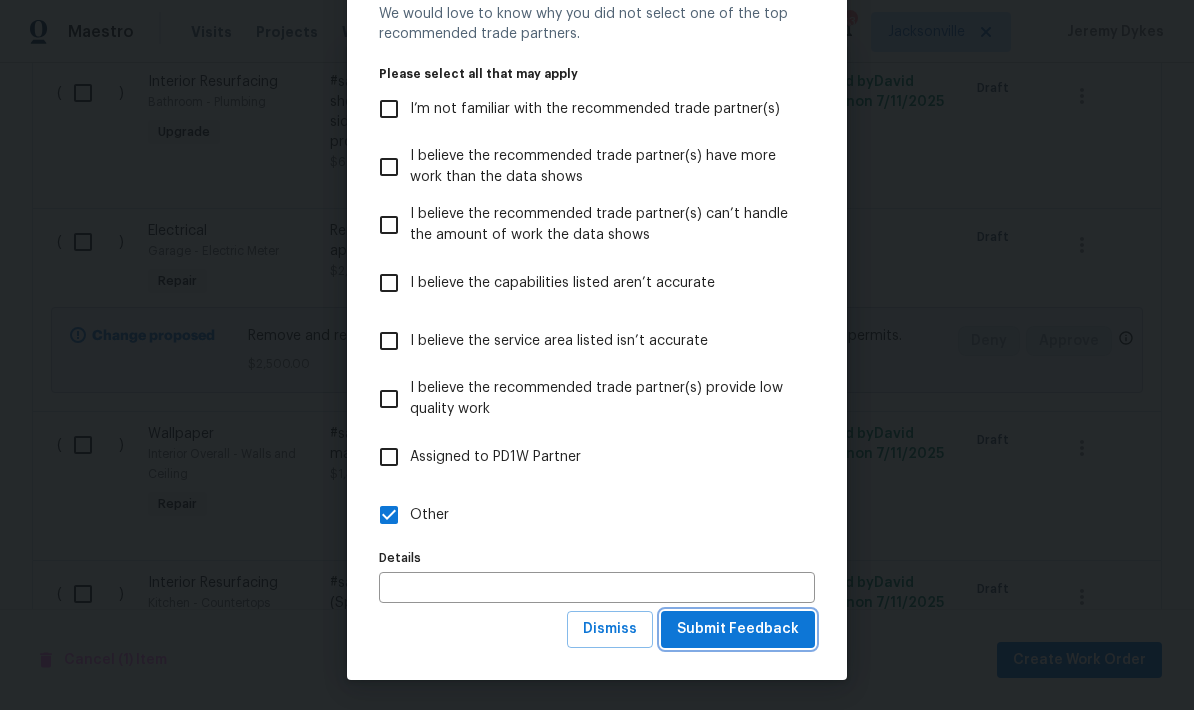 click on "Submit Feedback" at bounding box center [738, 629] 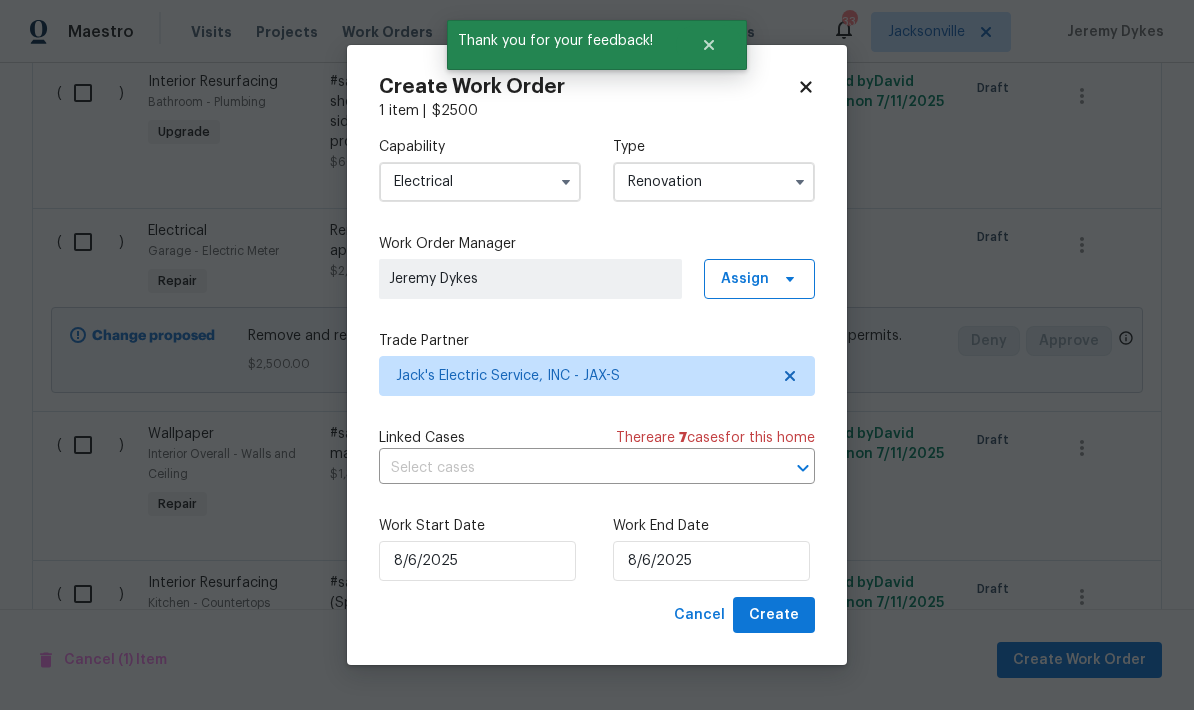 scroll, scrollTop: 0, scrollLeft: 0, axis: both 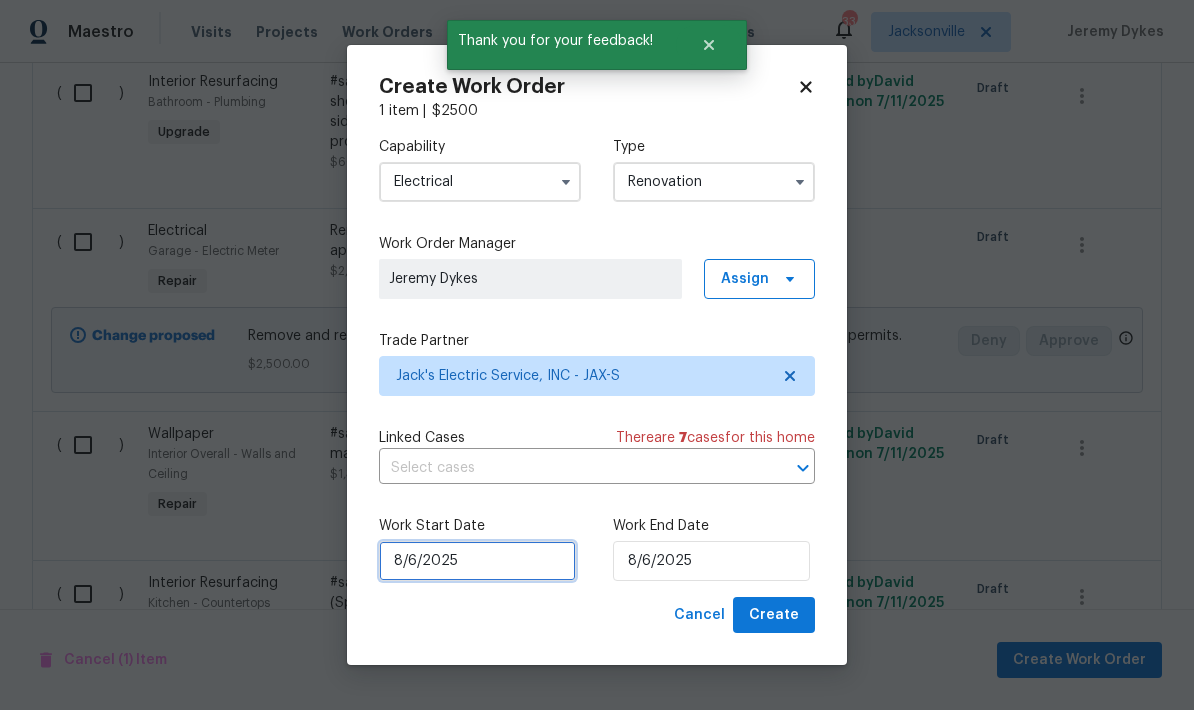 click on "8/6/2025" at bounding box center (477, 561) 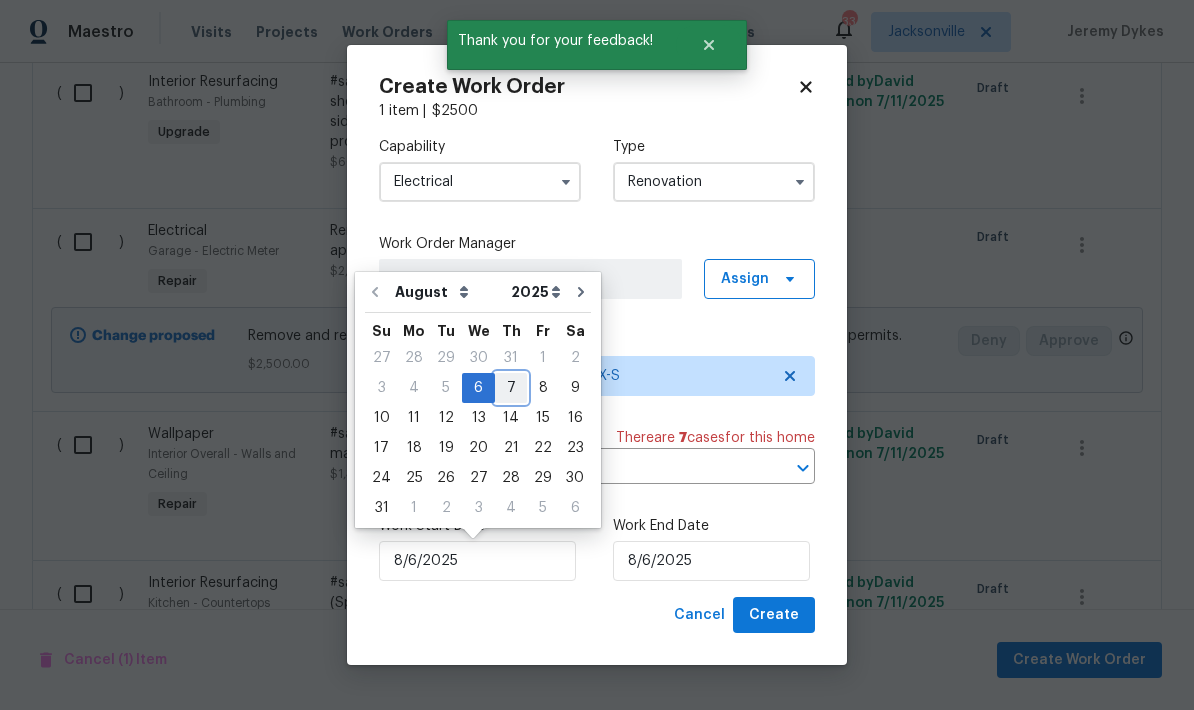 click on "7" at bounding box center [511, 388] 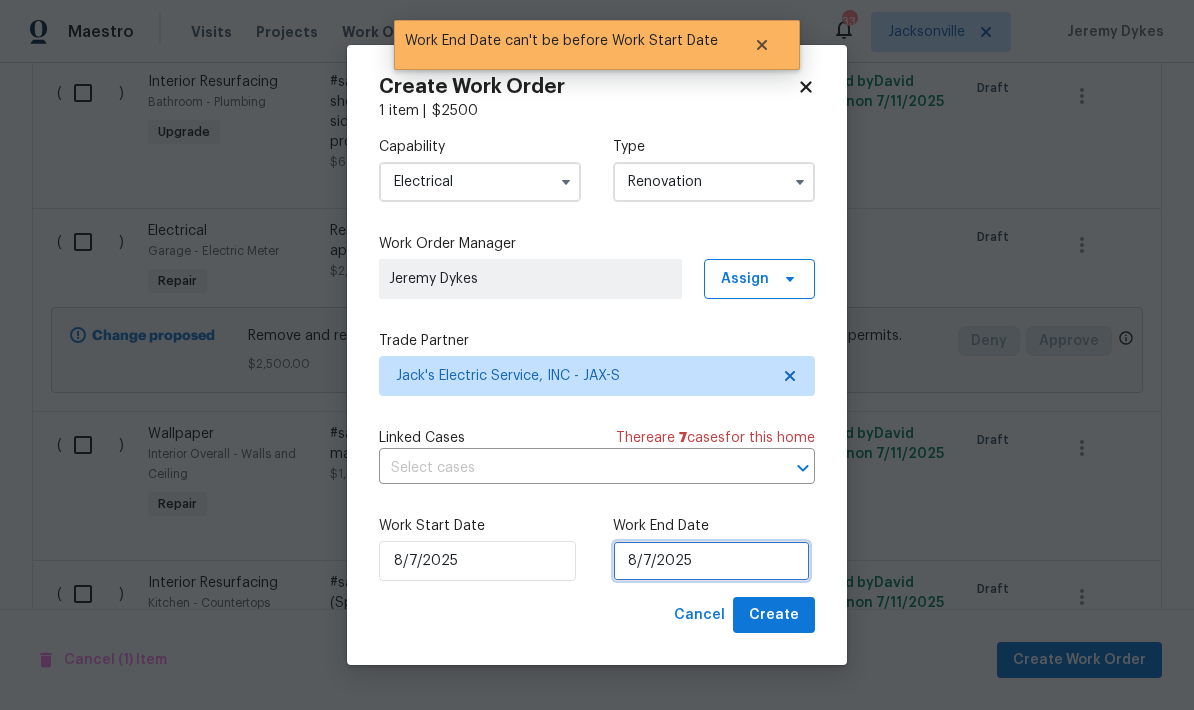 click on "8/7/2025" at bounding box center [711, 561] 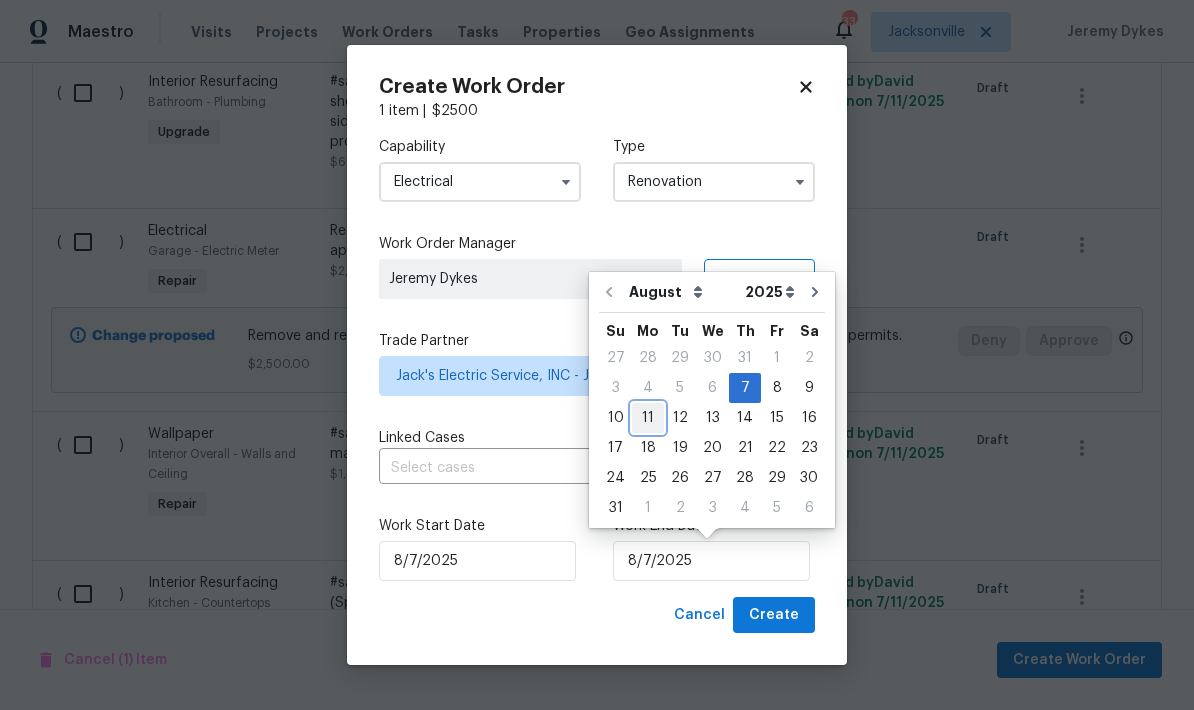 click on "11" at bounding box center [648, 418] 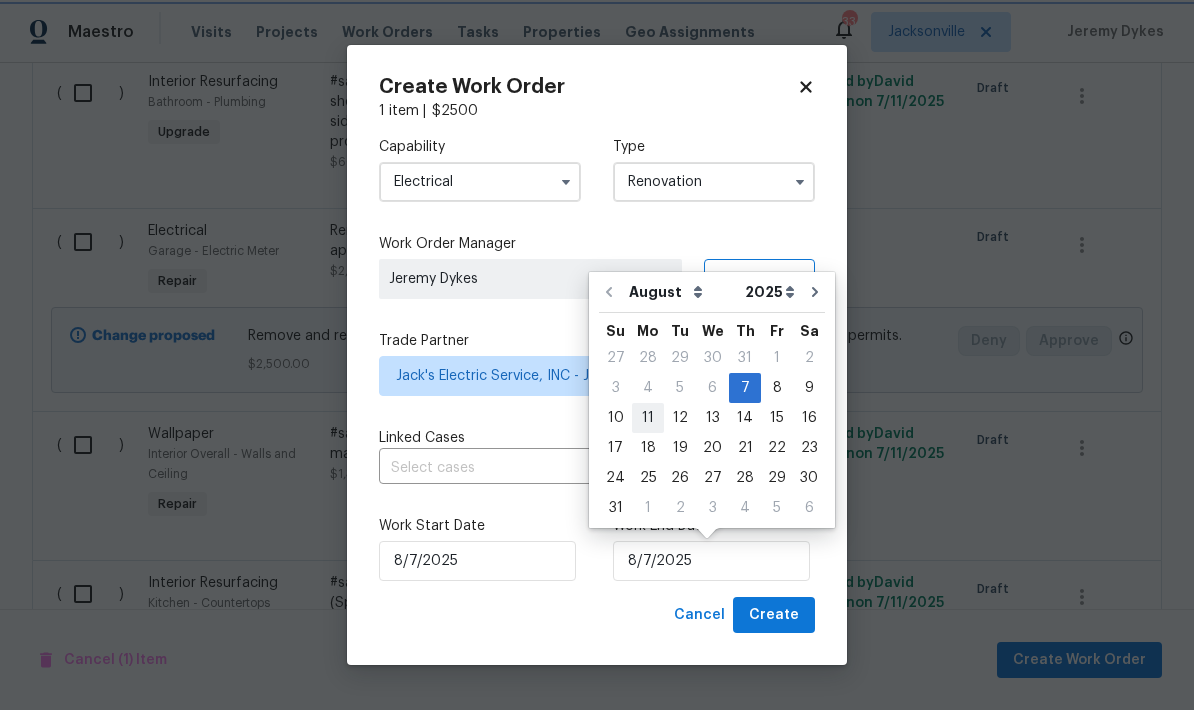 type on "8/11/2025" 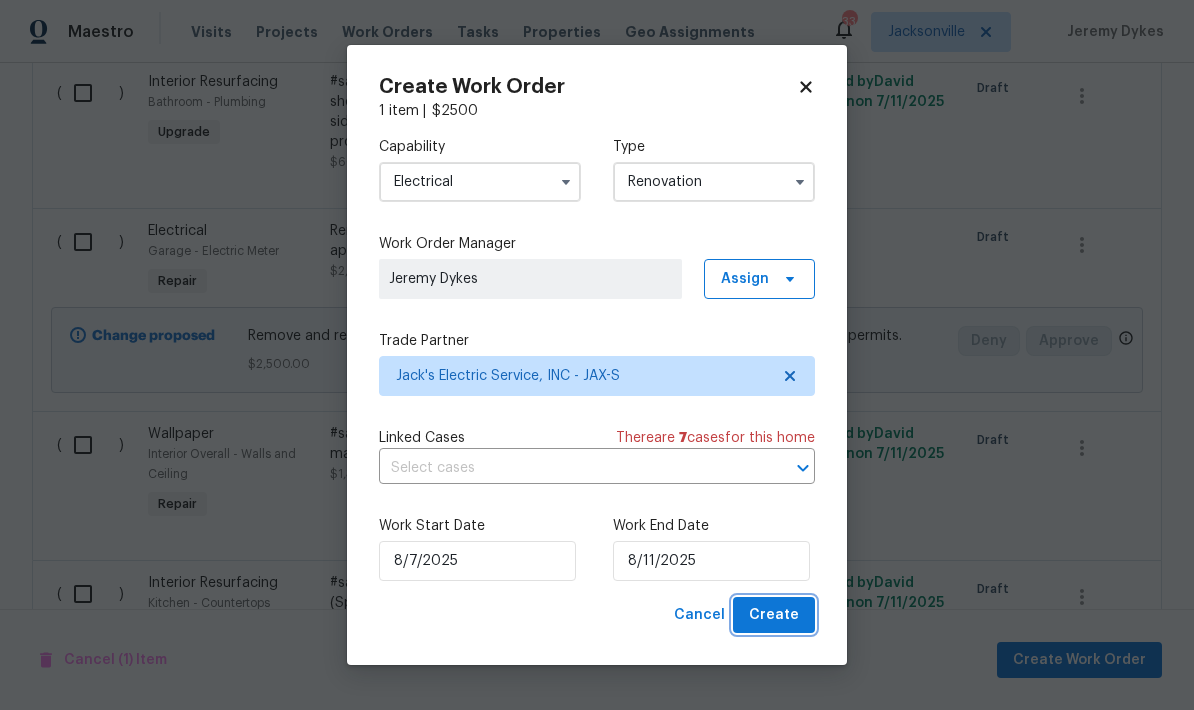 click on "Create" at bounding box center (774, 615) 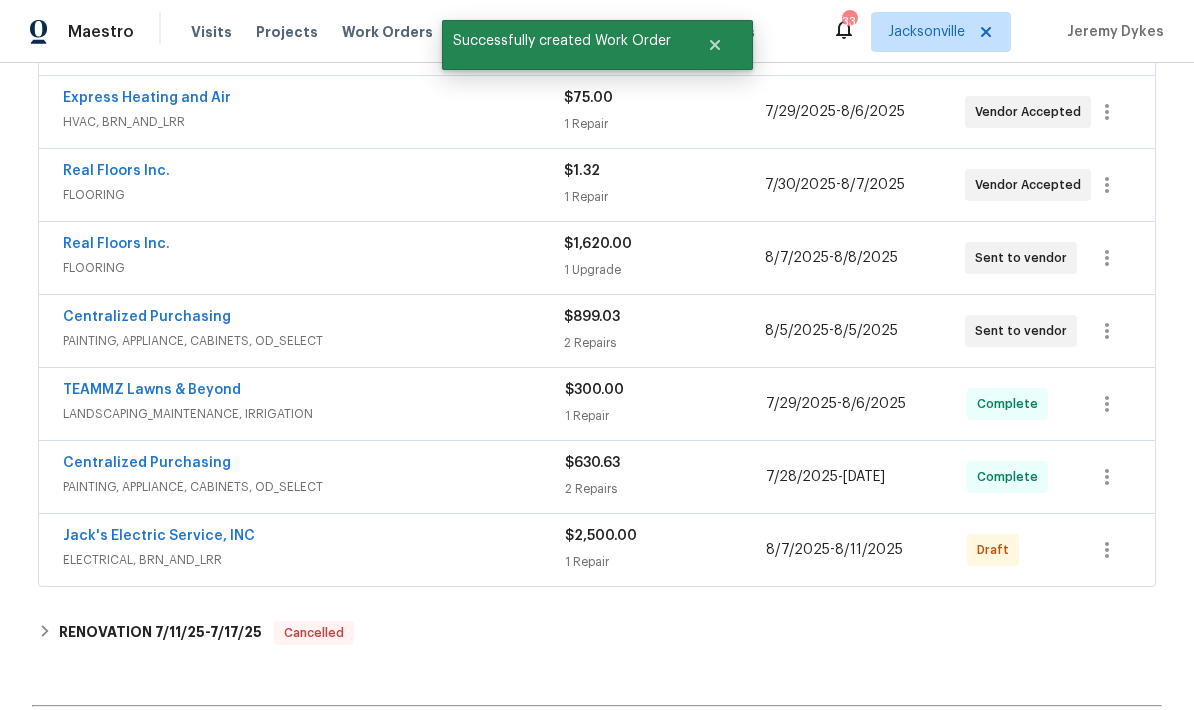 scroll, scrollTop: 591, scrollLeft: 0, axis: vertical 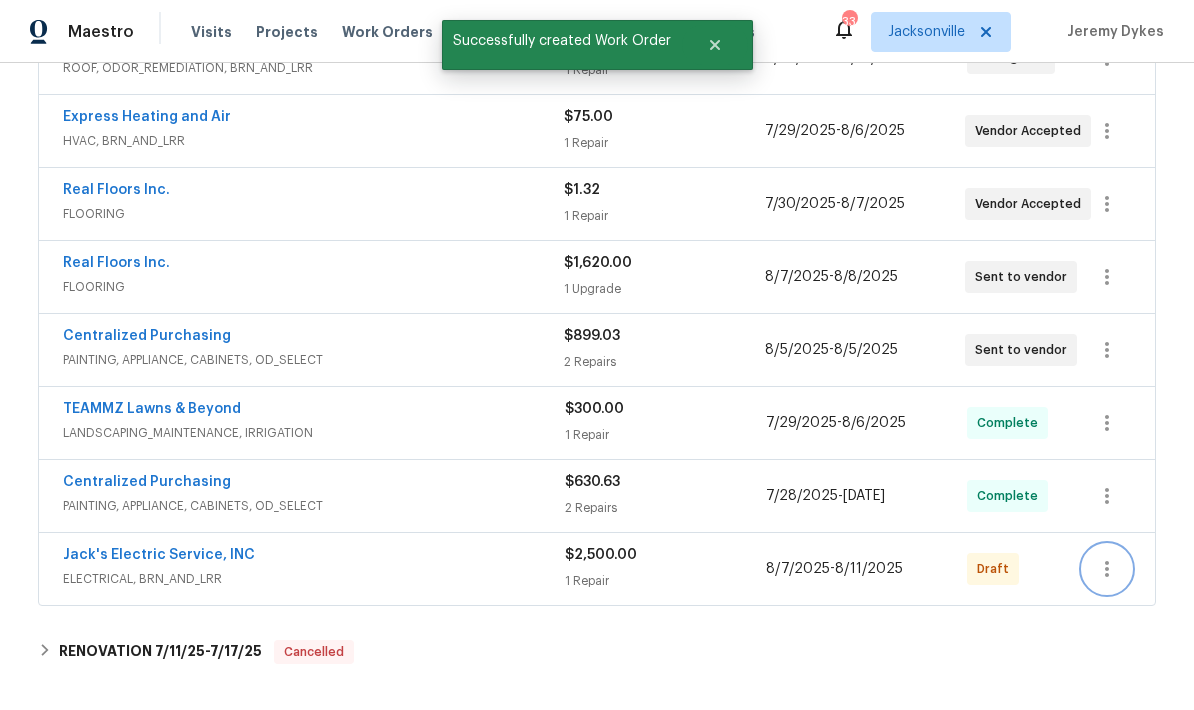 click at bounding box center (1107, 569) 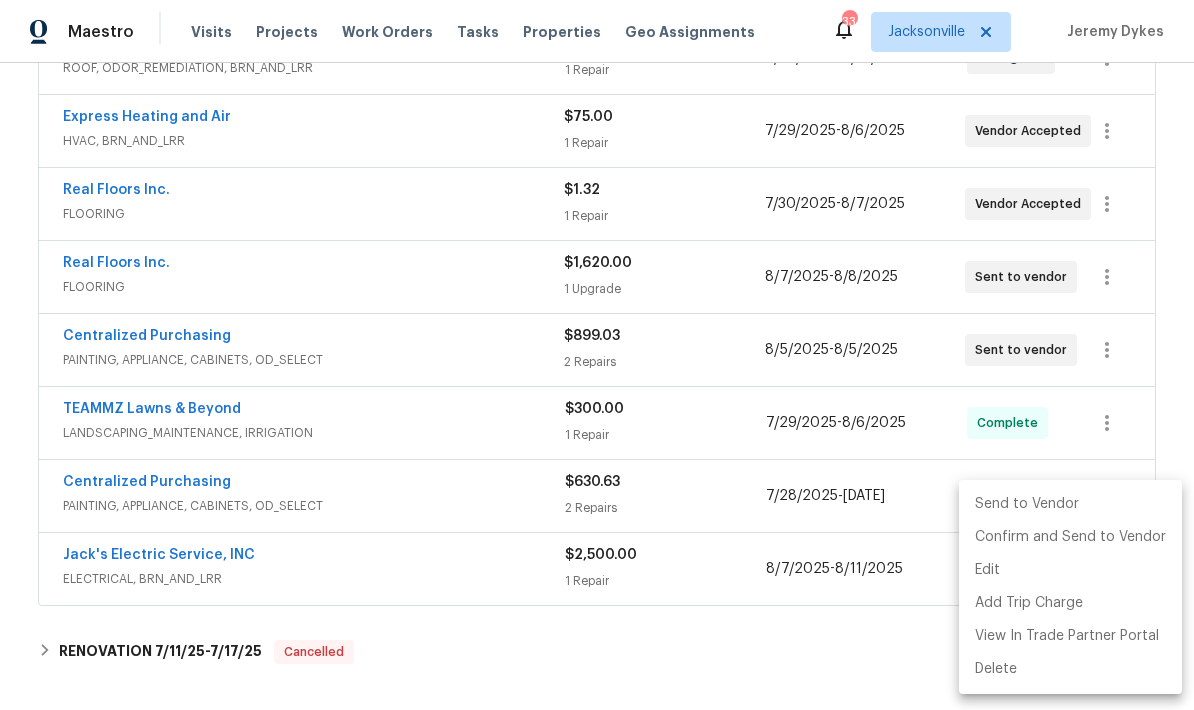 click on "Send to Vendor" at bounding box center [1070, 504] 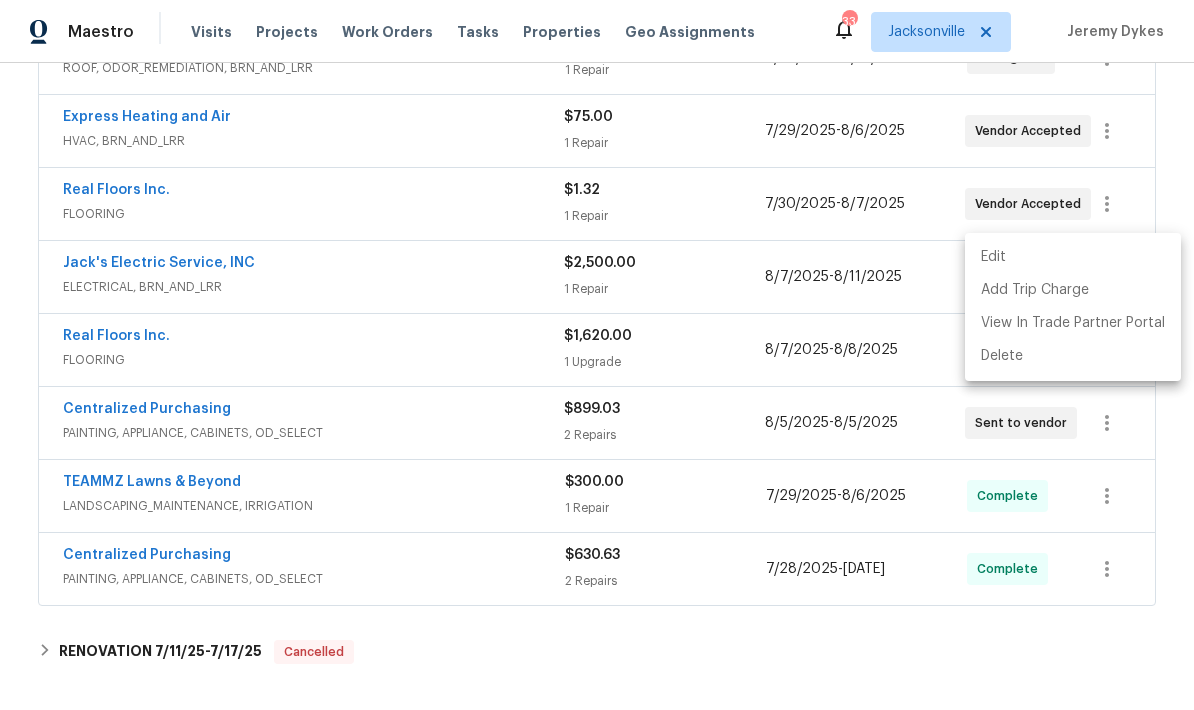 click at bounding box center [597, 355] 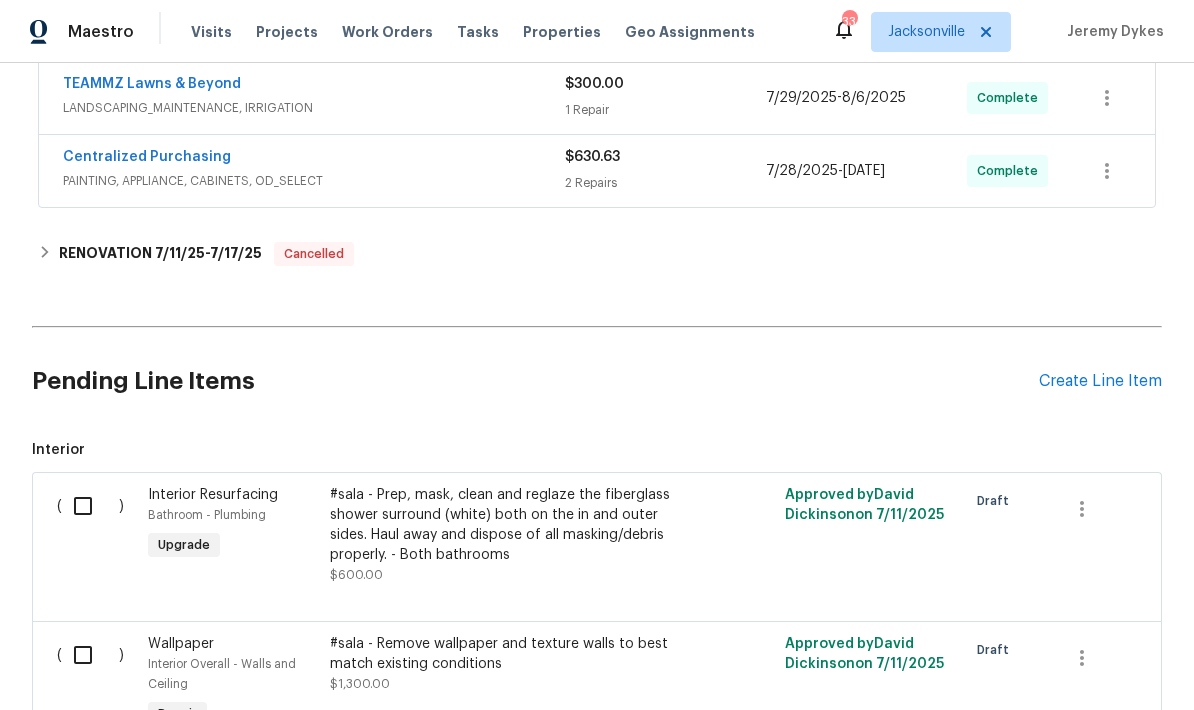 scroll, scrollTop: 992, scrollLeft: 0, axis: vertical 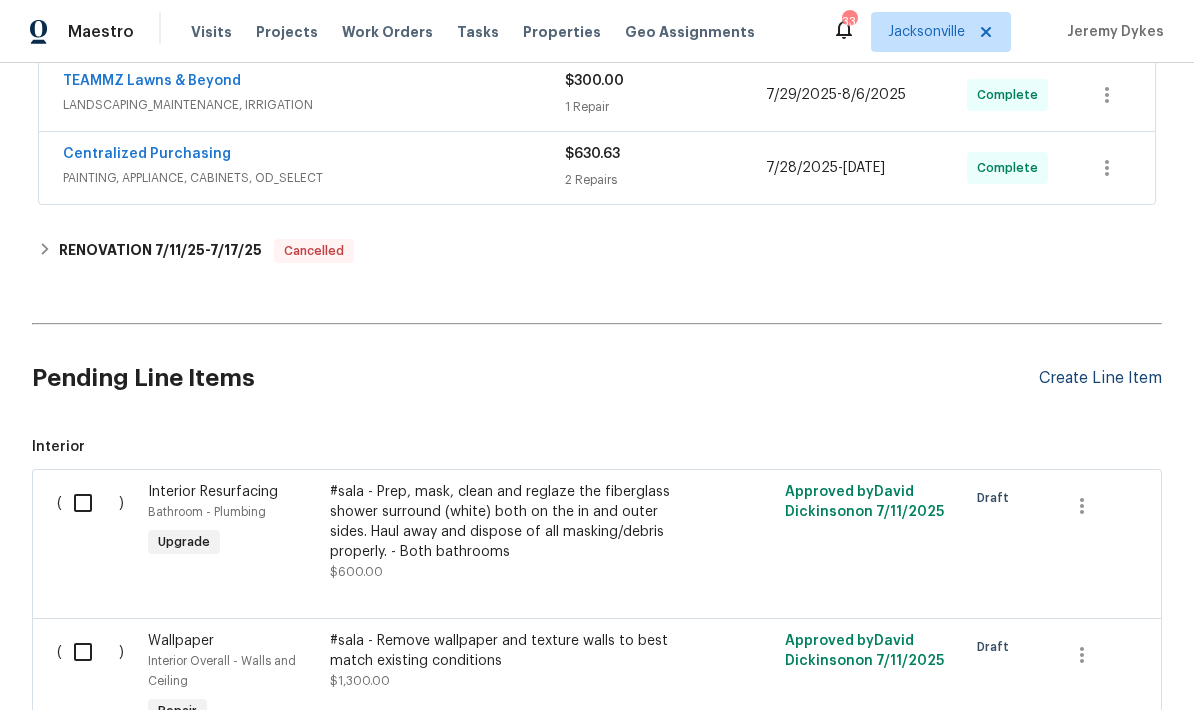 click on "Create Line Item" at bounding box center [1100, 378] 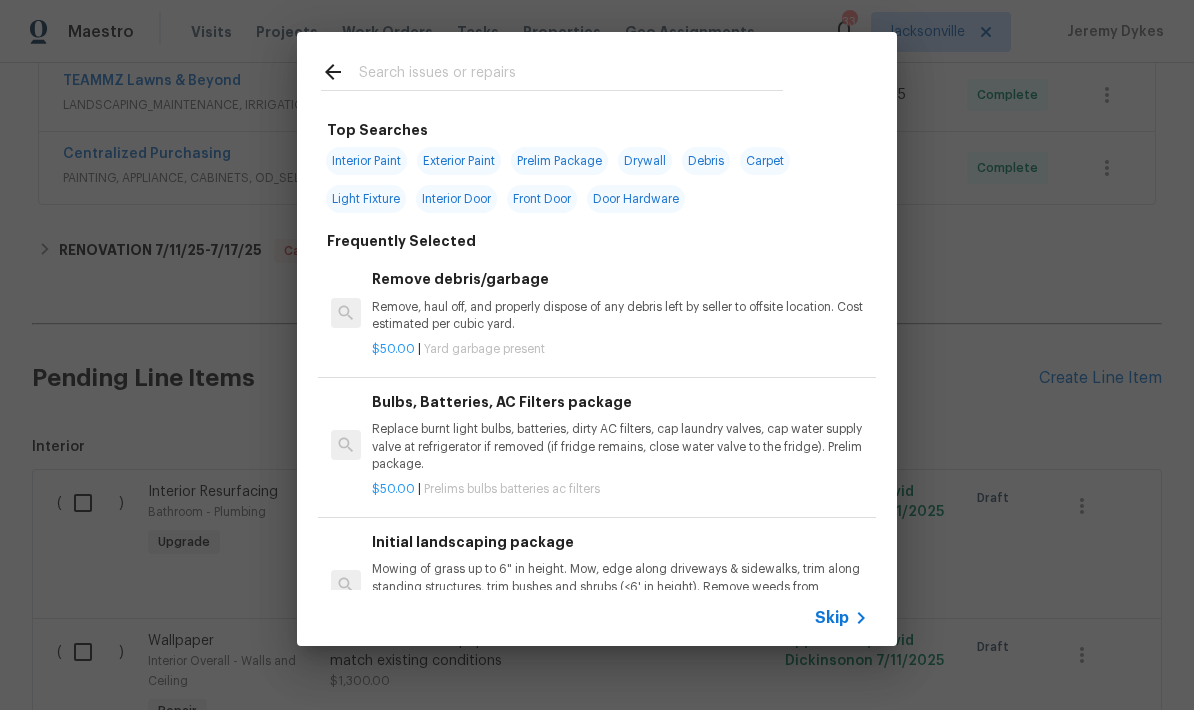 click at bounding box center [571, 75] 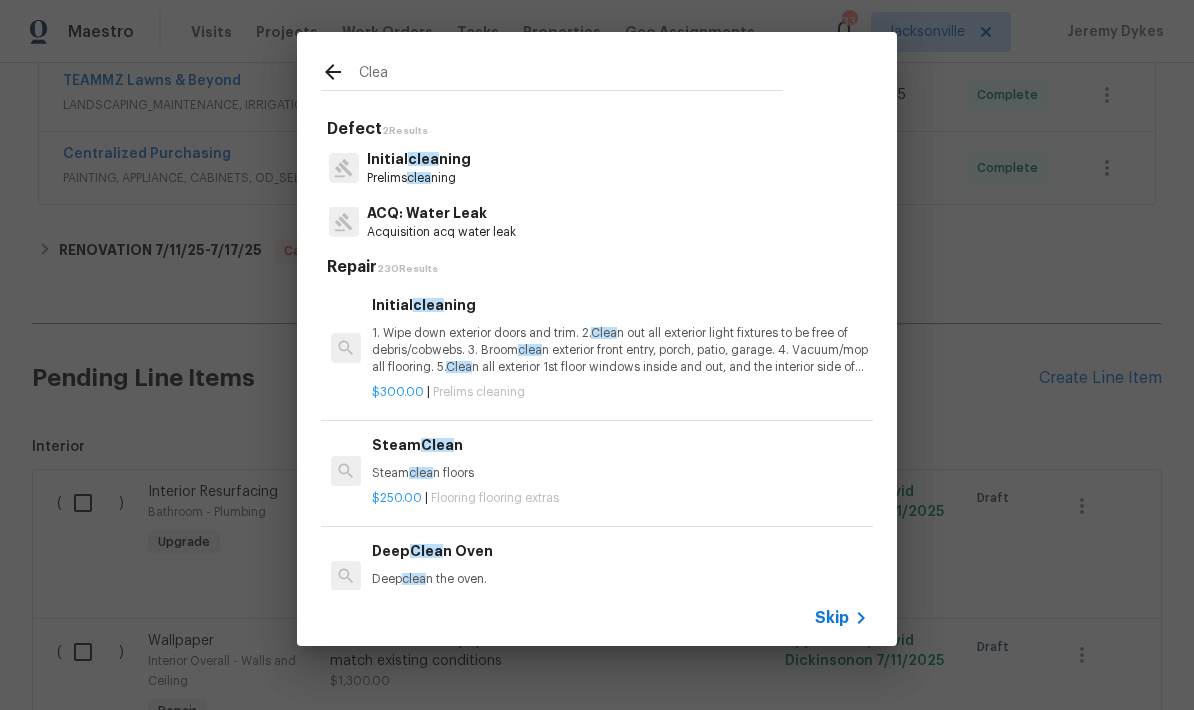 type on "Clean" 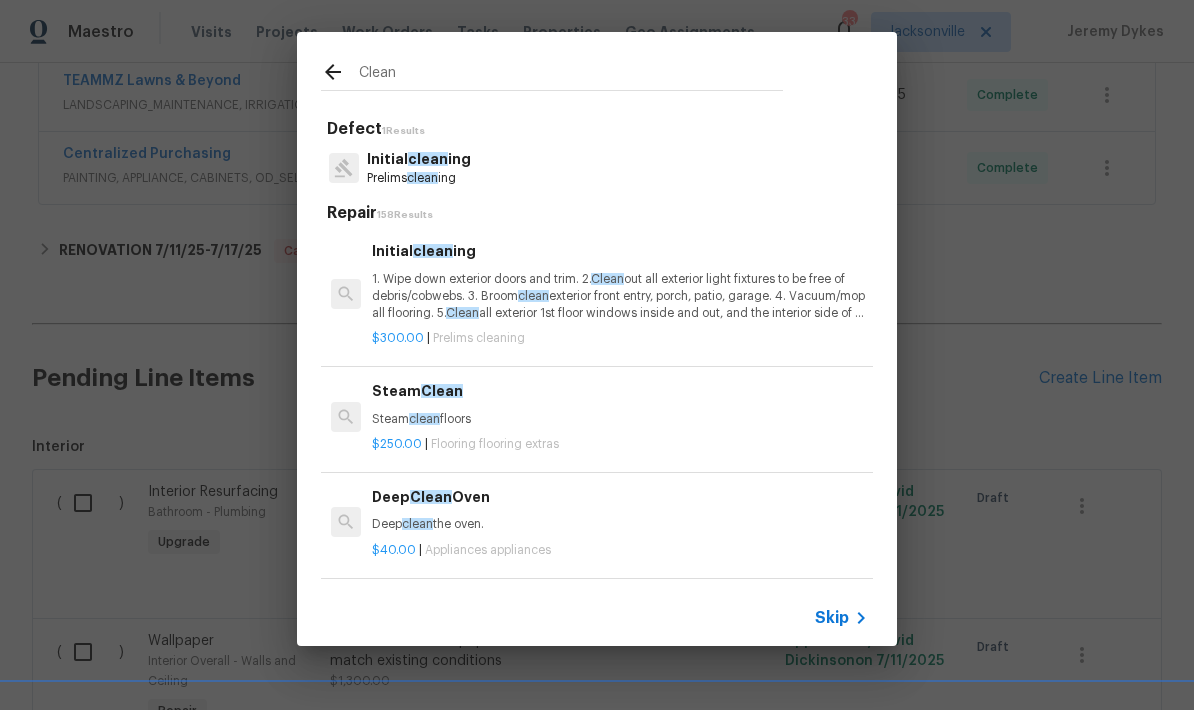 click on "Prelims  clean ing" at bounding box center [419, 178] 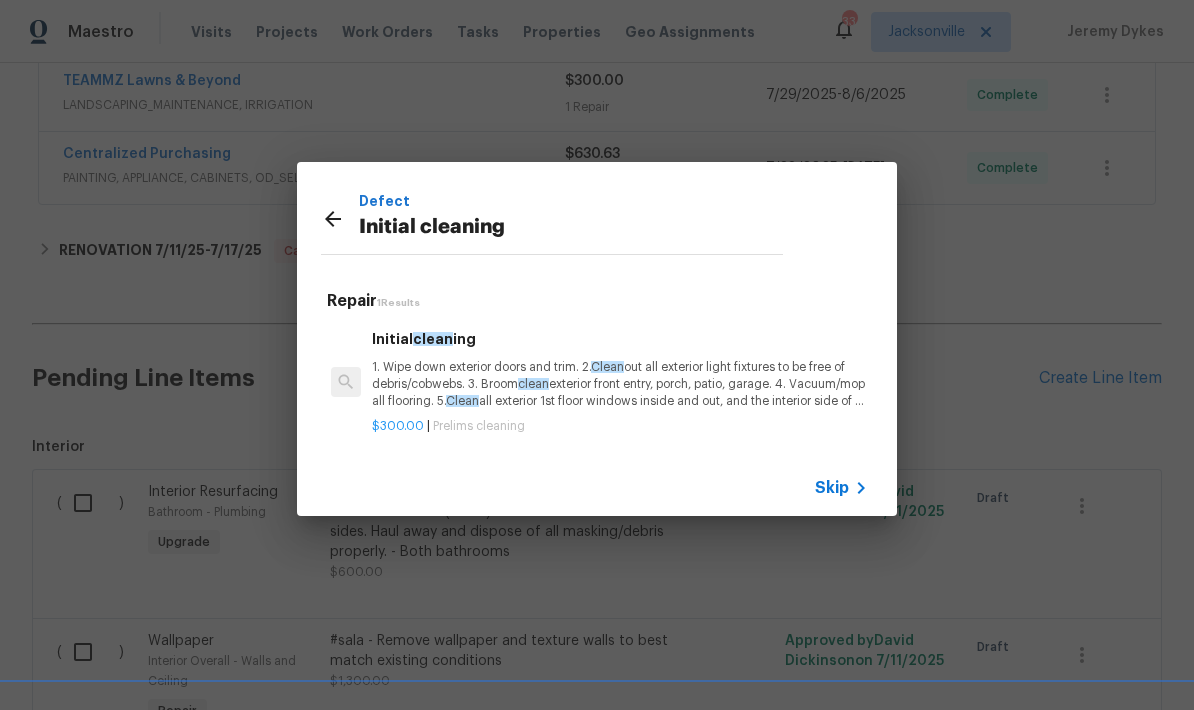 click on "1. Wipe down exterior doors and trim. 2.  Clean  out all exterior light fixtures to be free of debris/cobwebs. 3. Broom  clean  exterior front entry, porch, patio, garage. 4. Vacuum/mop all flooring. 5.  Clean  all exterior 1st floor windows inside and out, and the interior side of all above grade windows.  Clean  all tracks/frames. 6.  Clean  all air vent grills. 7.  Clean  all interior window, base, sill and trim. 8.  Clean  all switch/outlet plates and remove any paint. 9.  Clean  all light fixtures and ceiling fans. 10.  Clean  all doors, frames and trim. 11.  Clean  kitchen and laundry appliances - inside-outside and underneath. 12.  Clean  cabinetry inside and outside and top including drawers. 13.  Clean  counters, sinks, plumbing fixtures, toilets seat to remain down. 14.  Clean  showers, tubs, surrounds, wall tile free of grime and soap scum. 15.  Clean  window coverings if left in place. 16.  Clean  baseboards. 17.  Clean" at bounding box center (620, 384) 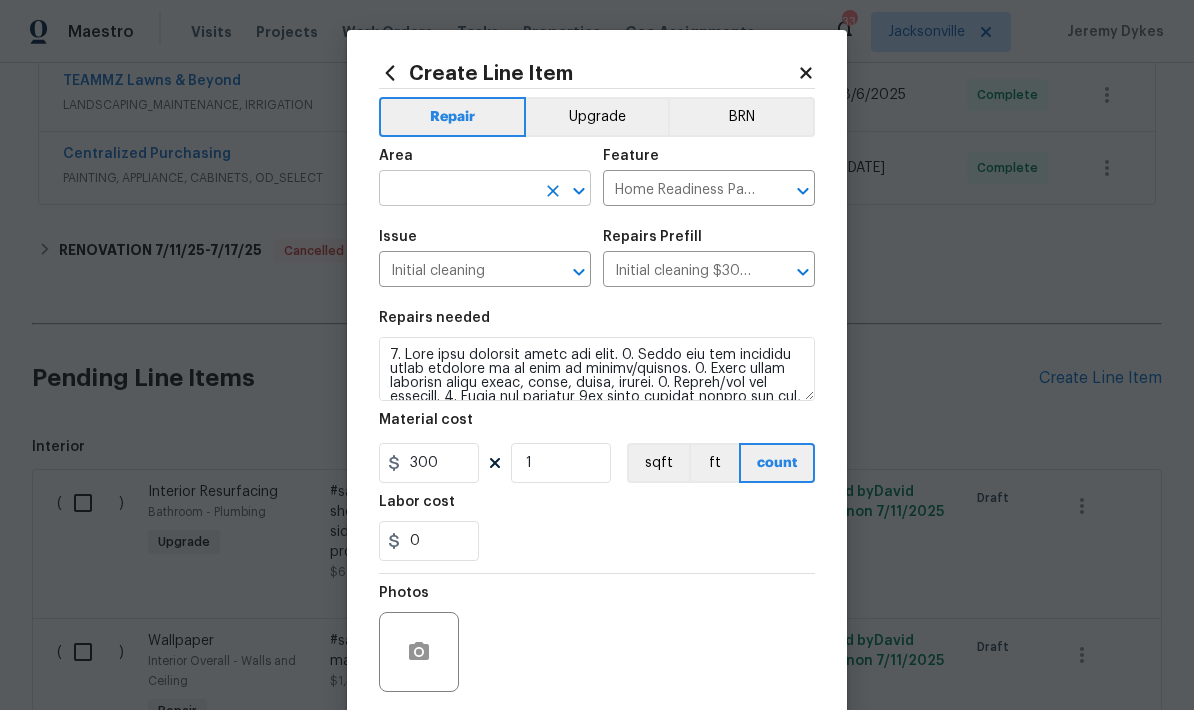 click at bounding box center (457, 190) 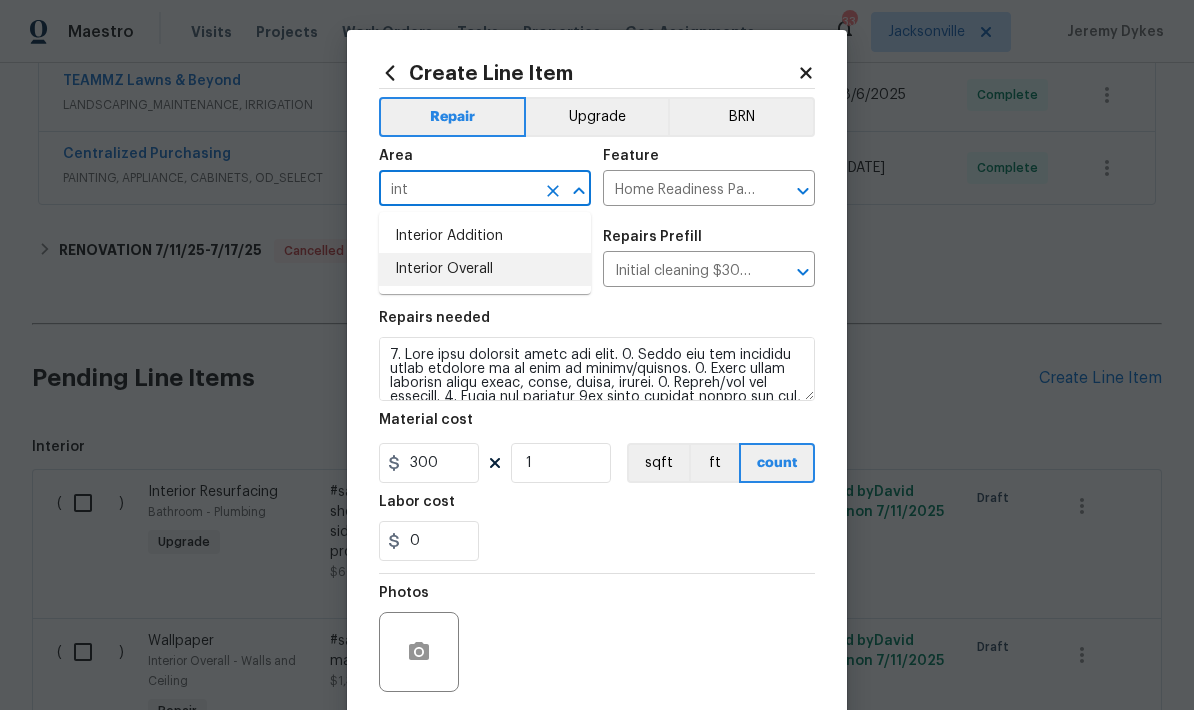 click on "Interior Overall" at bounding box center (485, 269) 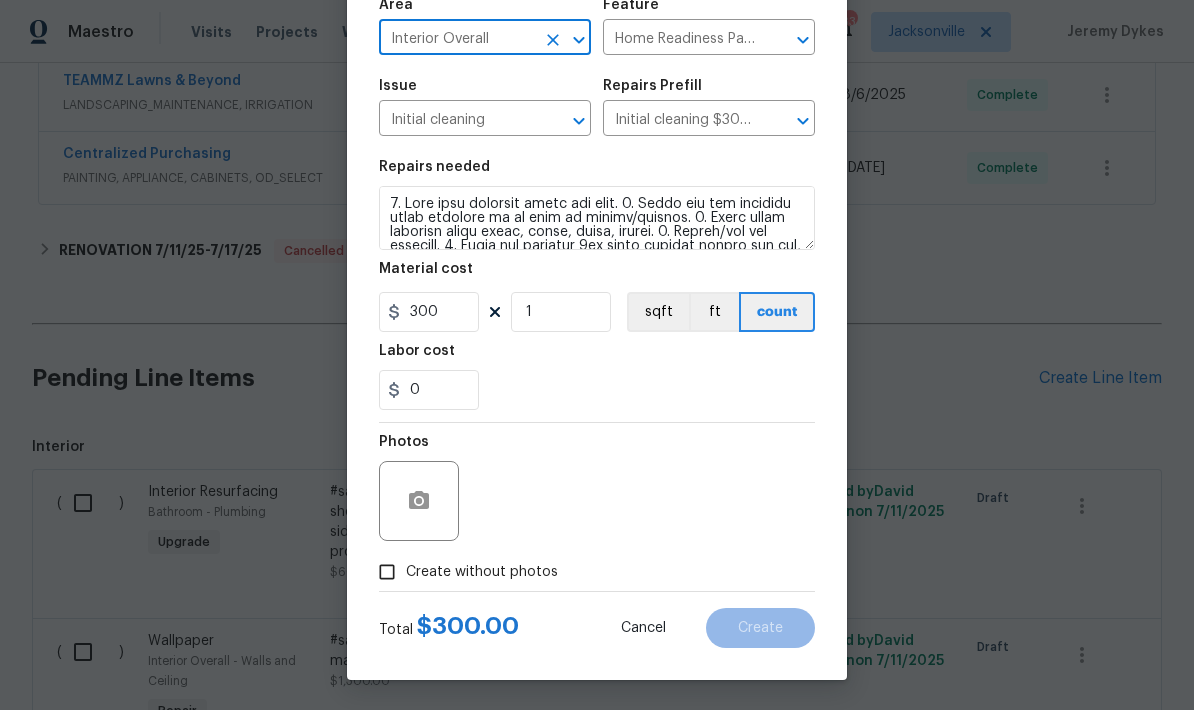 scroll, scrollTop: 155, scrollLeft: 0, axis: vertical 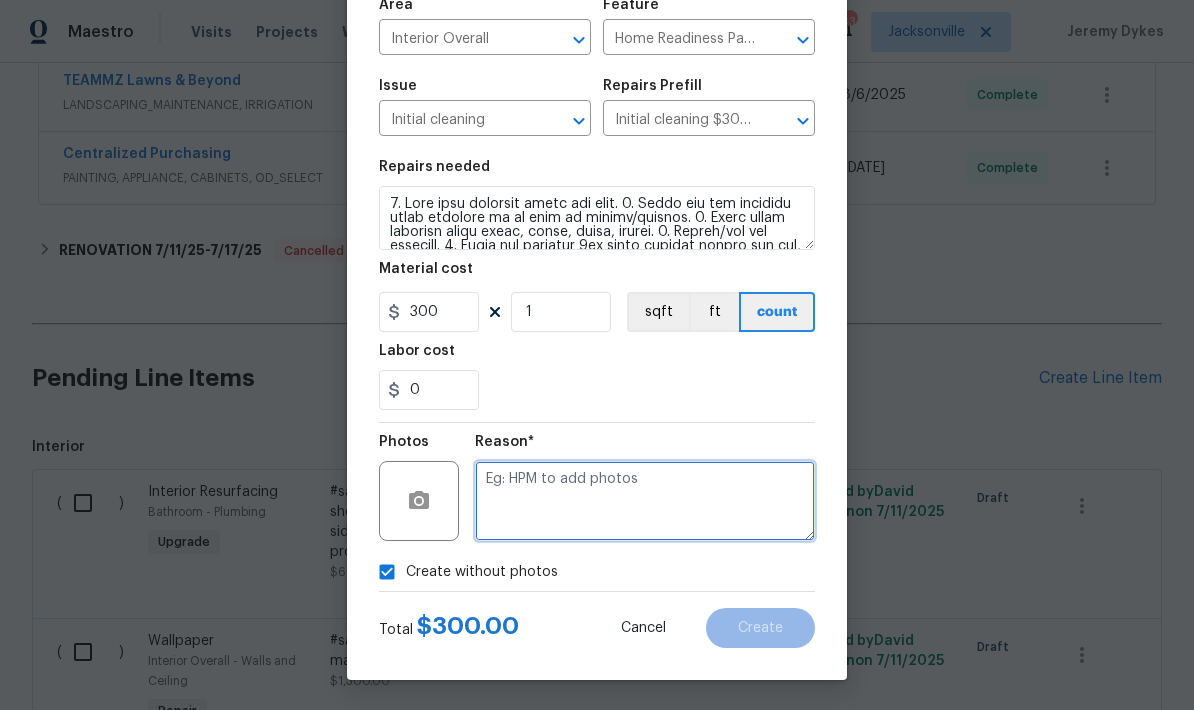 click at bounding box center (645, 501) 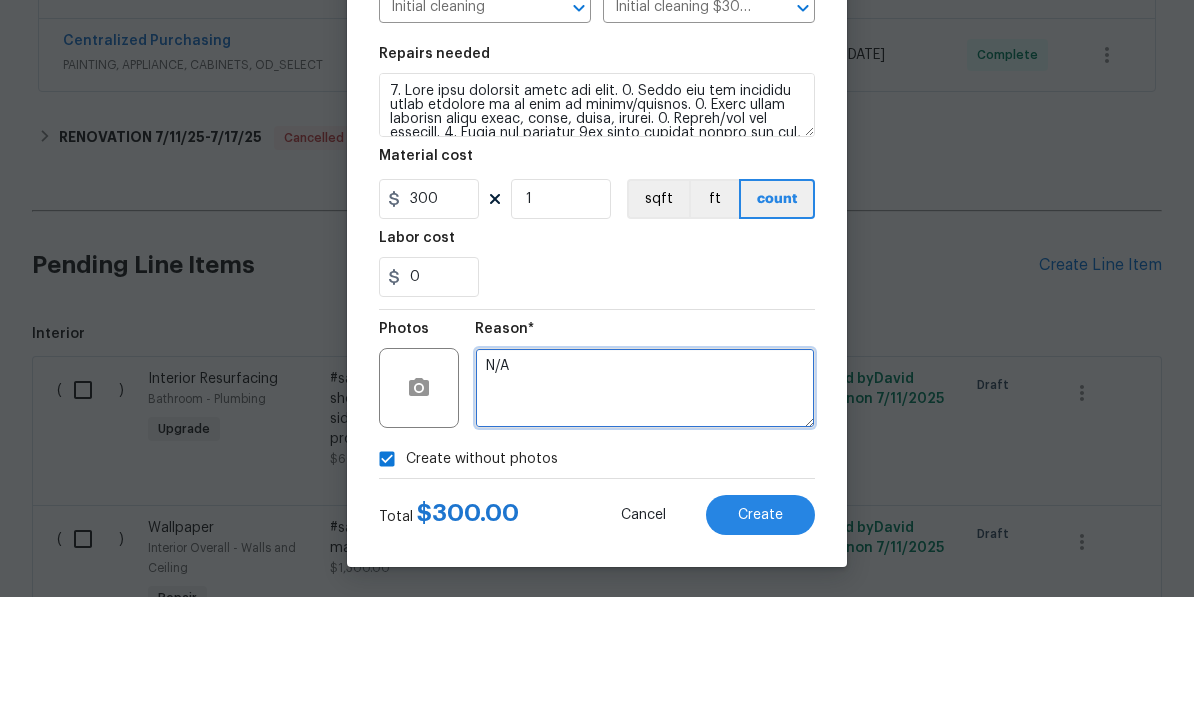 scroll, scrollTop: 80, scrollLeft: 0, axis: vertical 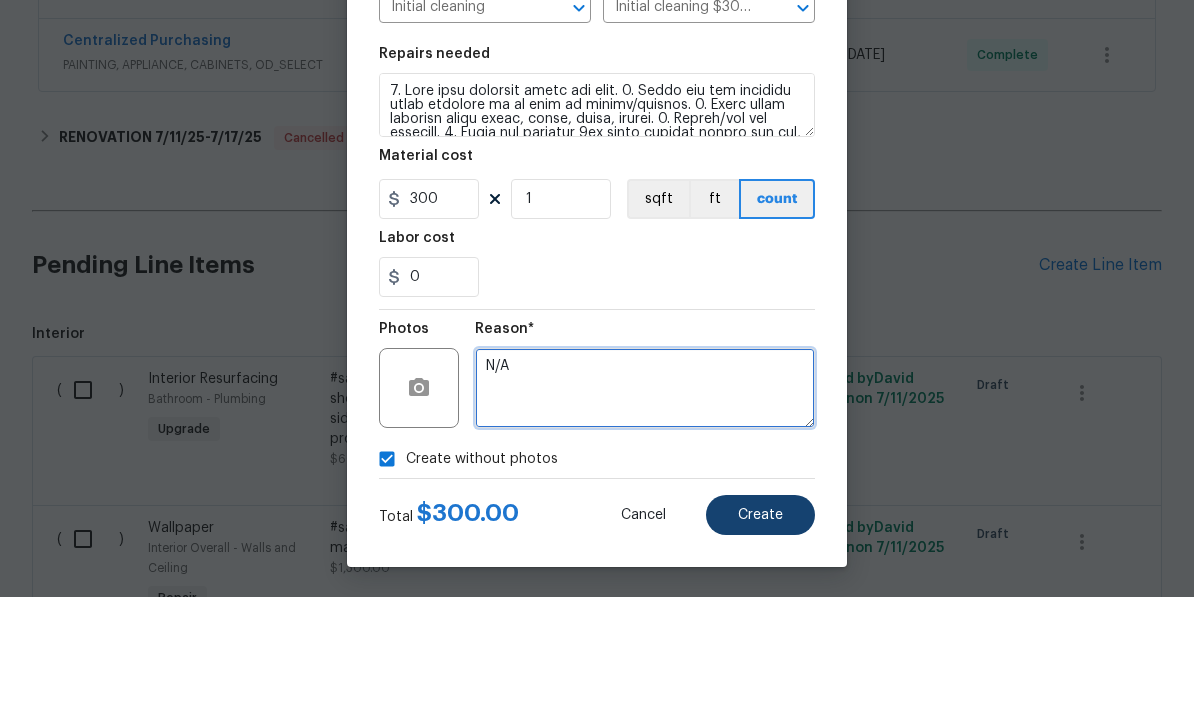 type on "N/A" 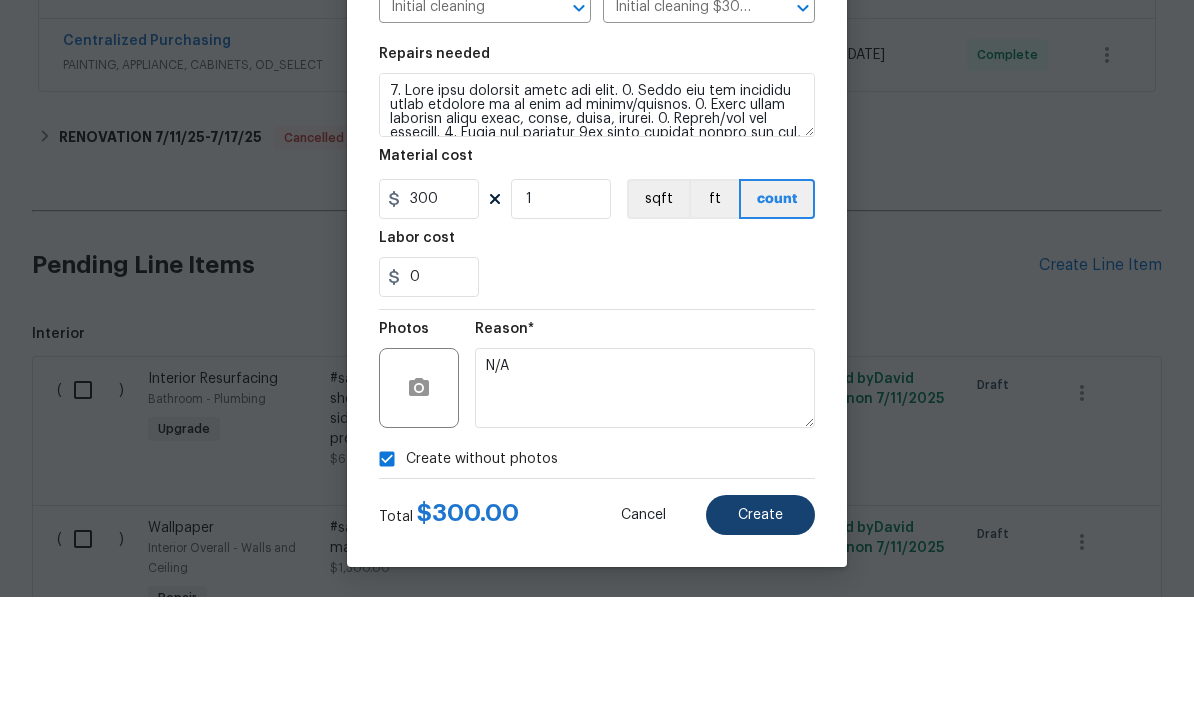 click on "Create" at bounding box center (760, 628) 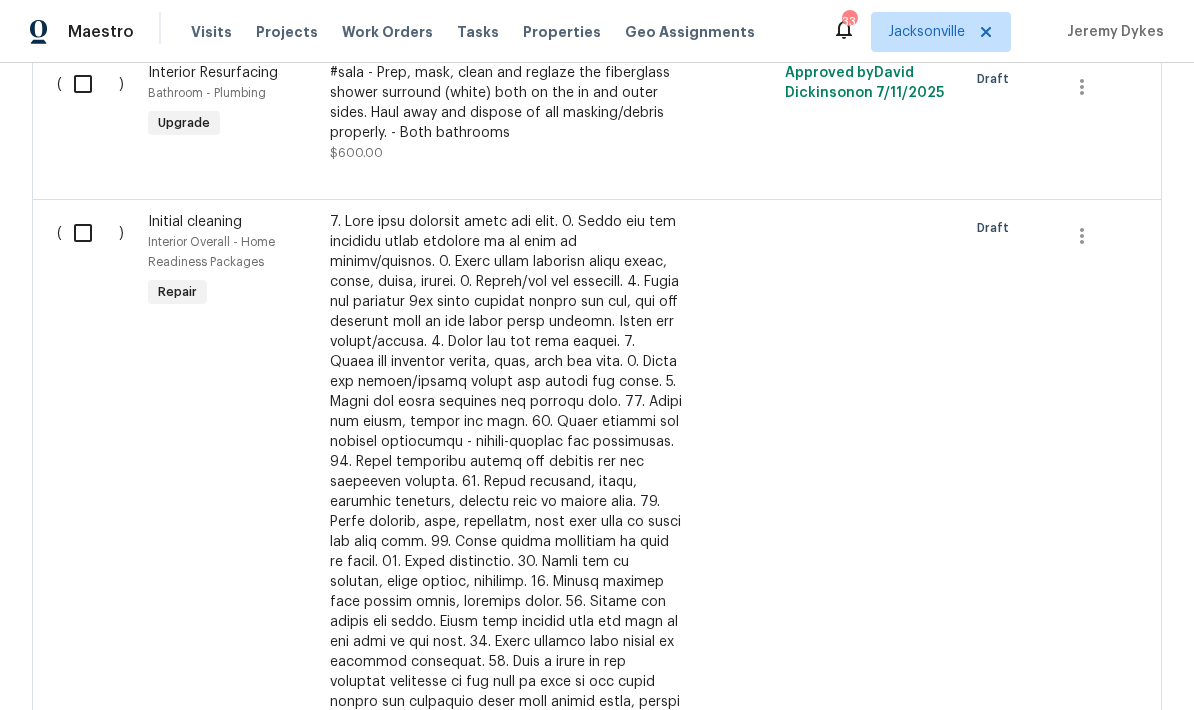 scroll, scrollTop: 1412, scrollLeft: 0, axis: vertical 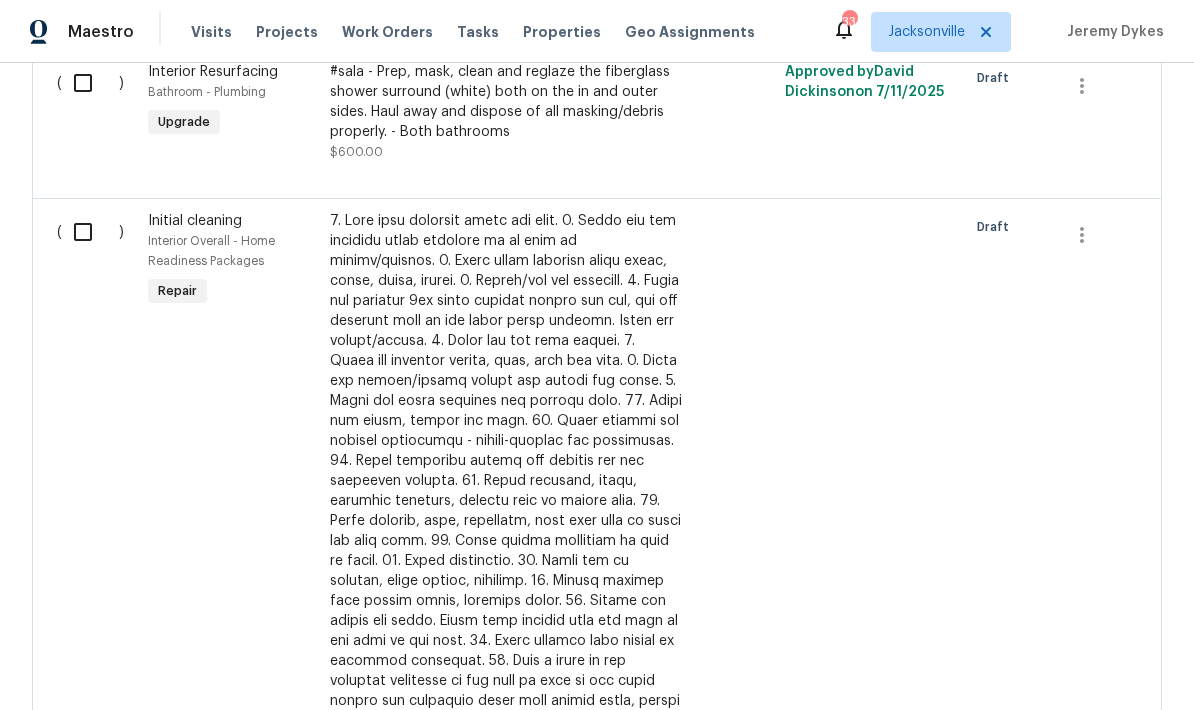 click at bounding box center [90, 232] 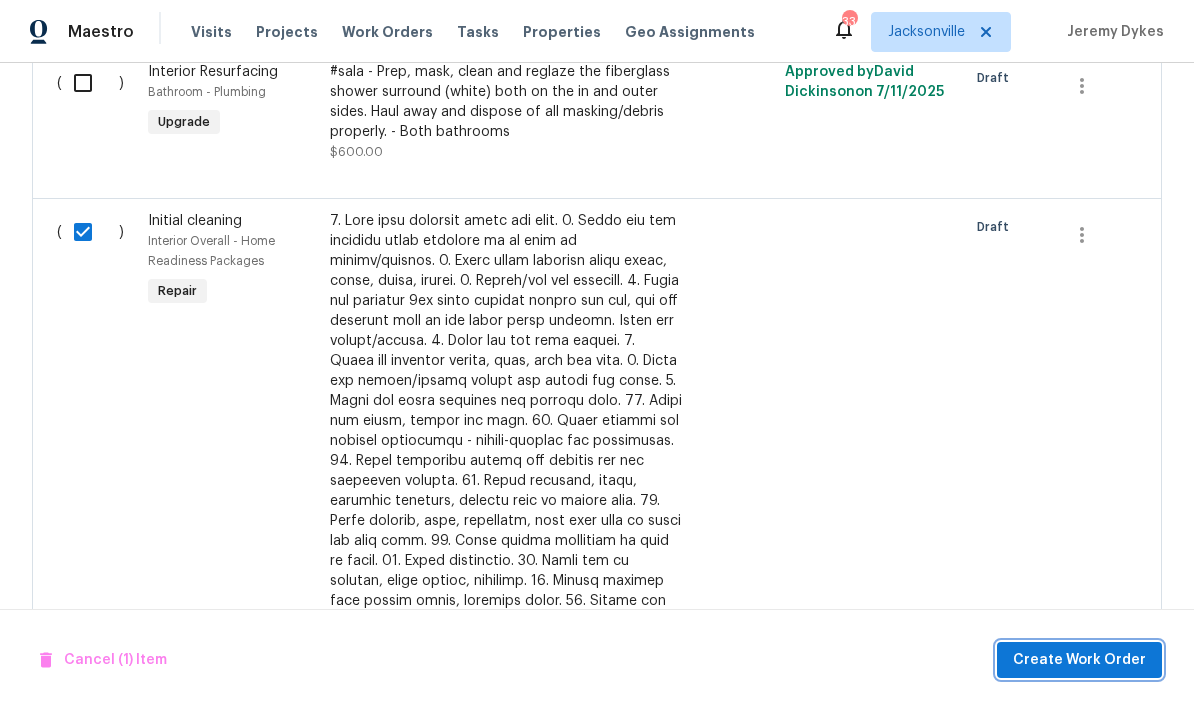 click on "Create Work Order" at bounding box center (1079, 660) 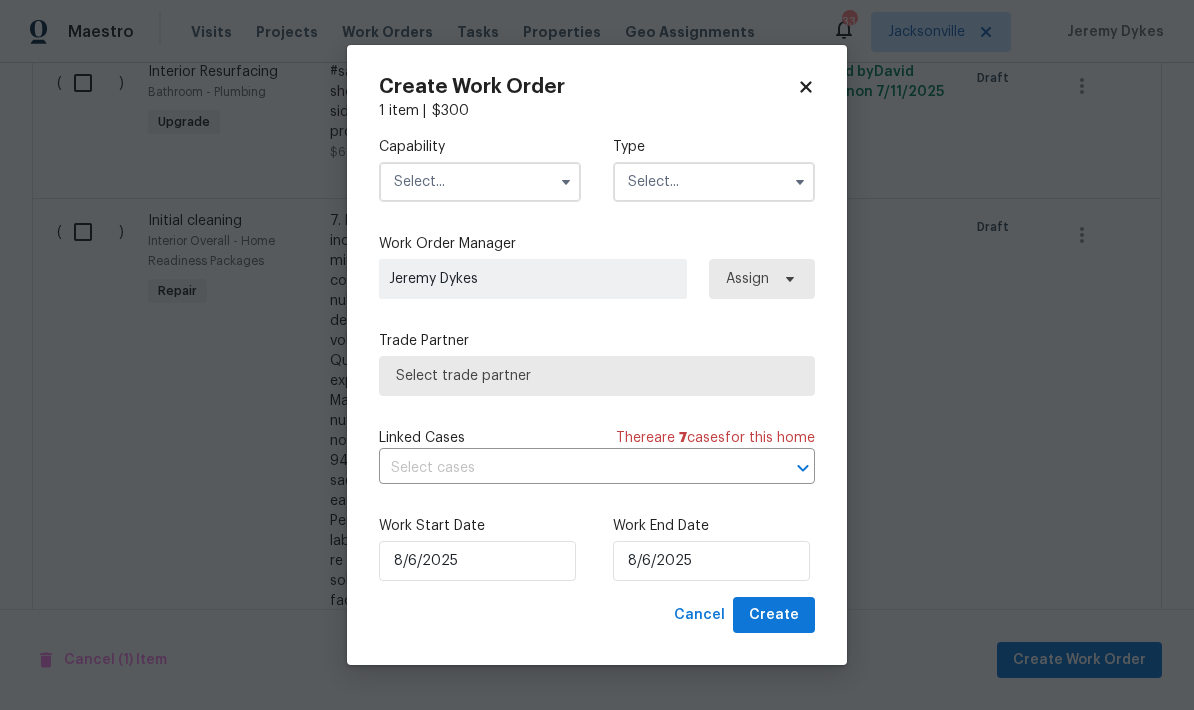 checkbox on "false" 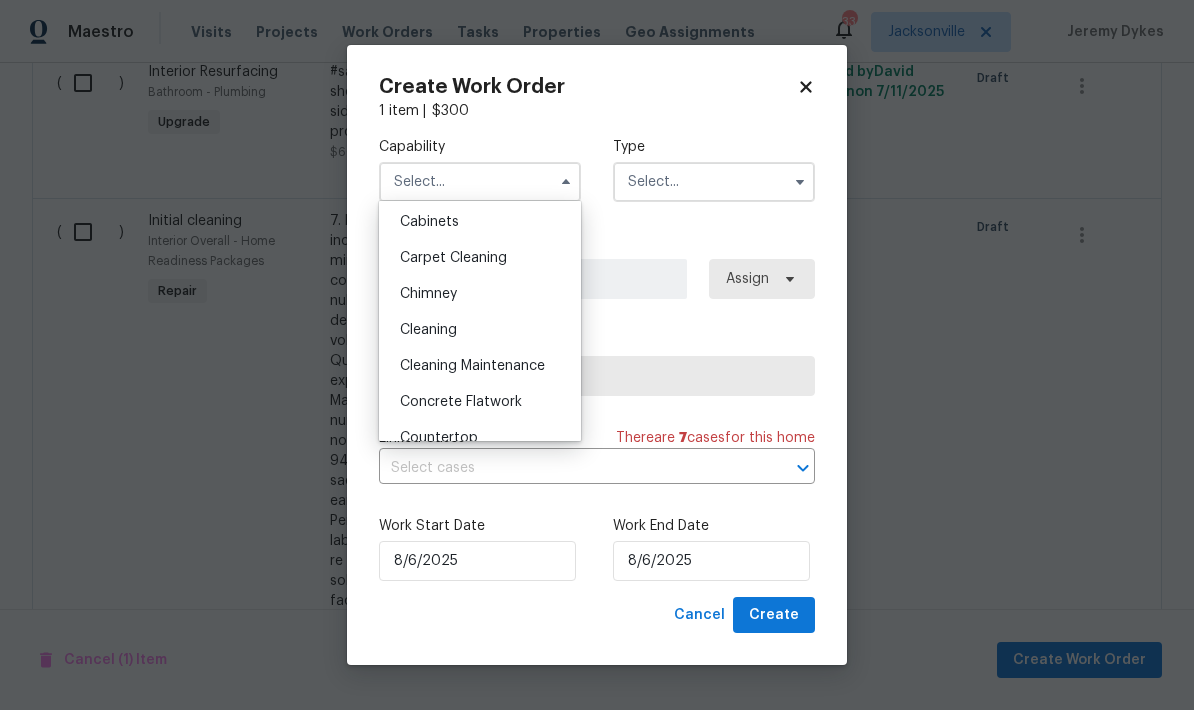 scroll, scrollTop: 175, scrollLeft: 0, axis: vertical 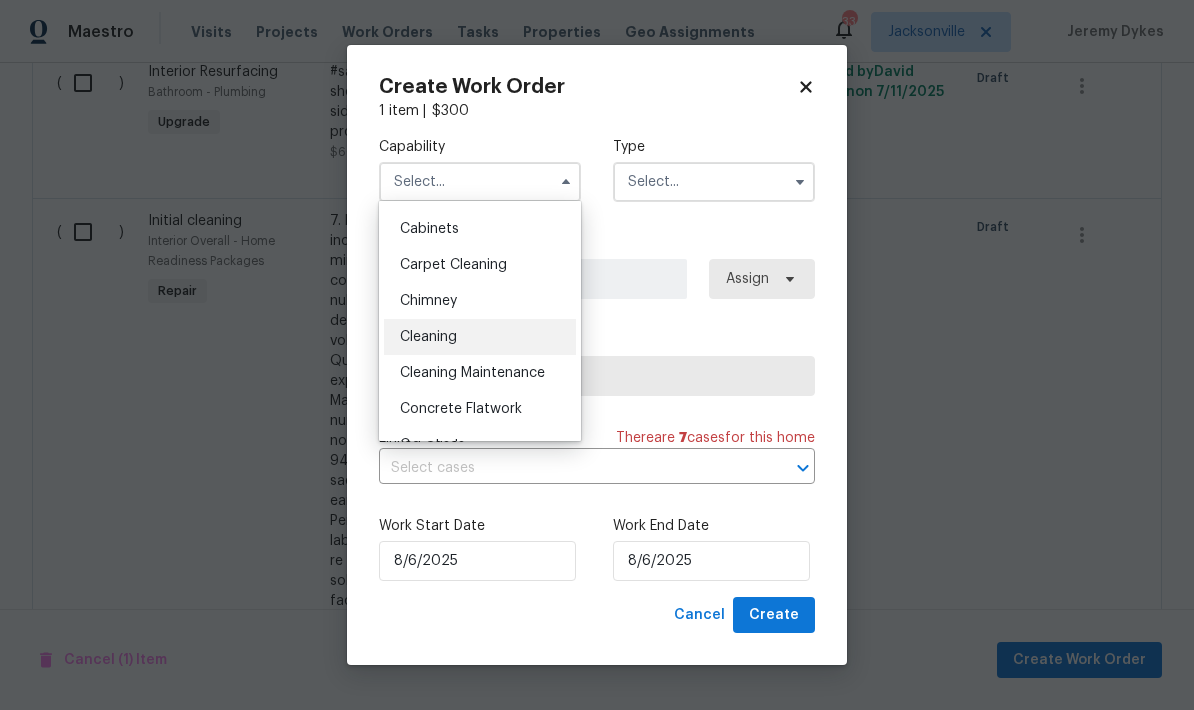 click on "Cleaning" at bounding box center [480, 337] 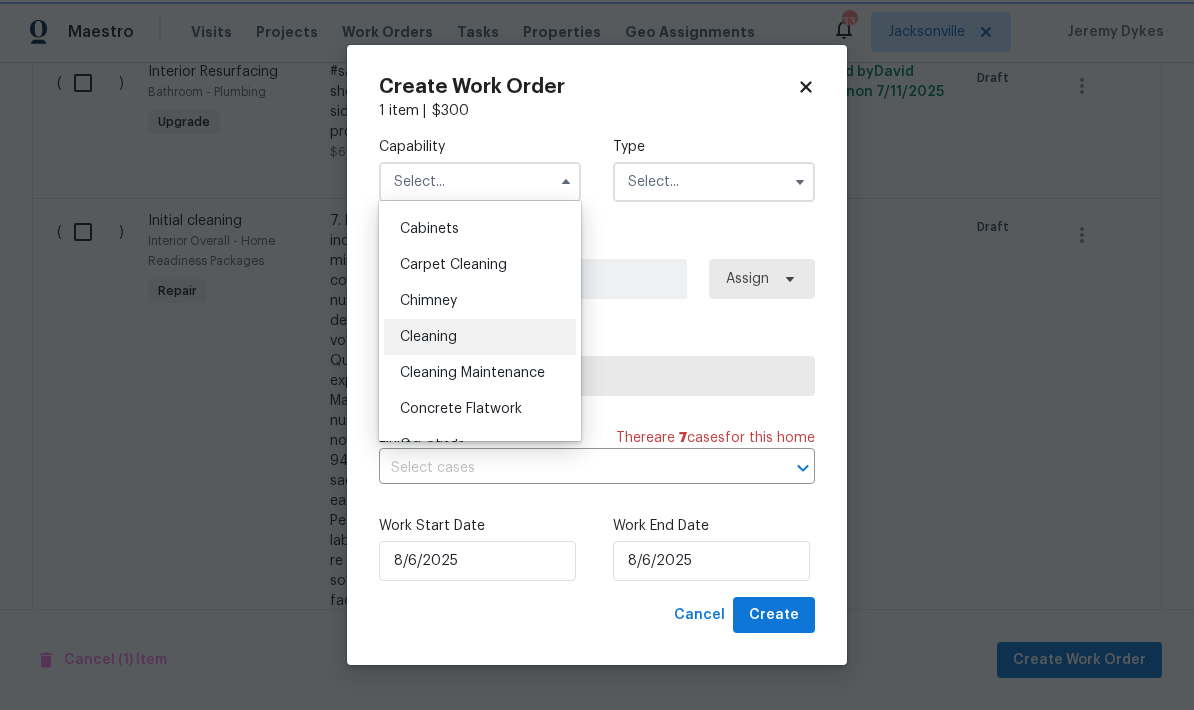 type on "Cleaning" 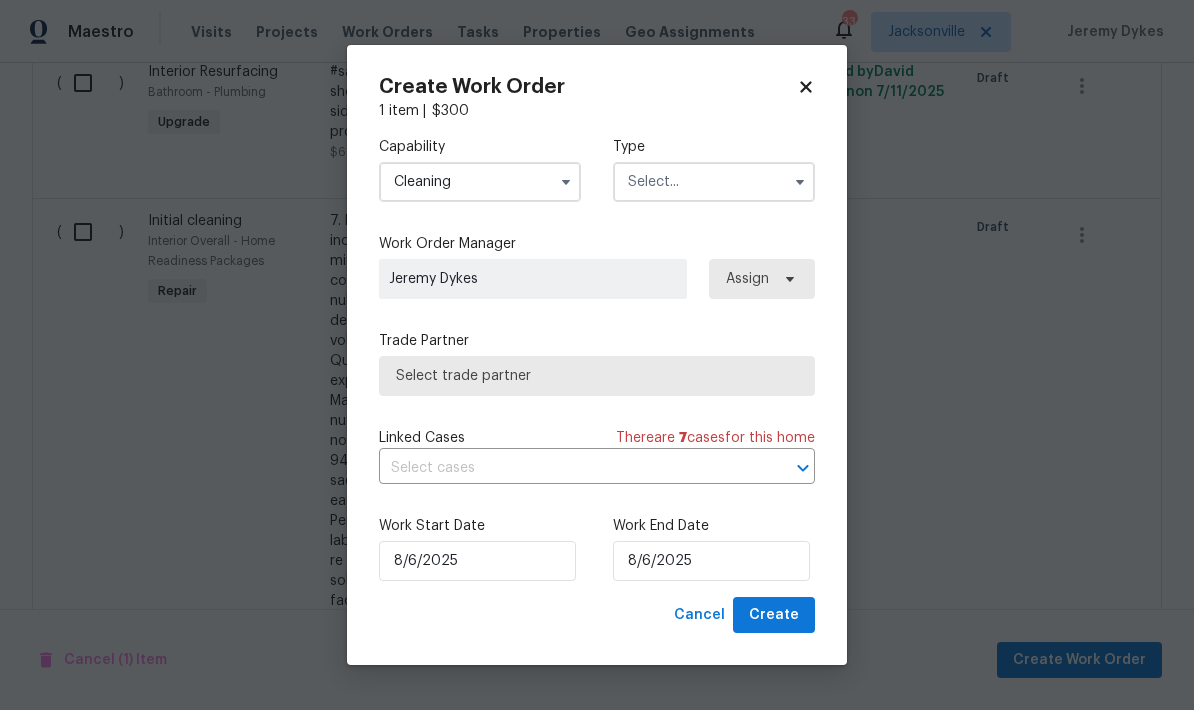 click at bounding box center (714, 182) 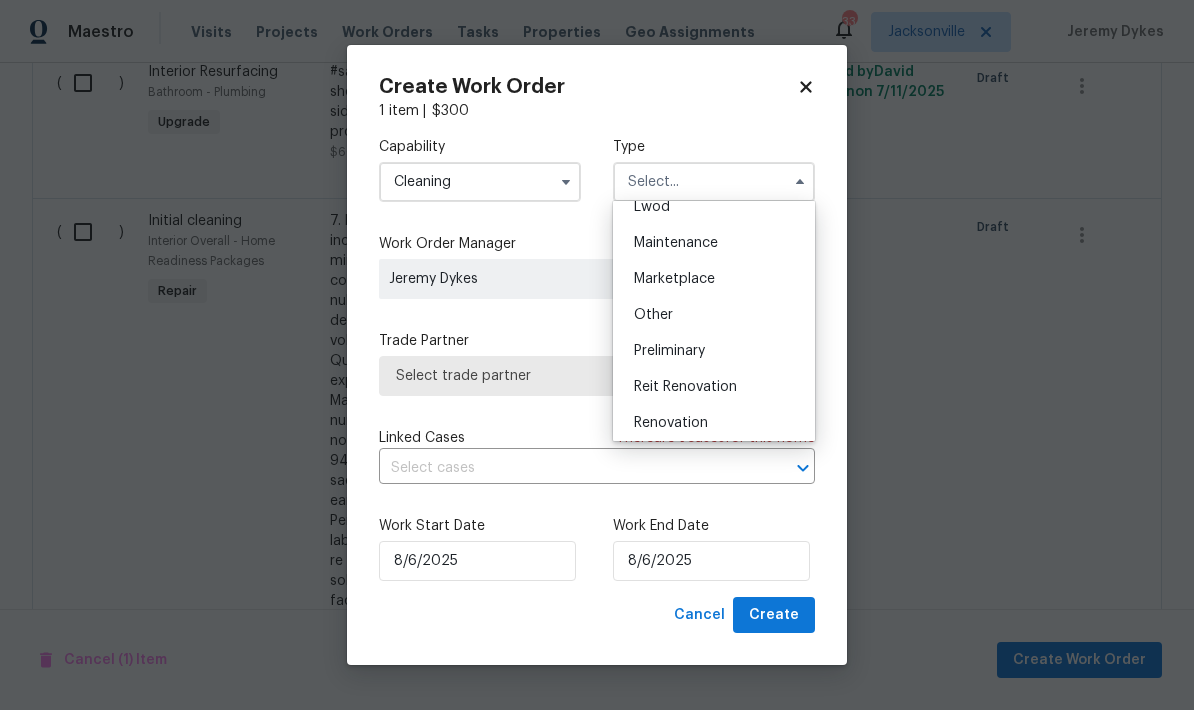 scroll, scrollTop: 351, scrollLeft: 0, axis: vertical 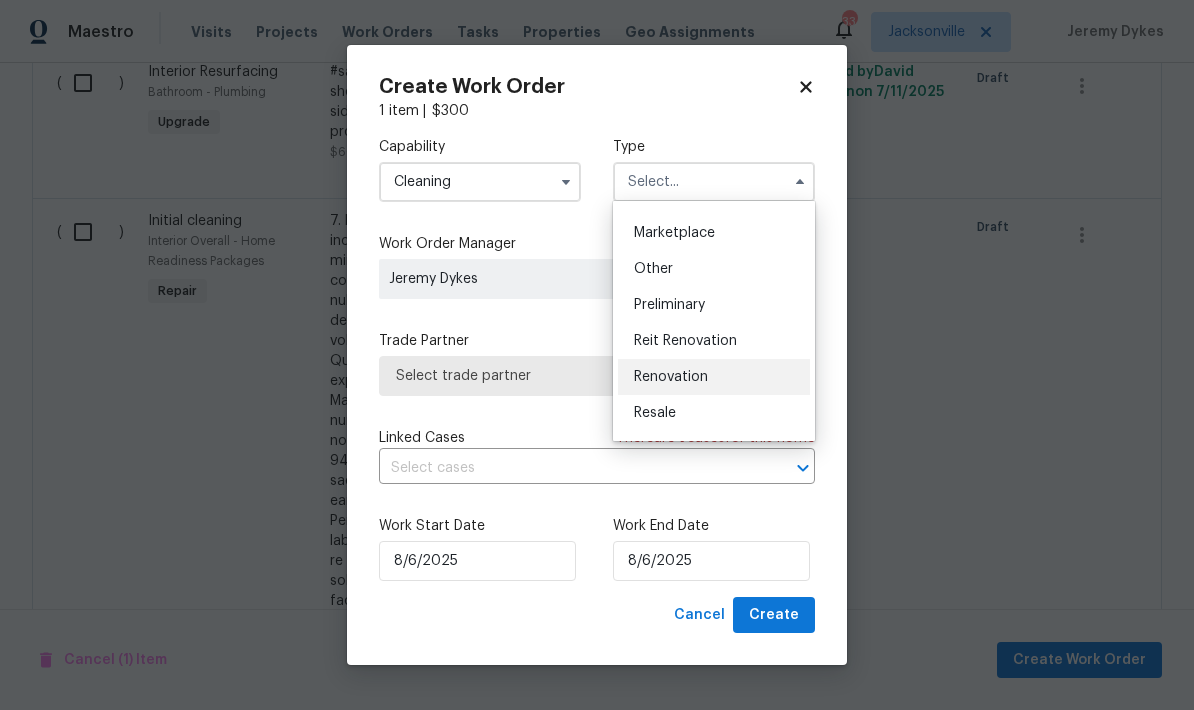 click on "Renovation" at bounding box center [714, 377] 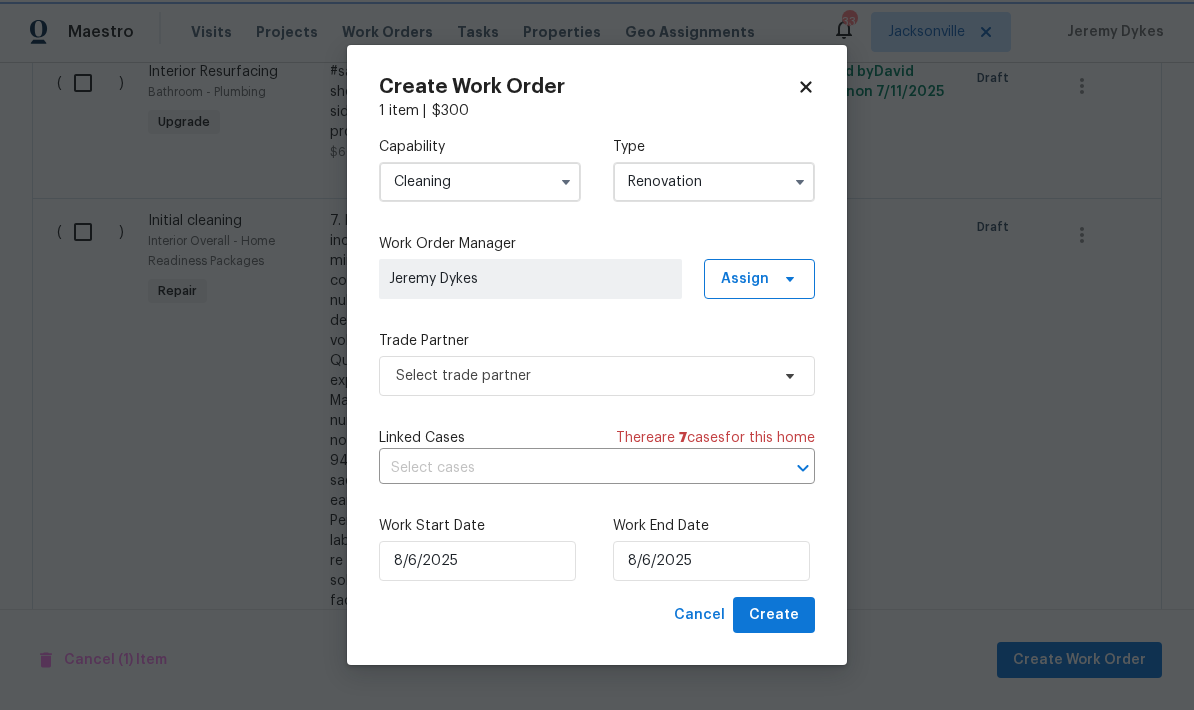 scroll, scrollTop: 0, scrollLeft: 0, axis: both 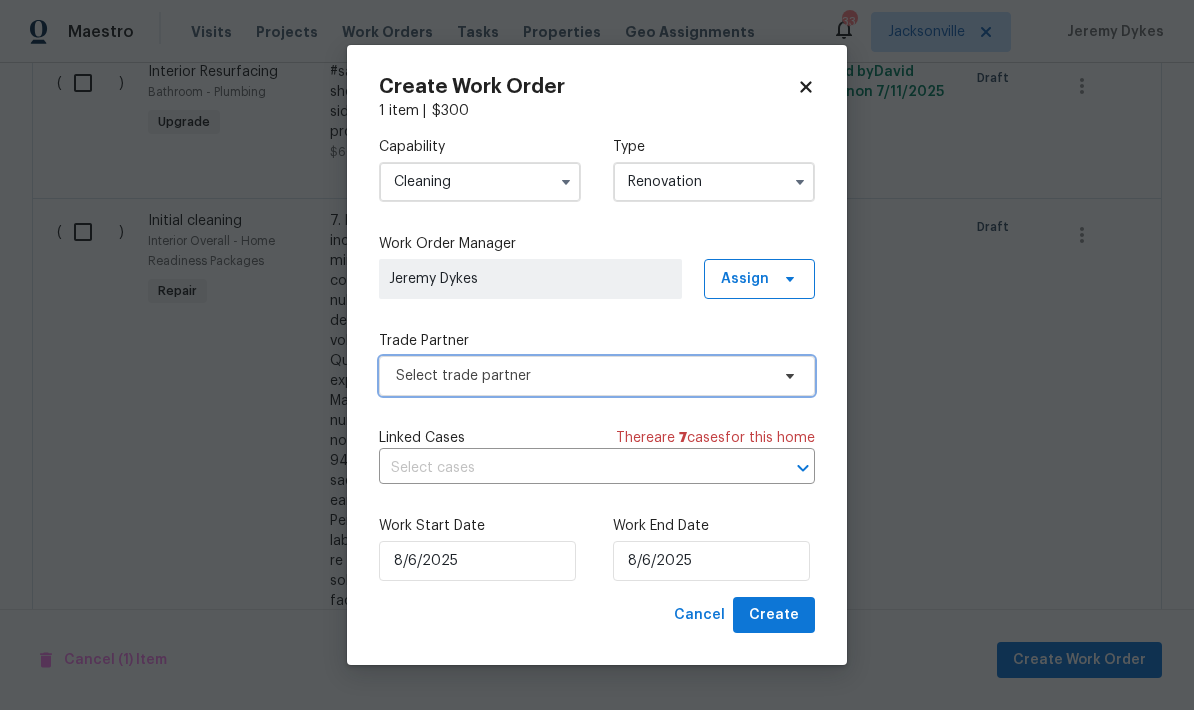 click on "Select trade partner" at bounding box center [582, 376] 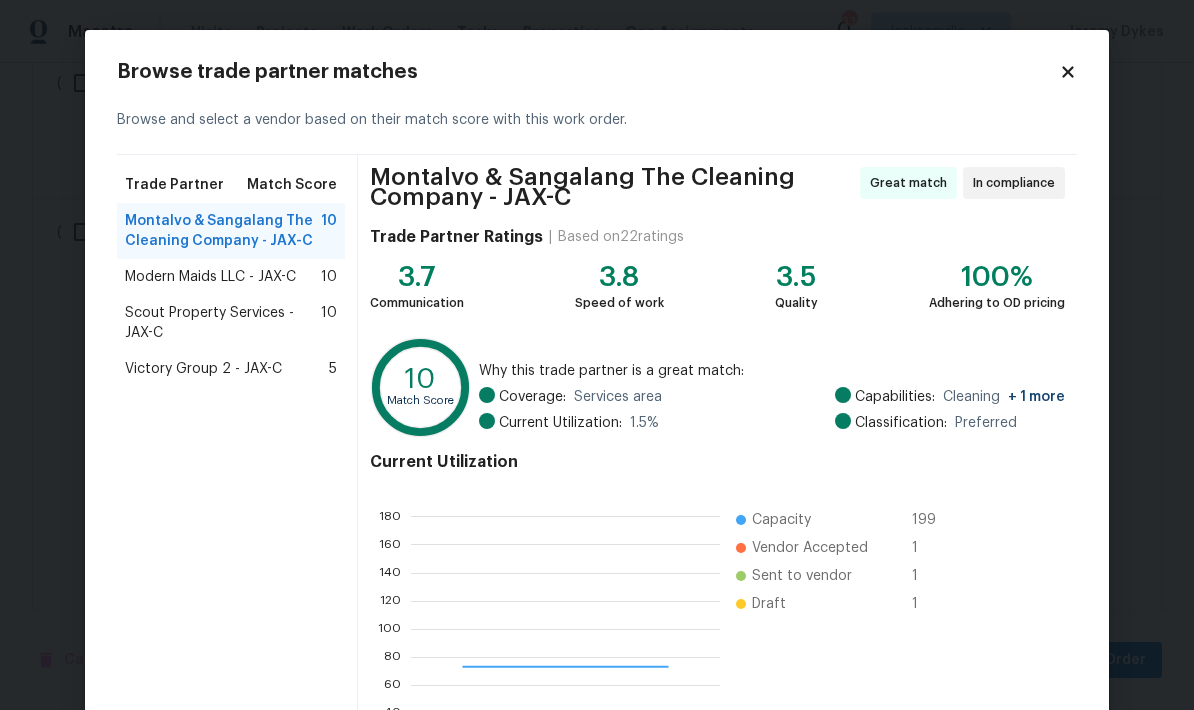 scroll, scrollTop: 2, scrollLeft: 2, axis: both 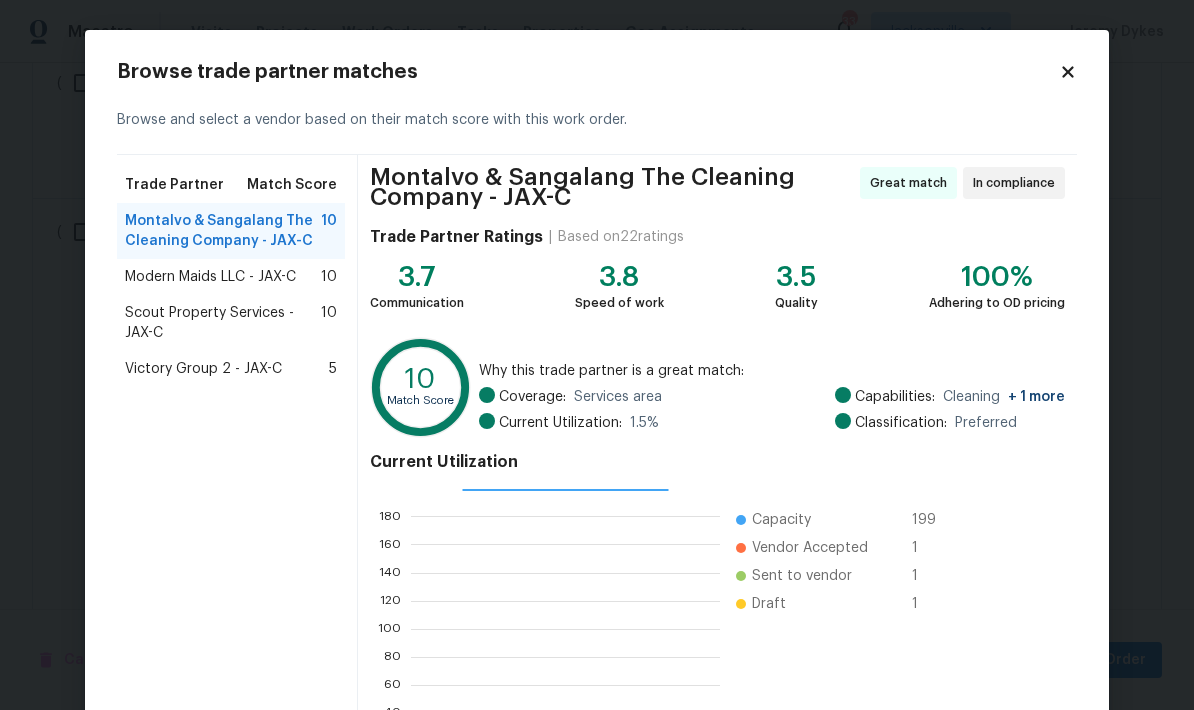click on "Montalvo & Sangalang The Cleaning Company - JAX-C" at bounding box center (223, 231) 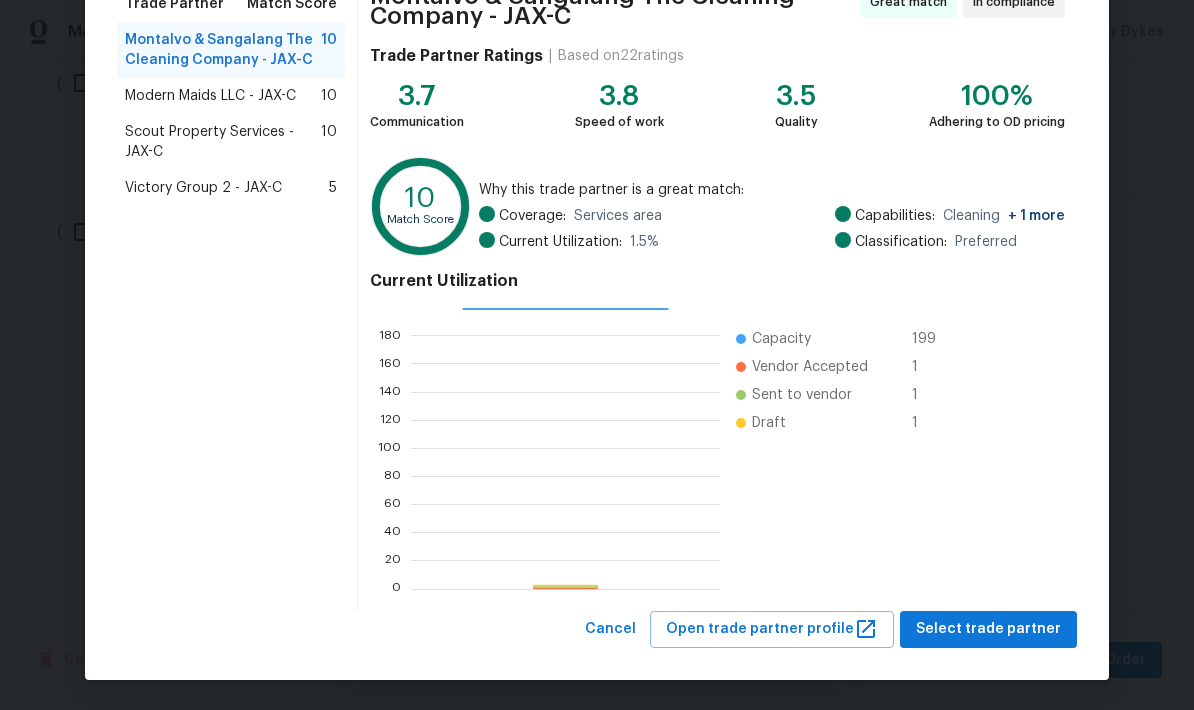 scroll, scrollTop: 180, scrollLeft: 0, axis: vertical 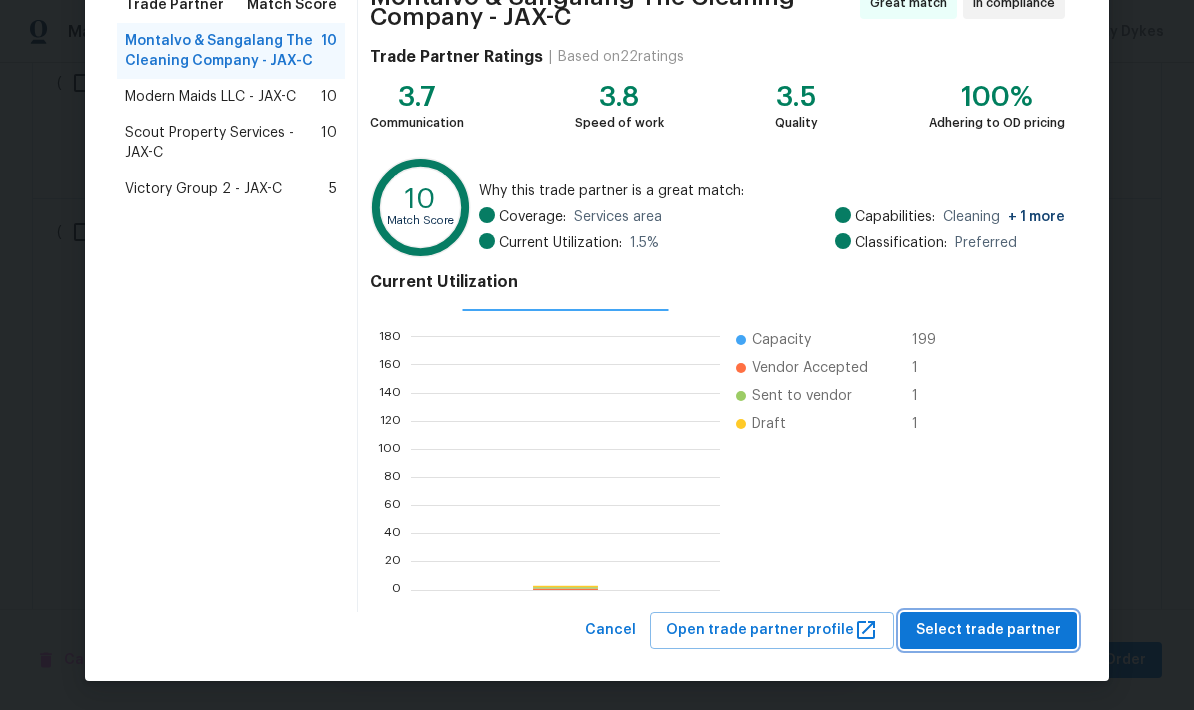 click on "Select trade partner" at bounding box center (988, 630) 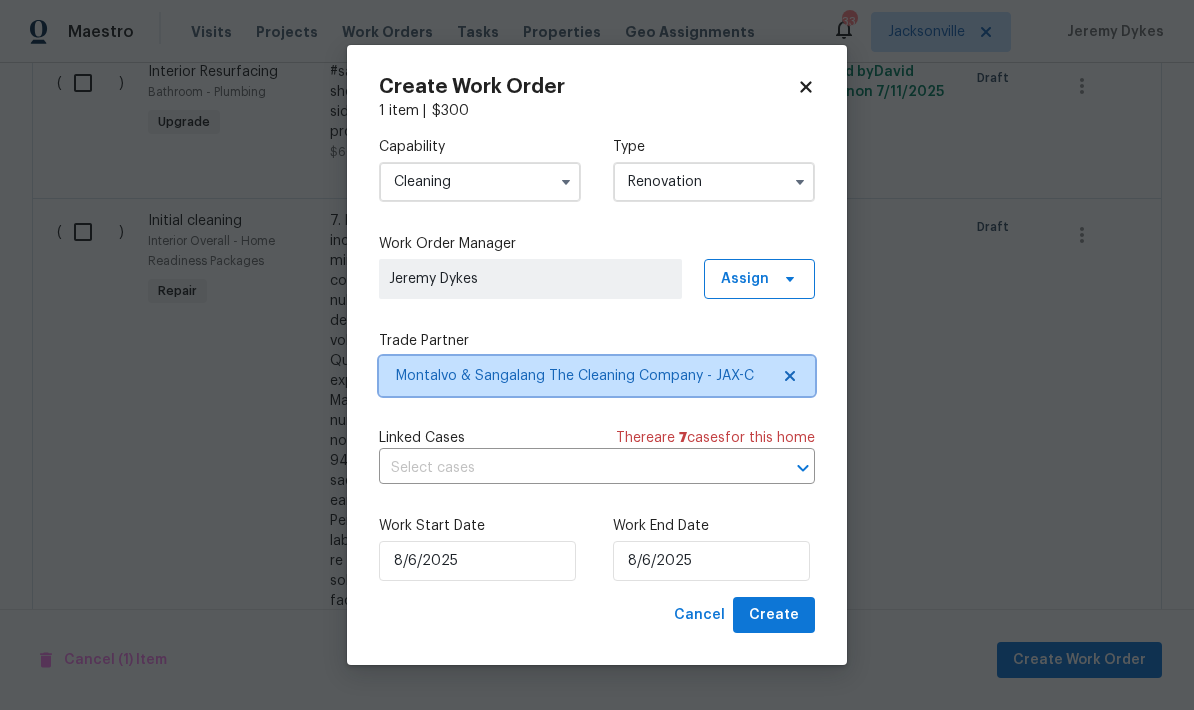 scroll, scrollTop: 0, scrollLeft: 0, axis: both 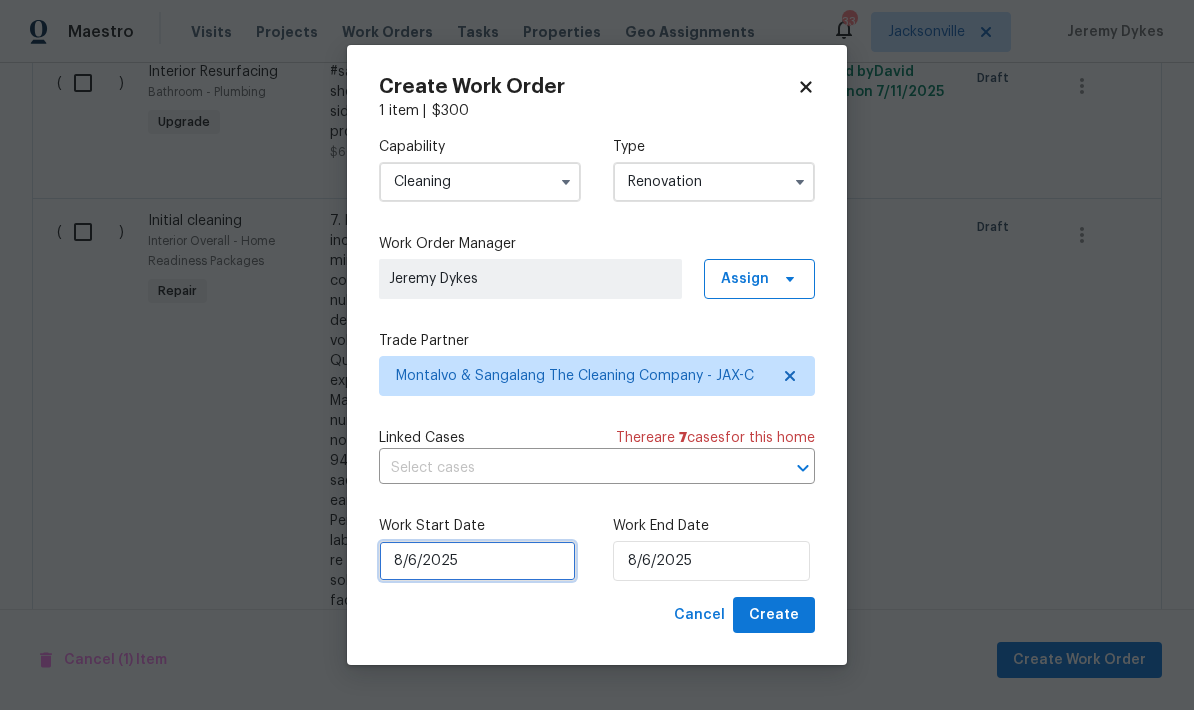 click on "8/6/2025" at bounding box center [477, 561] 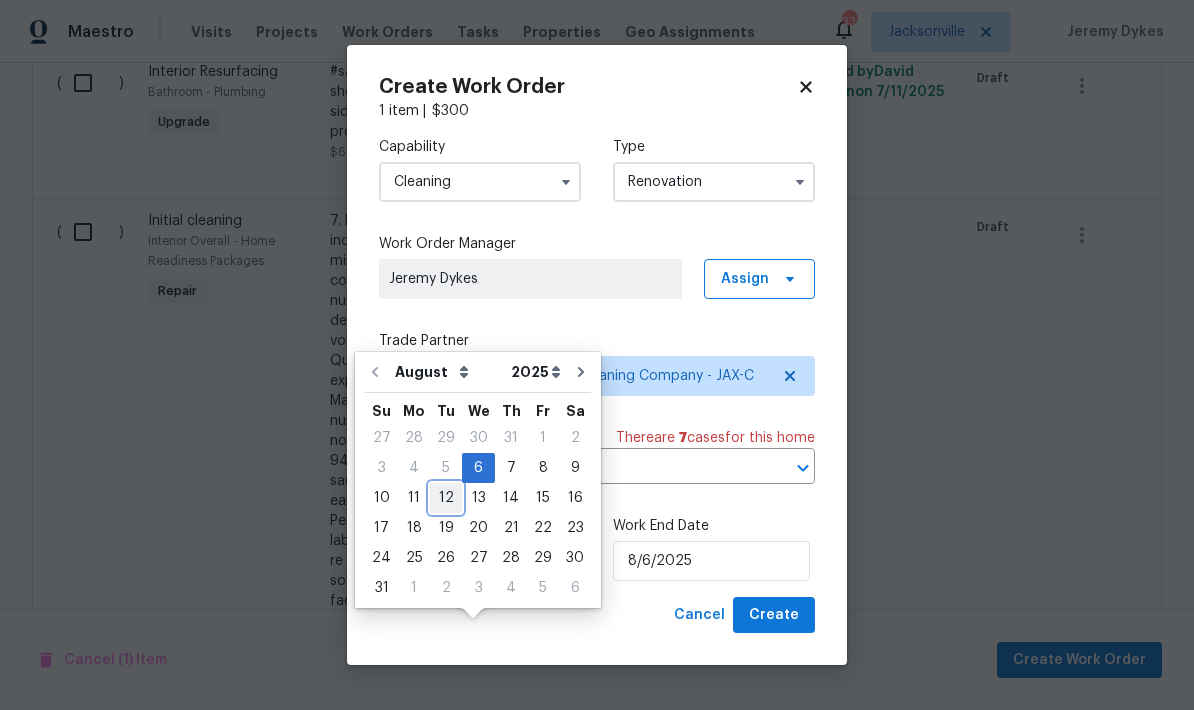 click on "12" at bounding box center [446, 498] 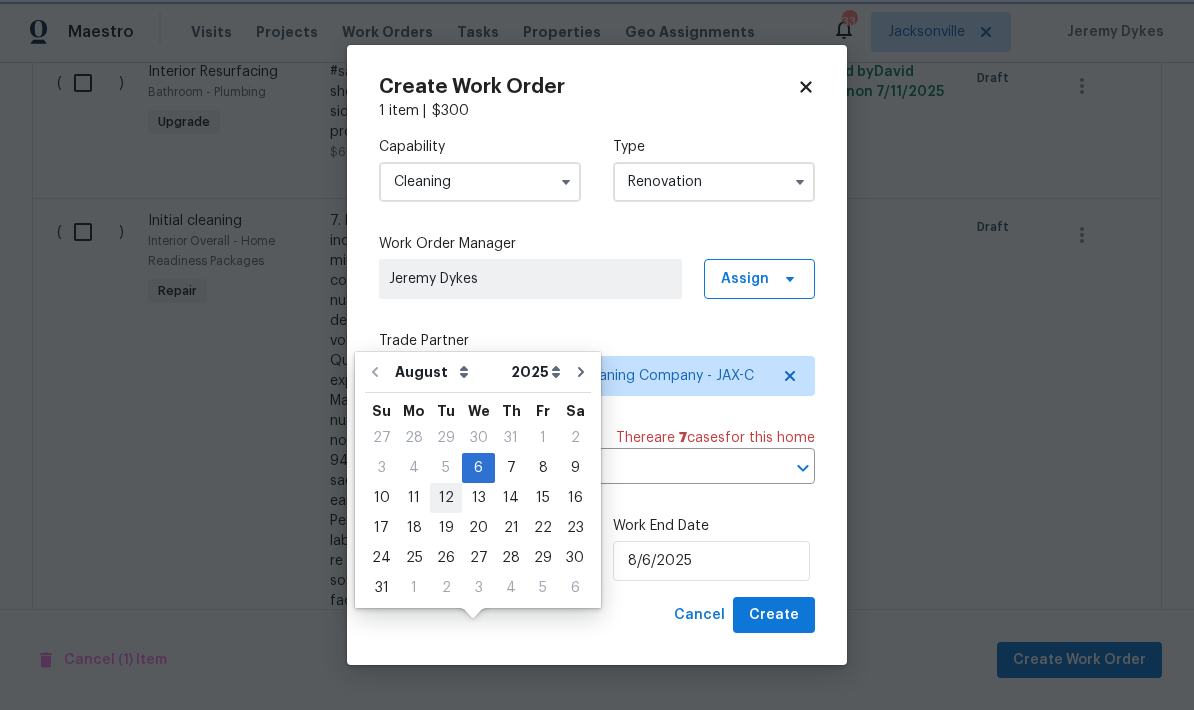 type on "8/12/2025" 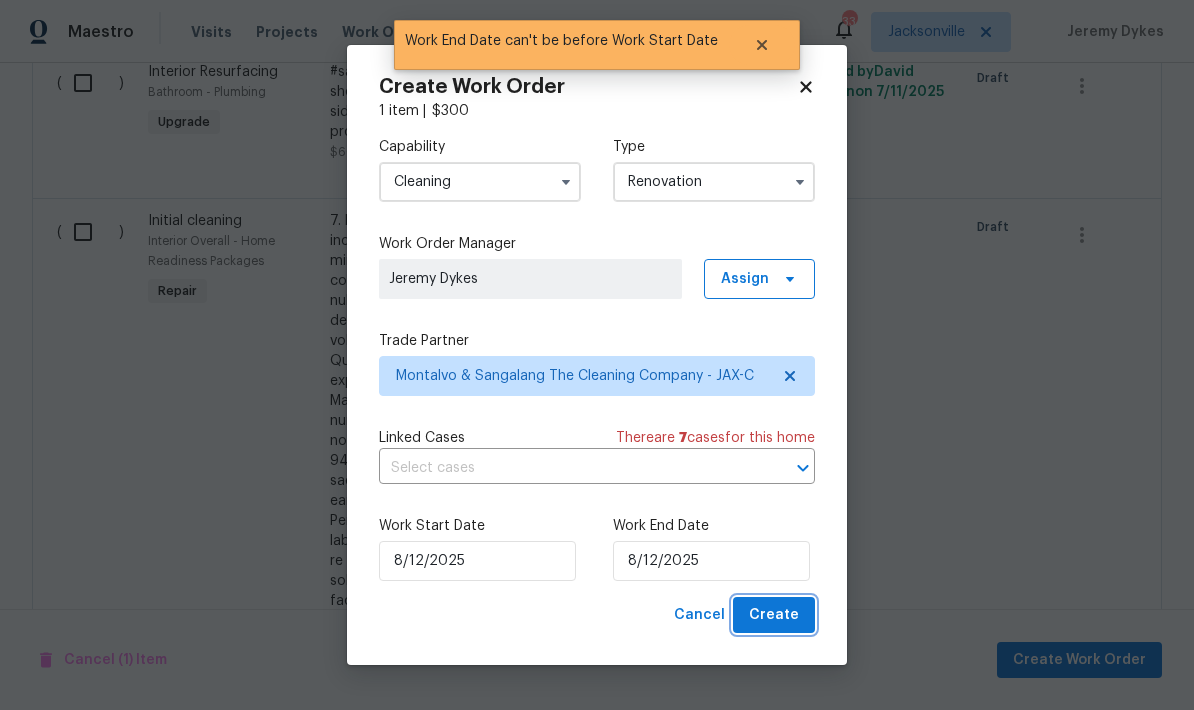 click on "Create" at bounding box center (774, 615) 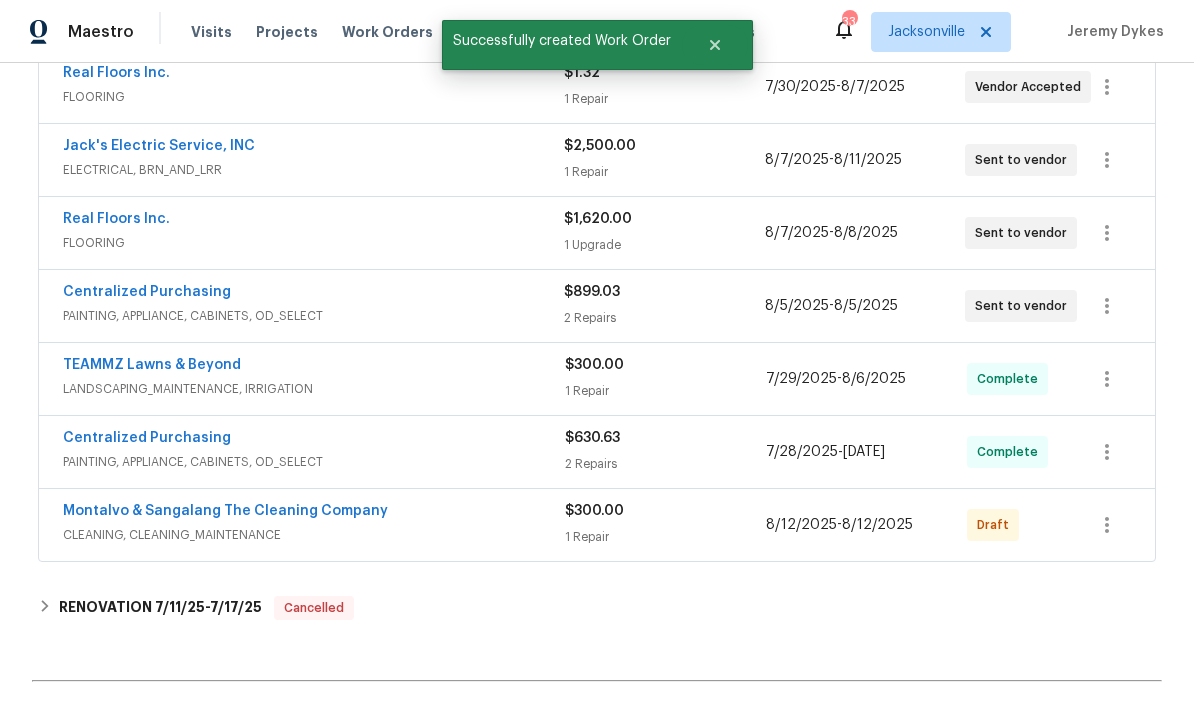 scroll, scrollTop: 708, scrollLeft: 0, axis: vertical 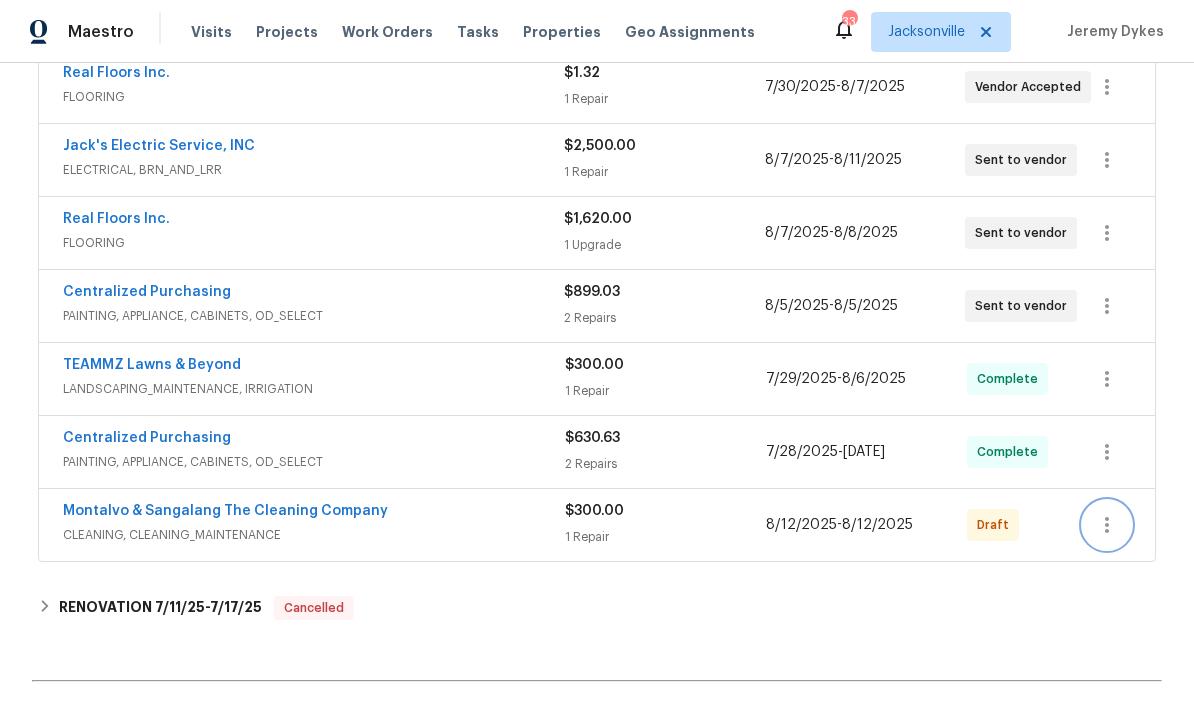 click at bounding box center (1107, 525) 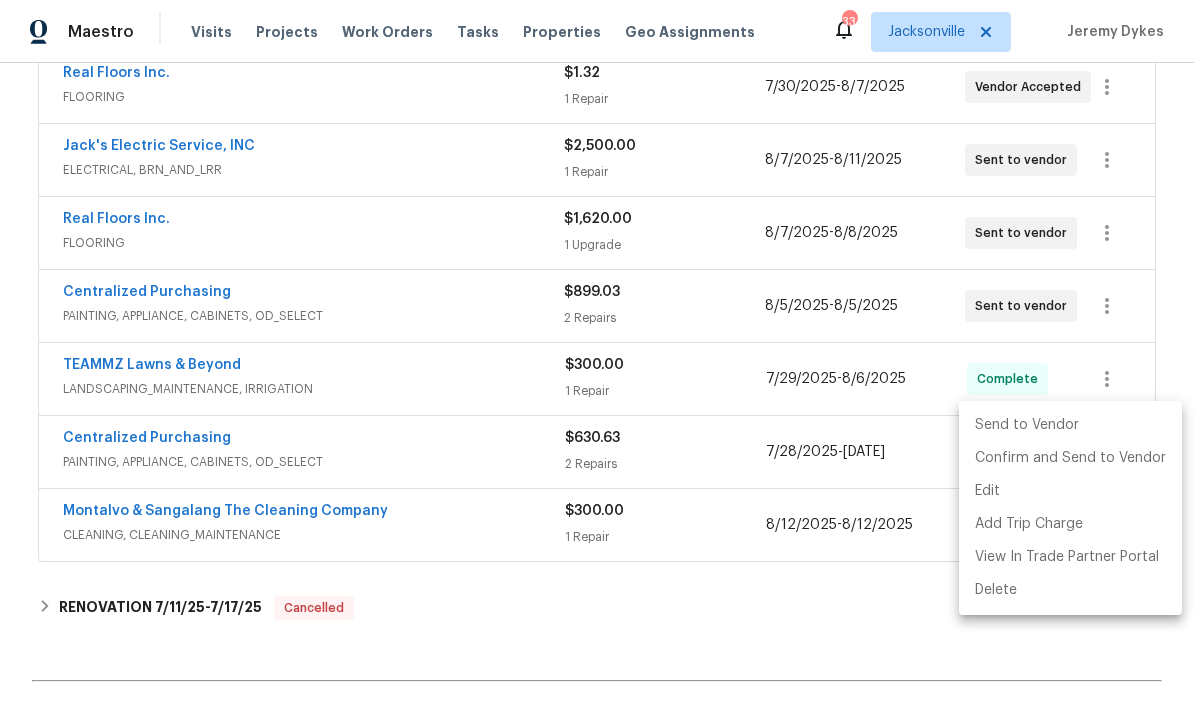 click on "Send to Vendor" at bounding box center (1070, 425) 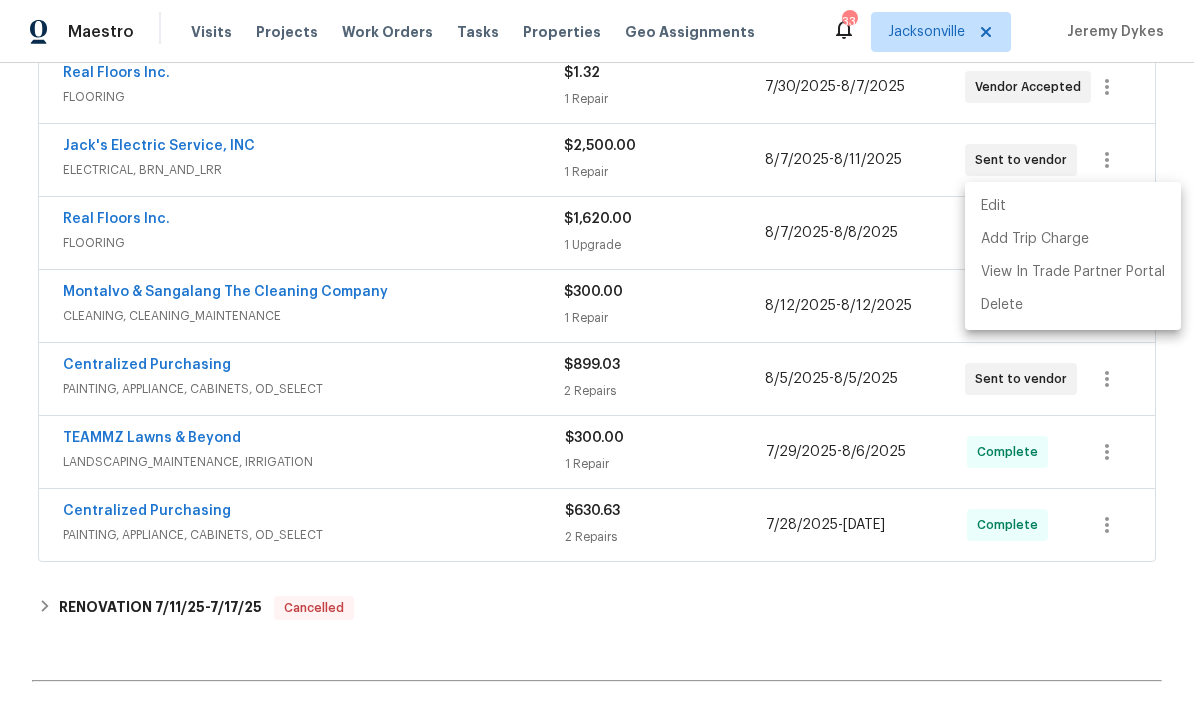 click at bounding box center [597, 355] 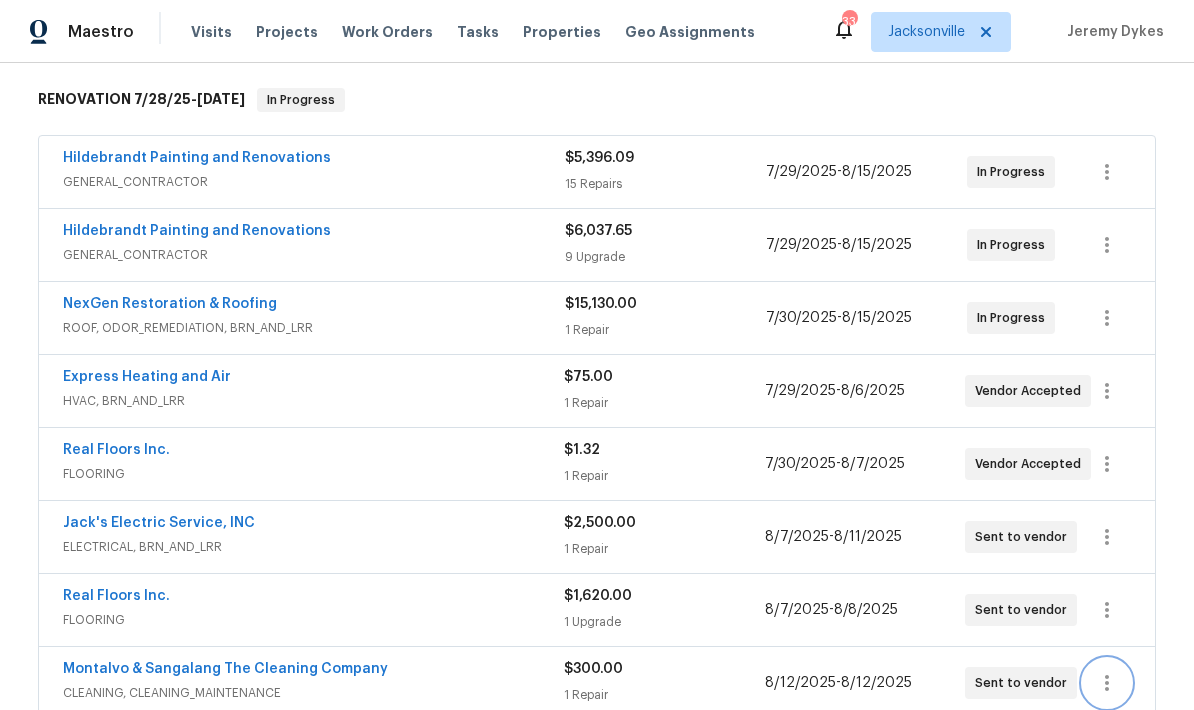 scroll, scrollTop: 332, scrollLeft: 0, axis: vertical 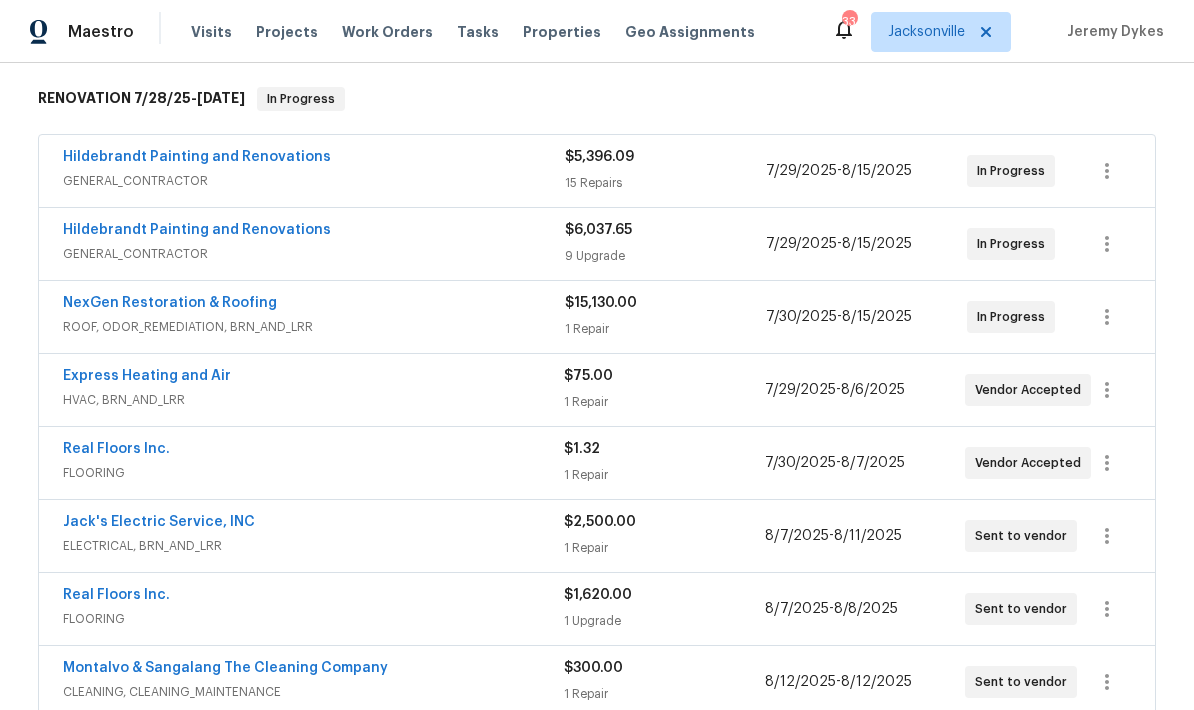 click on "Express Heating and Air" at bounding box center (313, 378) 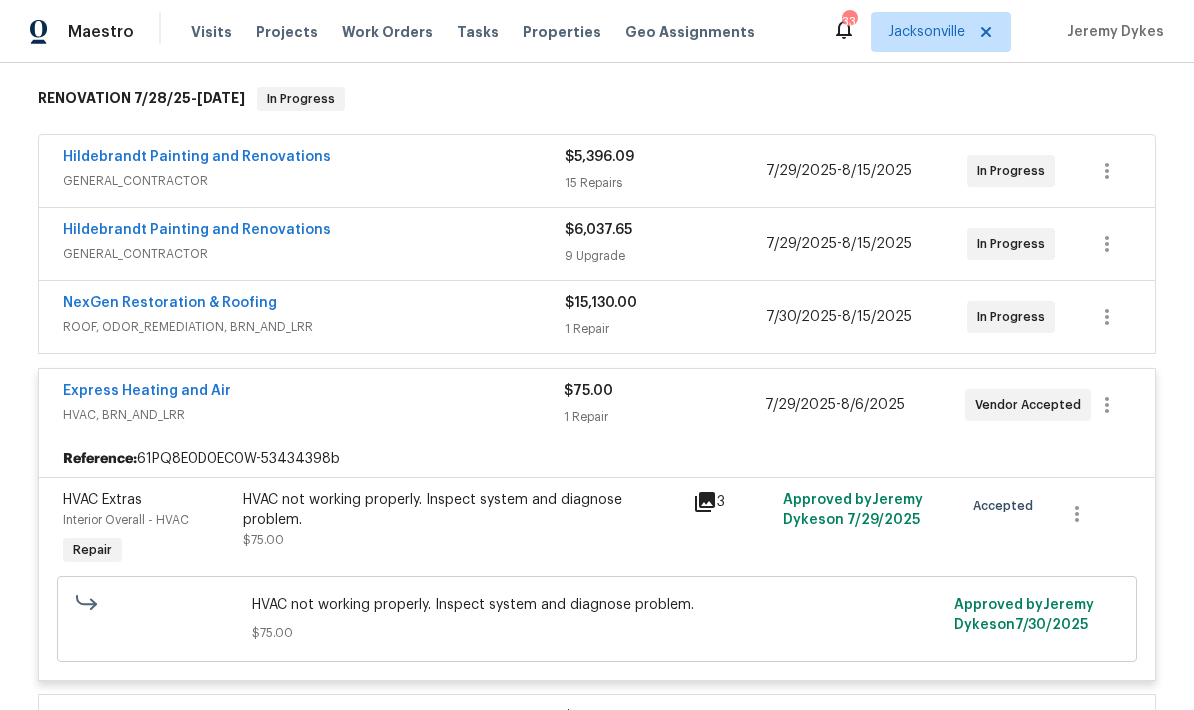 click on "HVAC not working properly. Inspect system and diagnose problem." at bounding box center [462, 510] 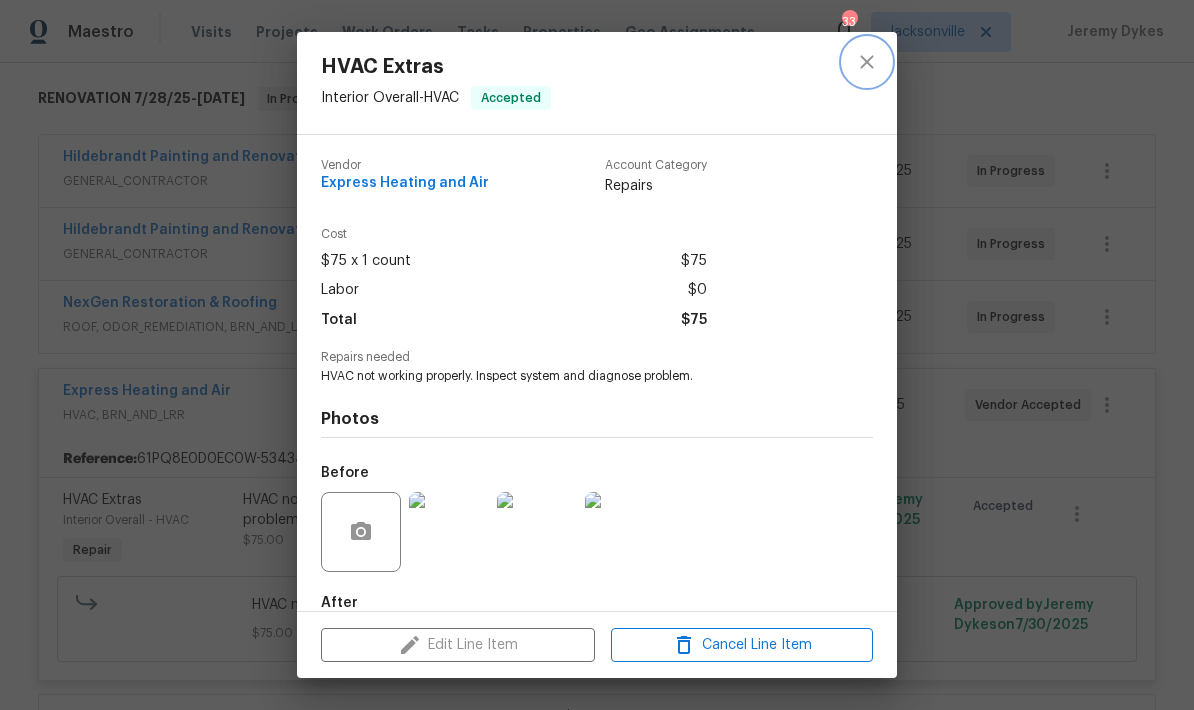 click at bounding box center (867, 62) 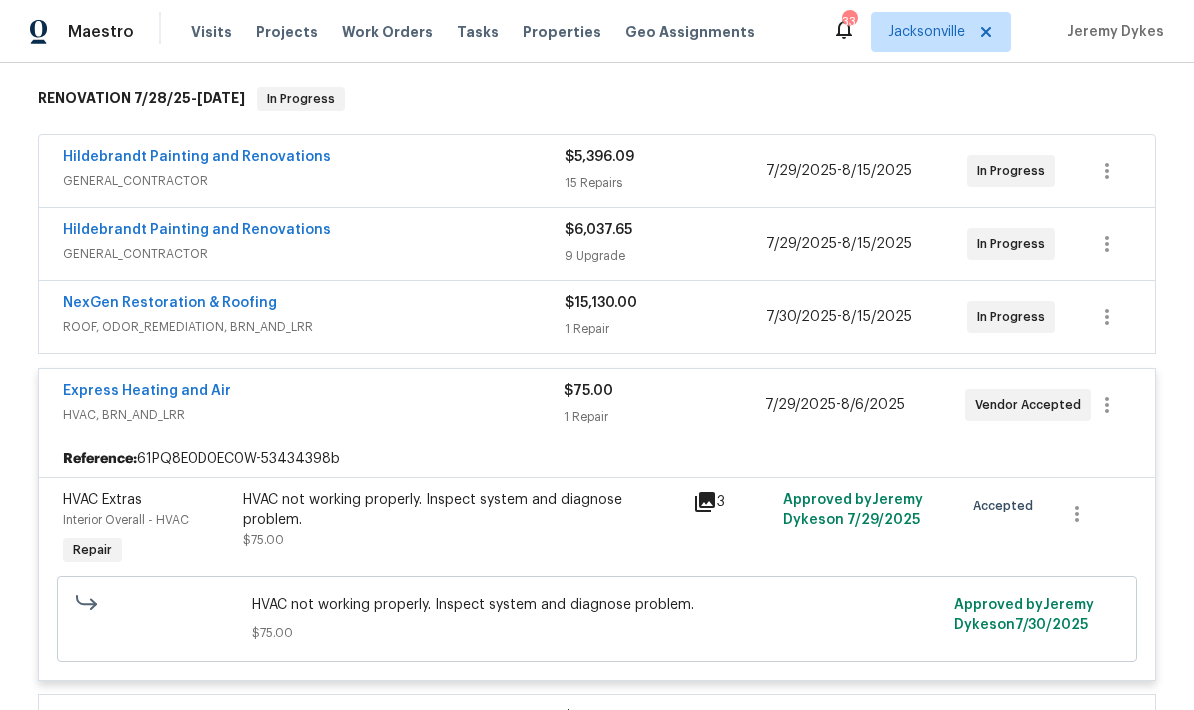 click on "$75.00" at bounding box center (597, 633) 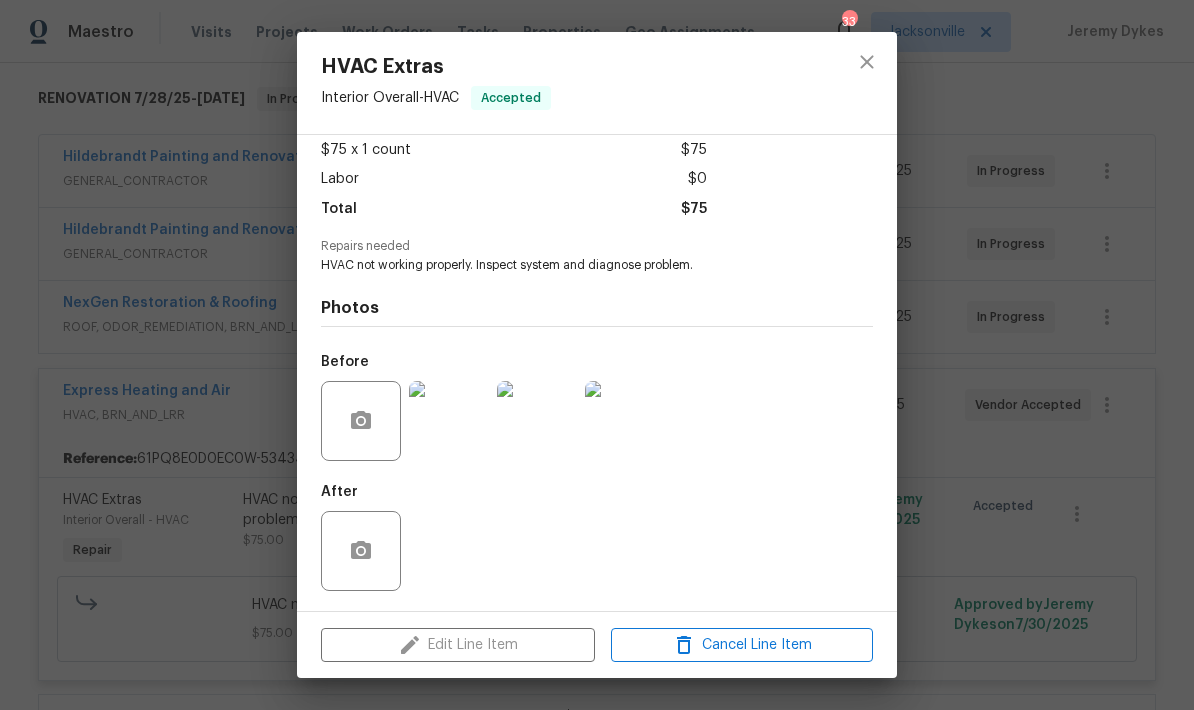 scroll, scrollTop: 116, scrollLeft: 0, axis: vertical 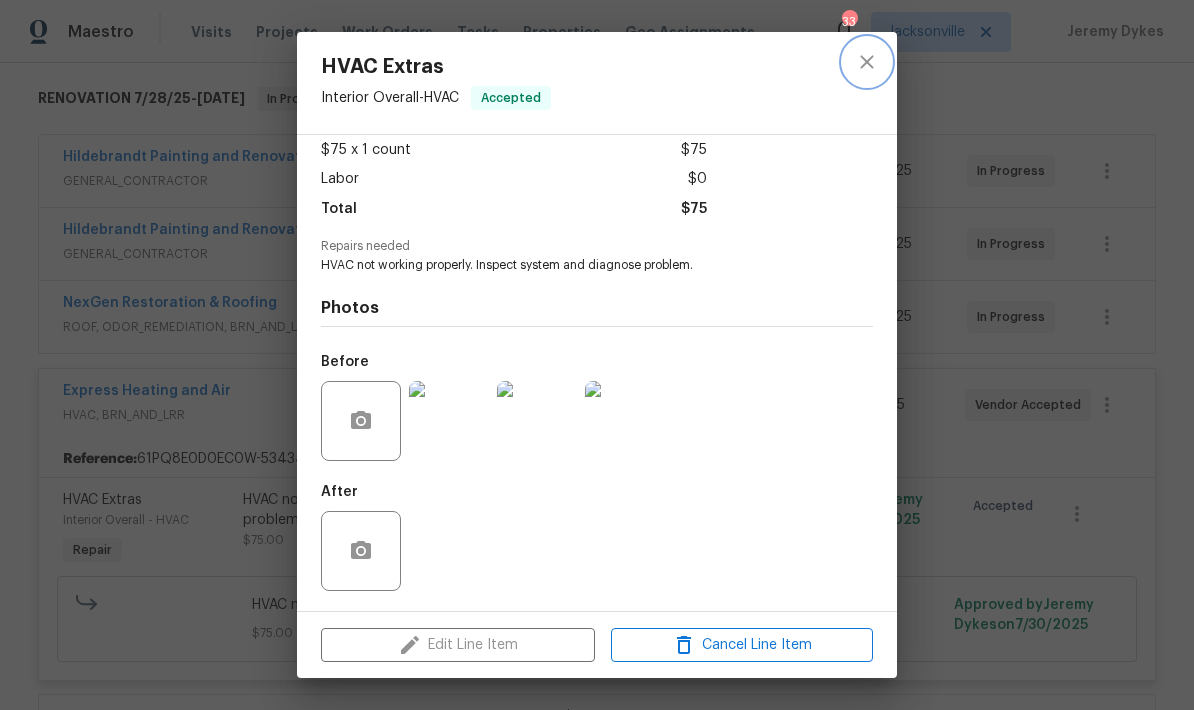 click 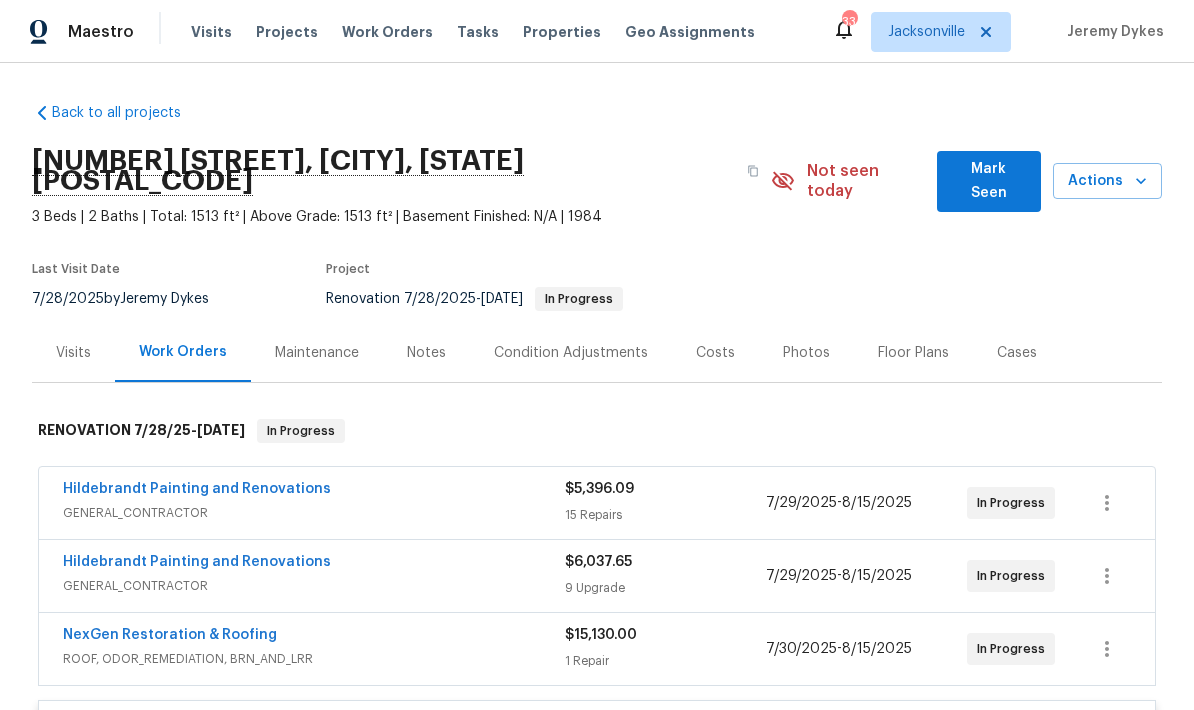 scroll, scrollTop: 0, scrollLeft: 0, axis: both 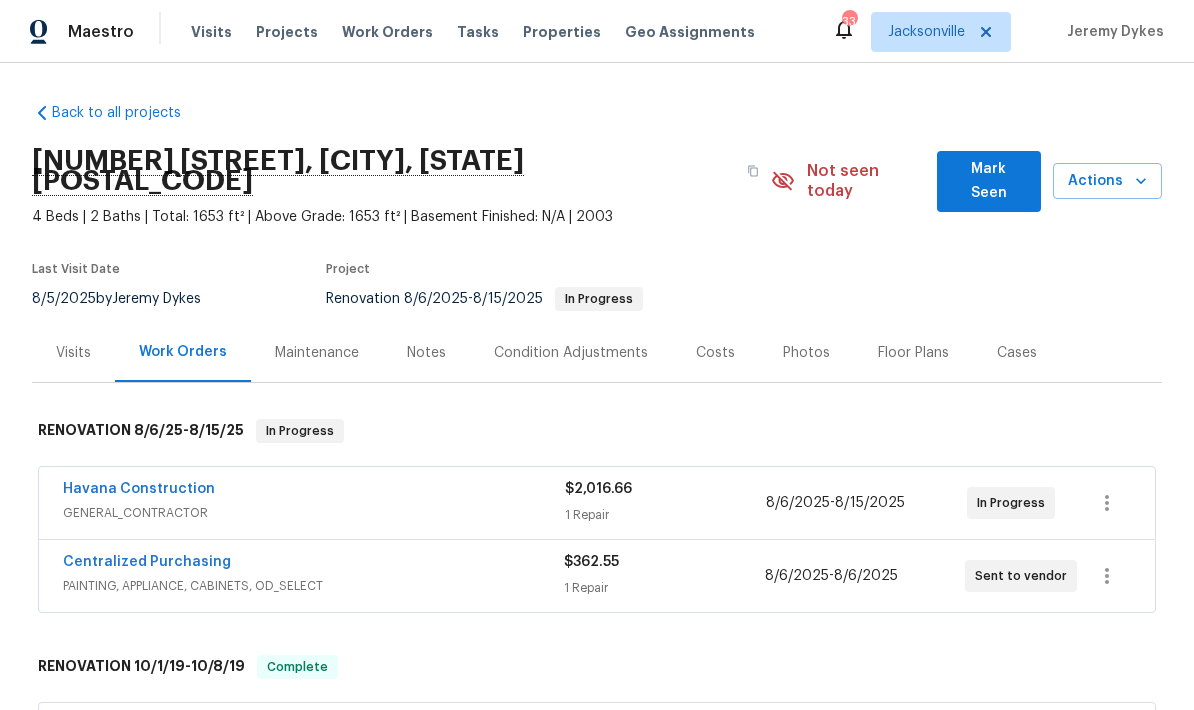 click on "Condition Adjustments" at bounding box center [571, 353] 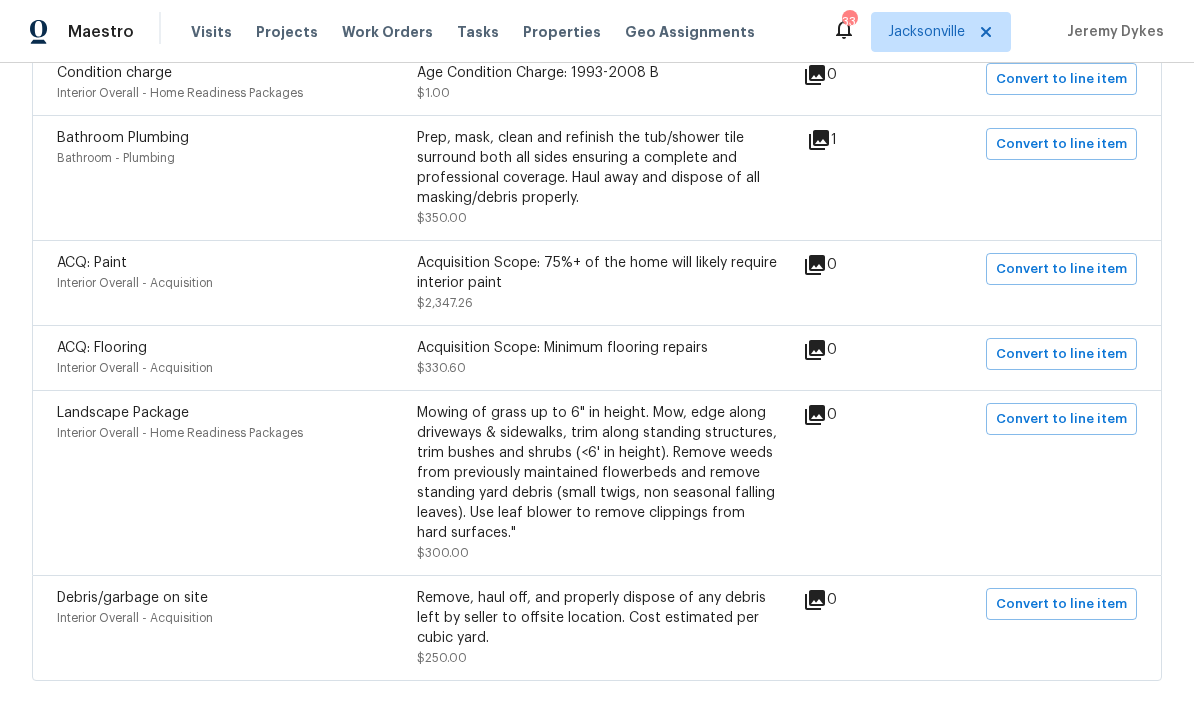 scroll, scrollTop: 706, scrollLeft: 0, axis: vertical 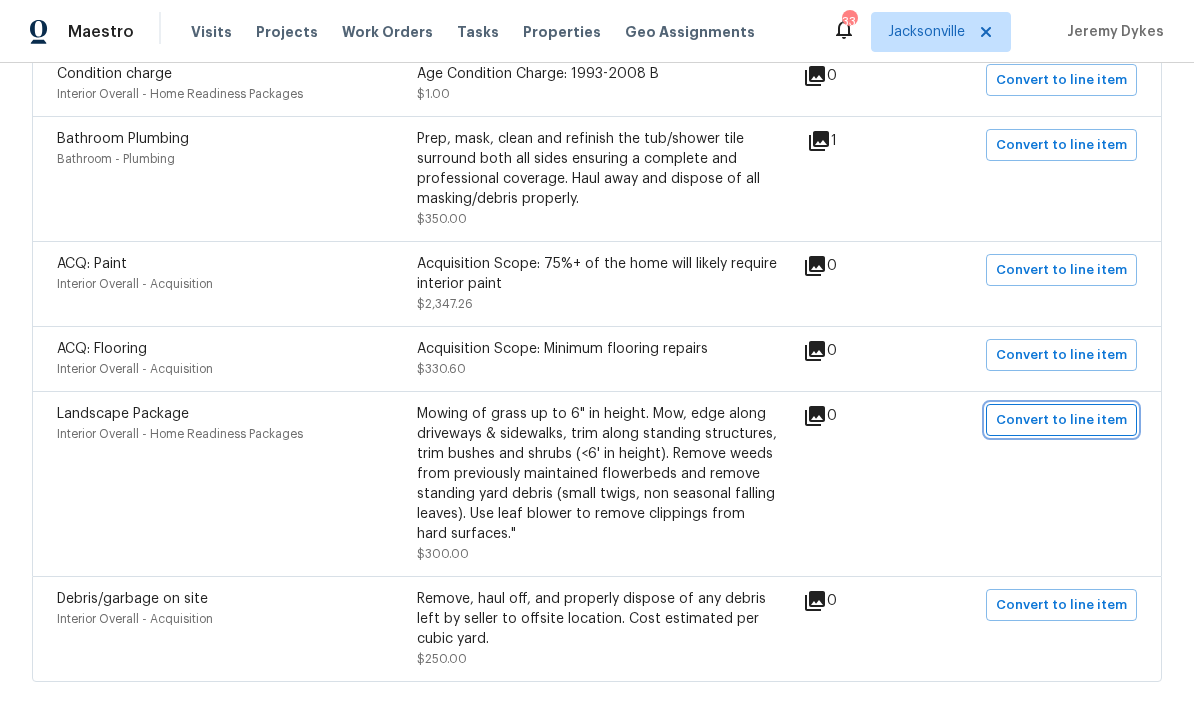 click on "Convert to line item" at bounding box center [1061, 420] 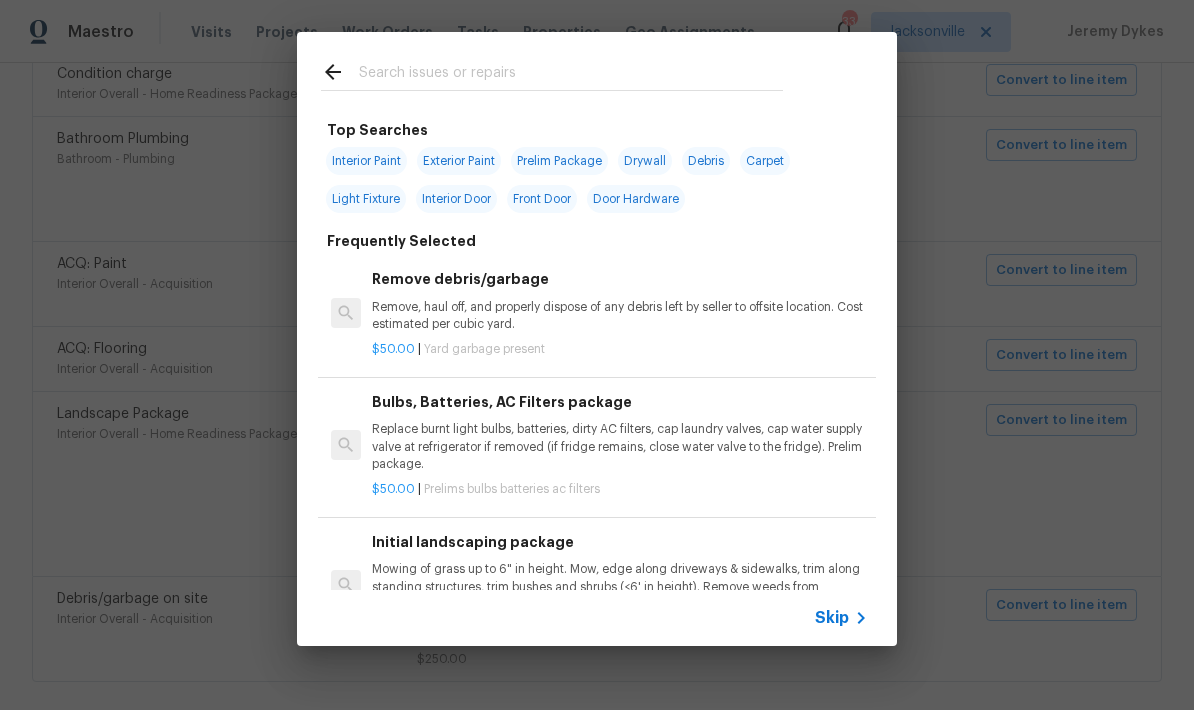 click on "Skip" at bounding box center [832, 618] 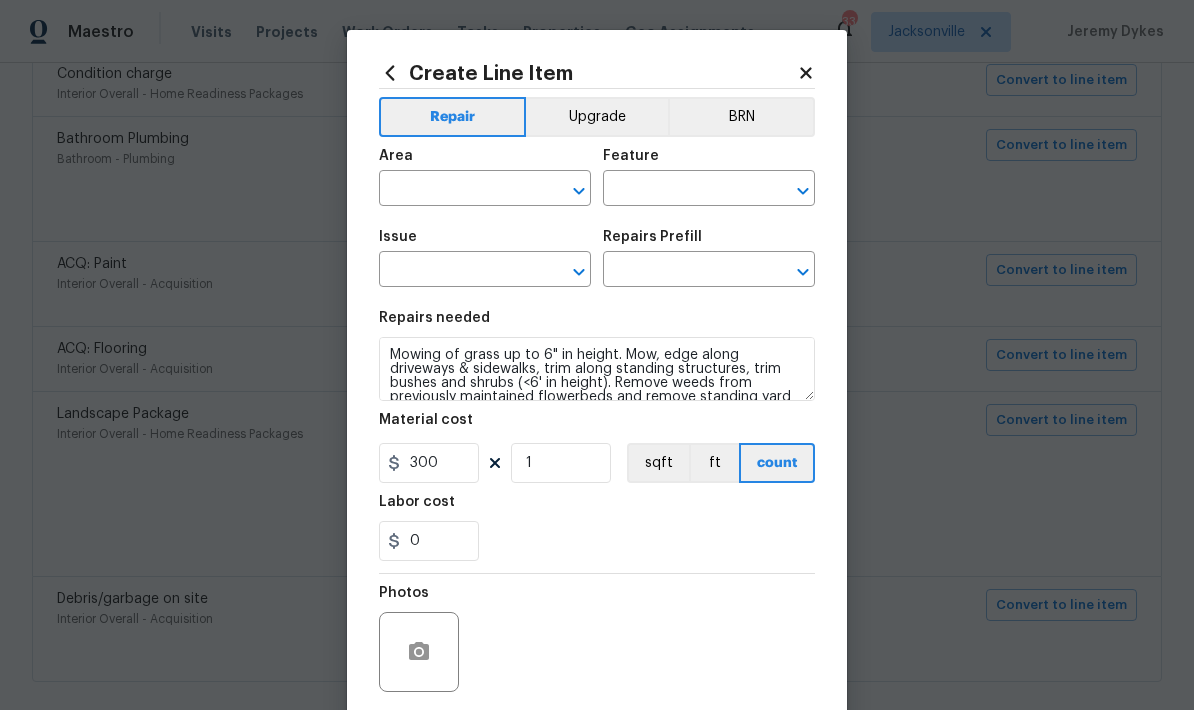 type on "Interior Overall" 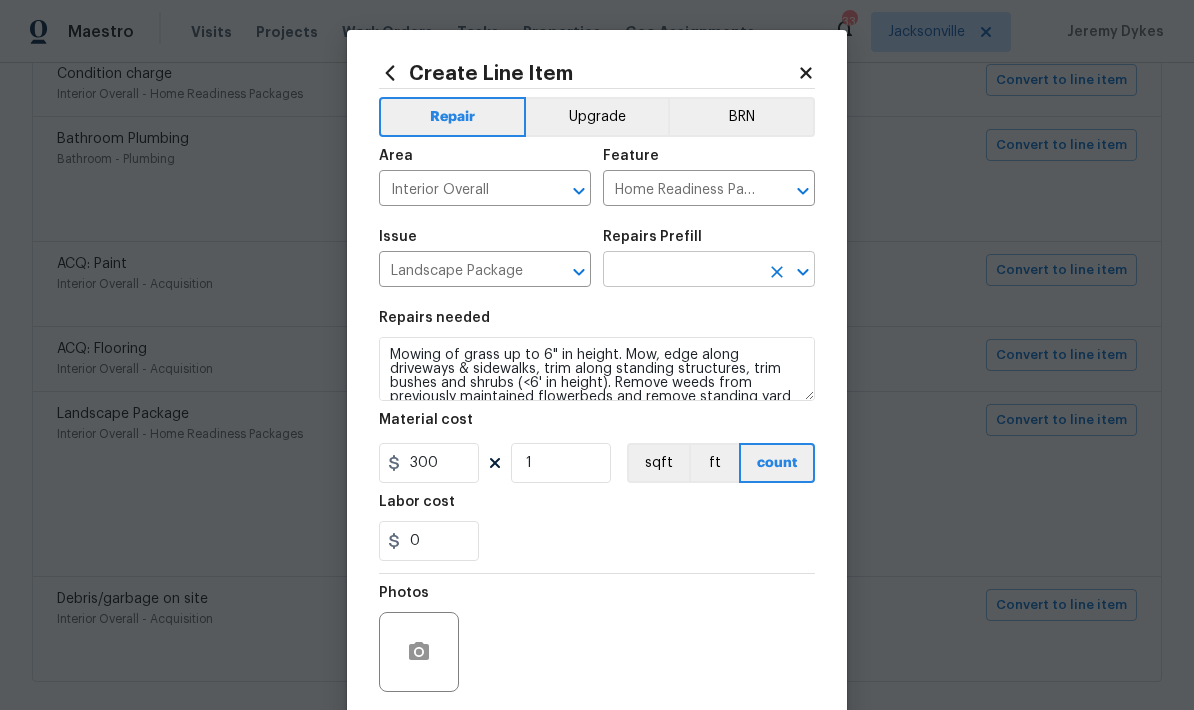 click at bounding box center [681, 271] 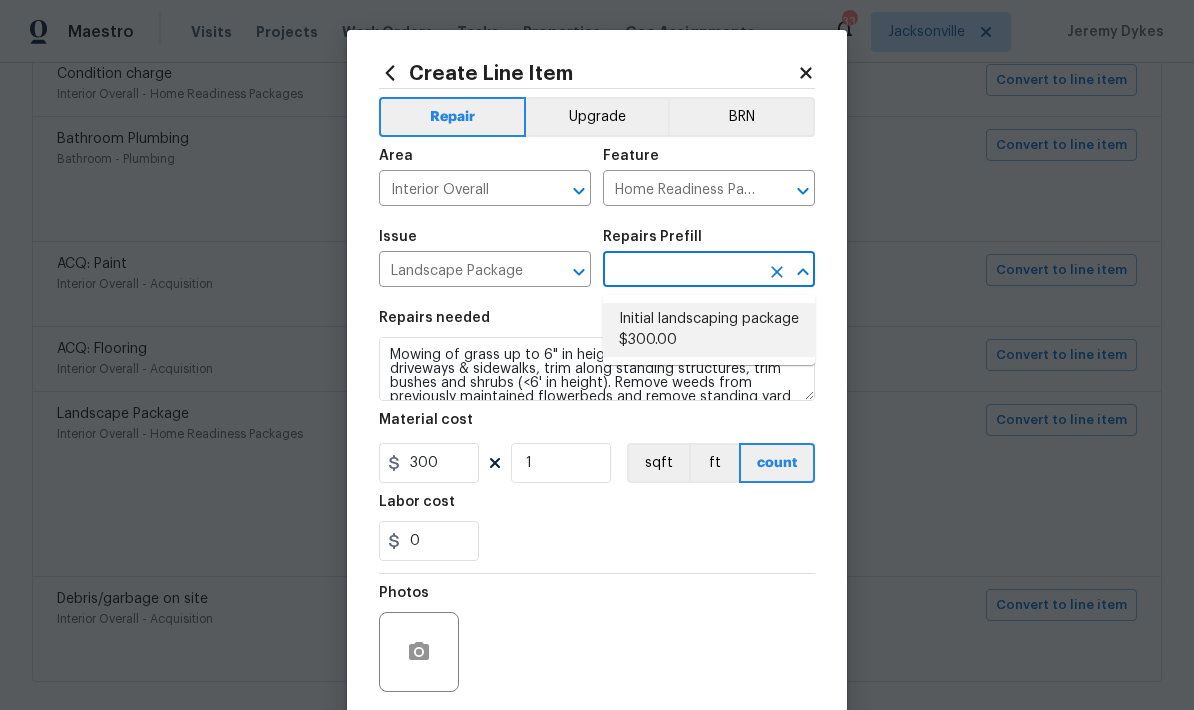 click on "Initial landscaping package $300.00" at bounding box center [709, 330] 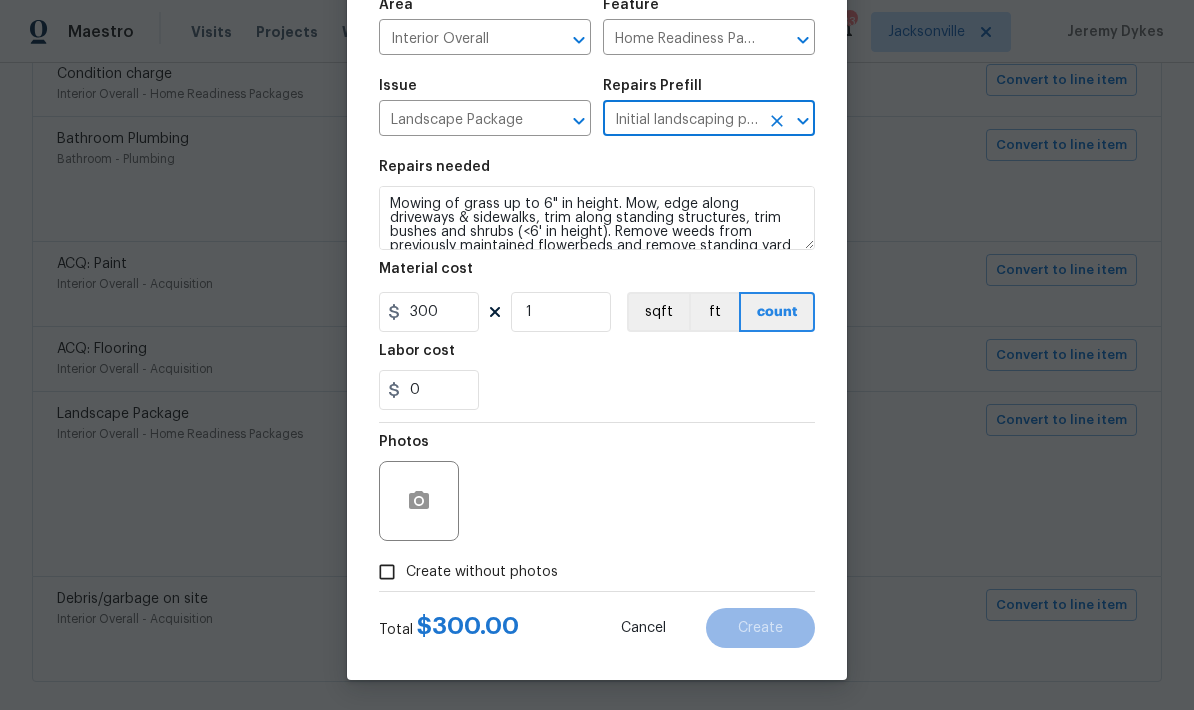scroll, scrollTop: 155, scrollLeft: 0, axis: vertical 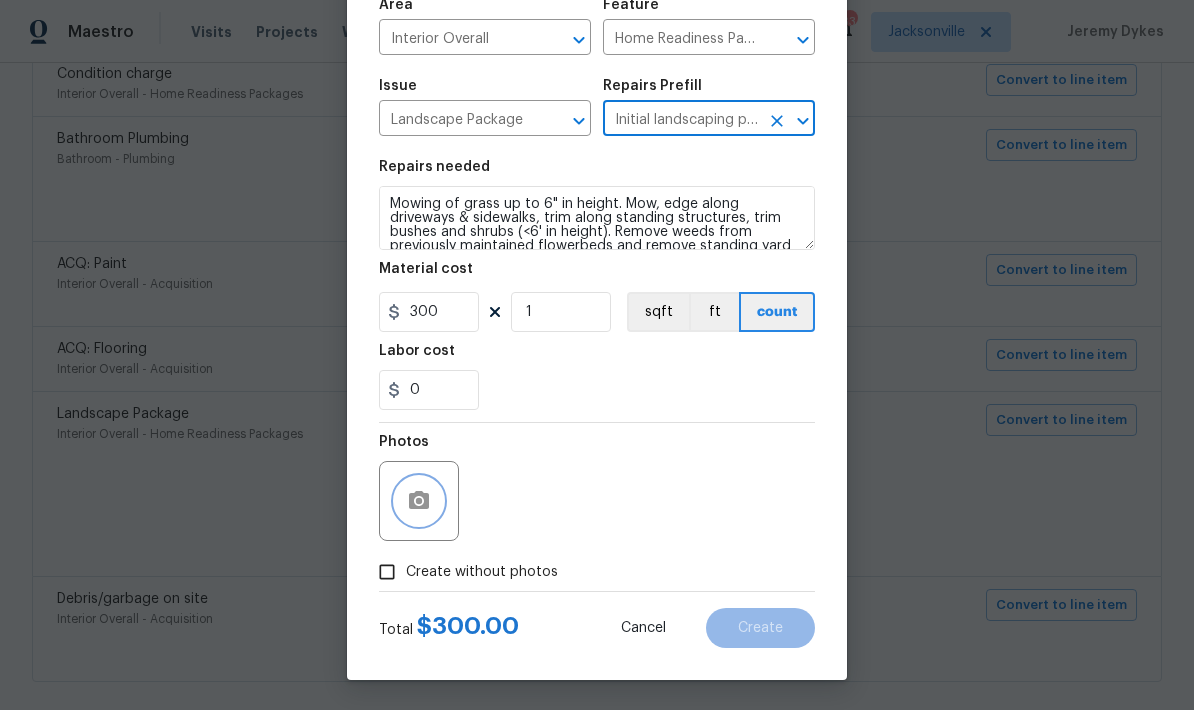 click at bounding box center [419, 501] 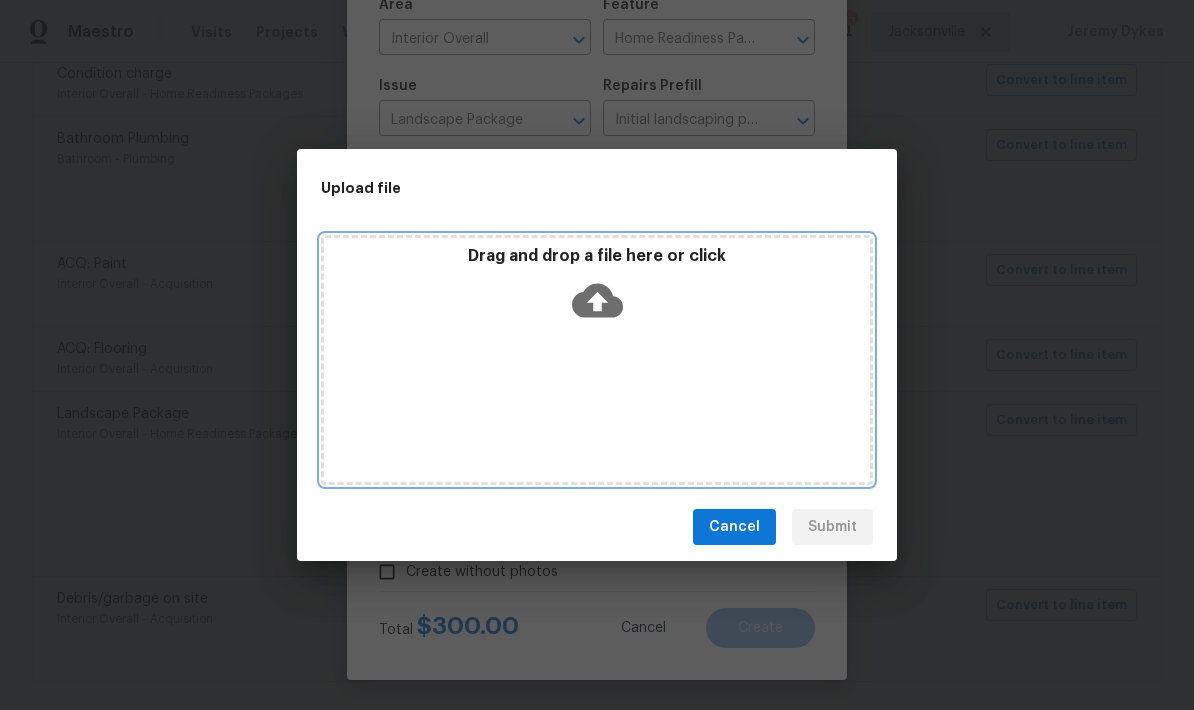 click 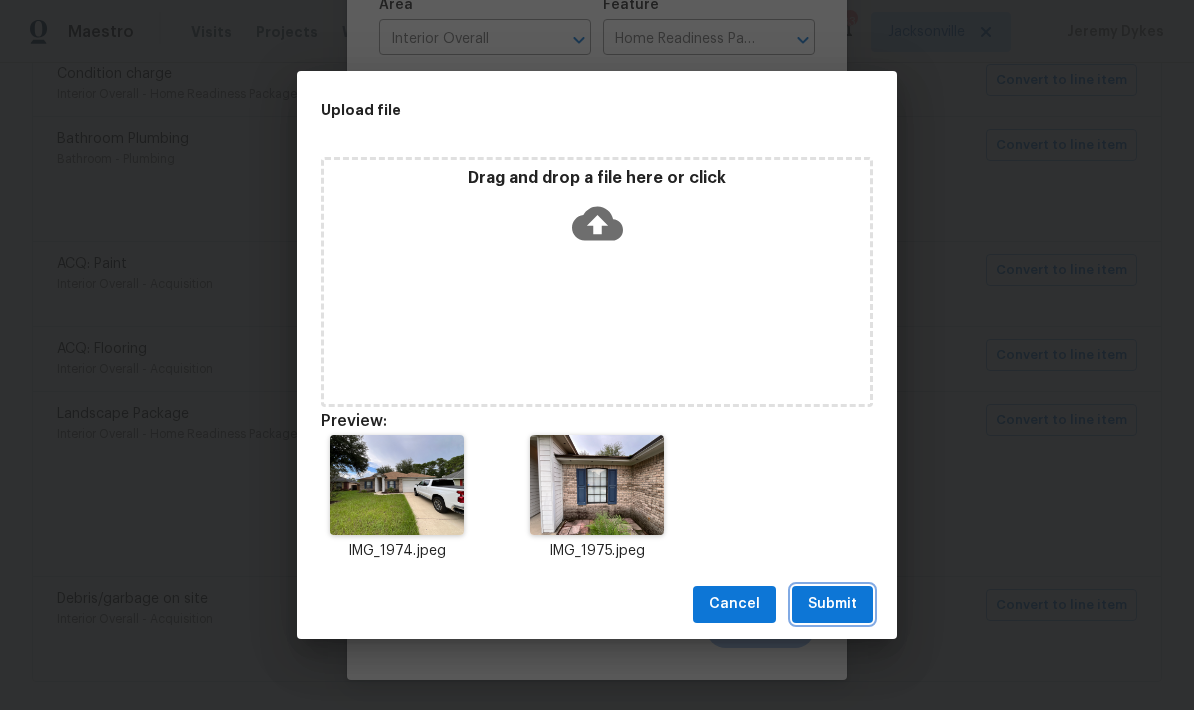 click on "Submit" at bounding box center [832, 604] 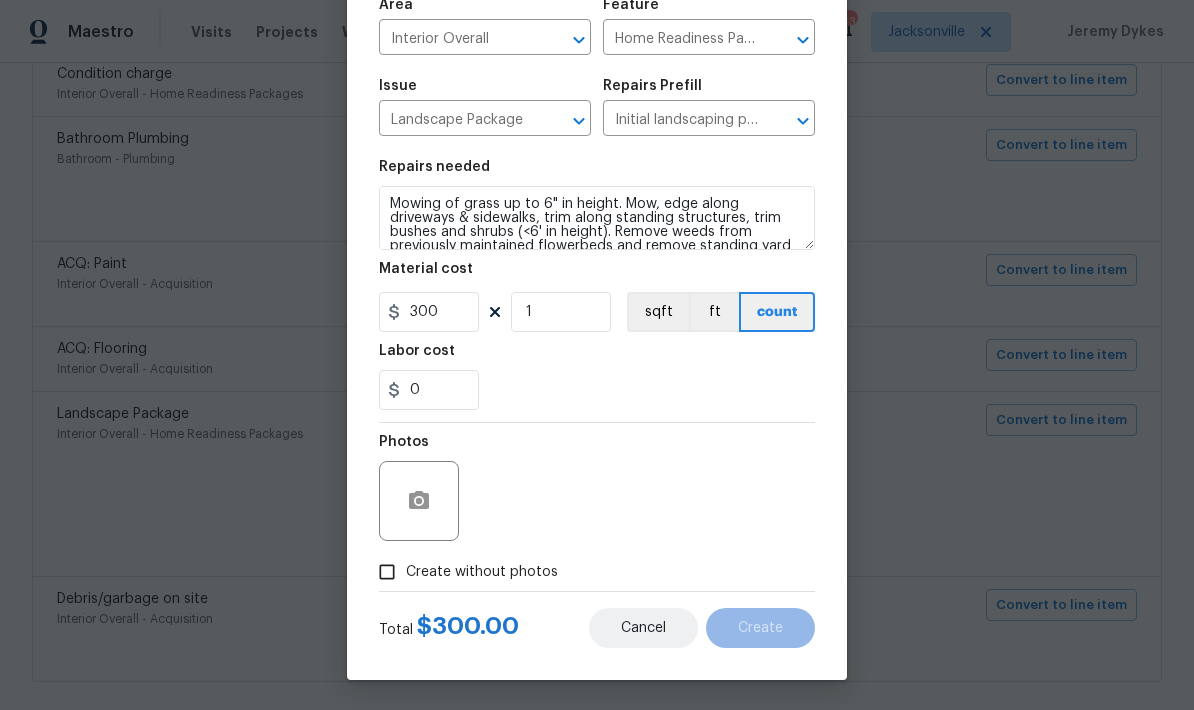 click on "Cancel" at bounding box center [643, 628] 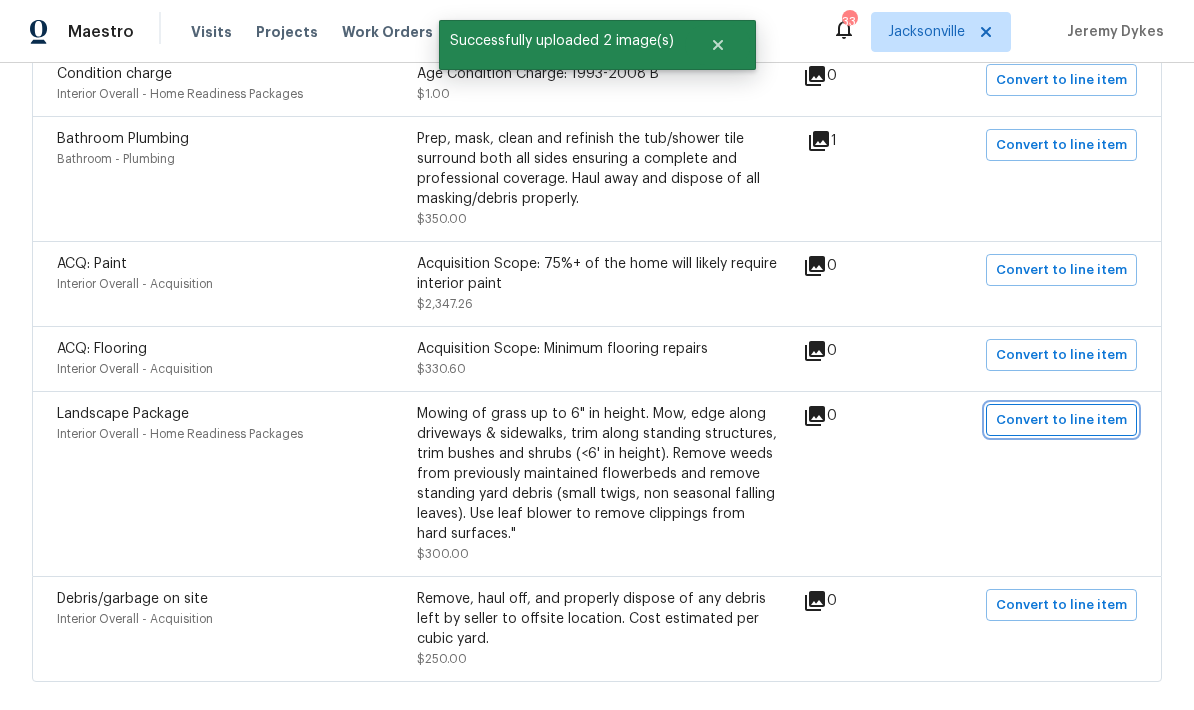 click on "Convert to line item" at bounding box center (1061, 420) 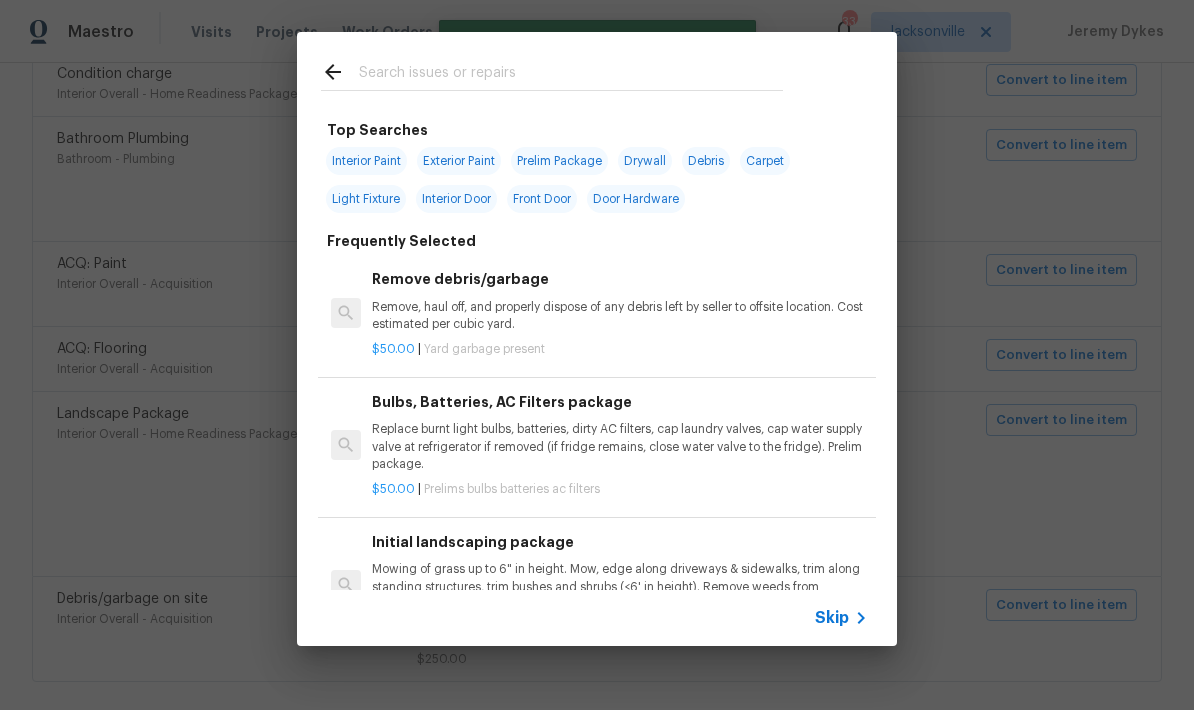 click on "Skip" at bounding box center (832, 618) 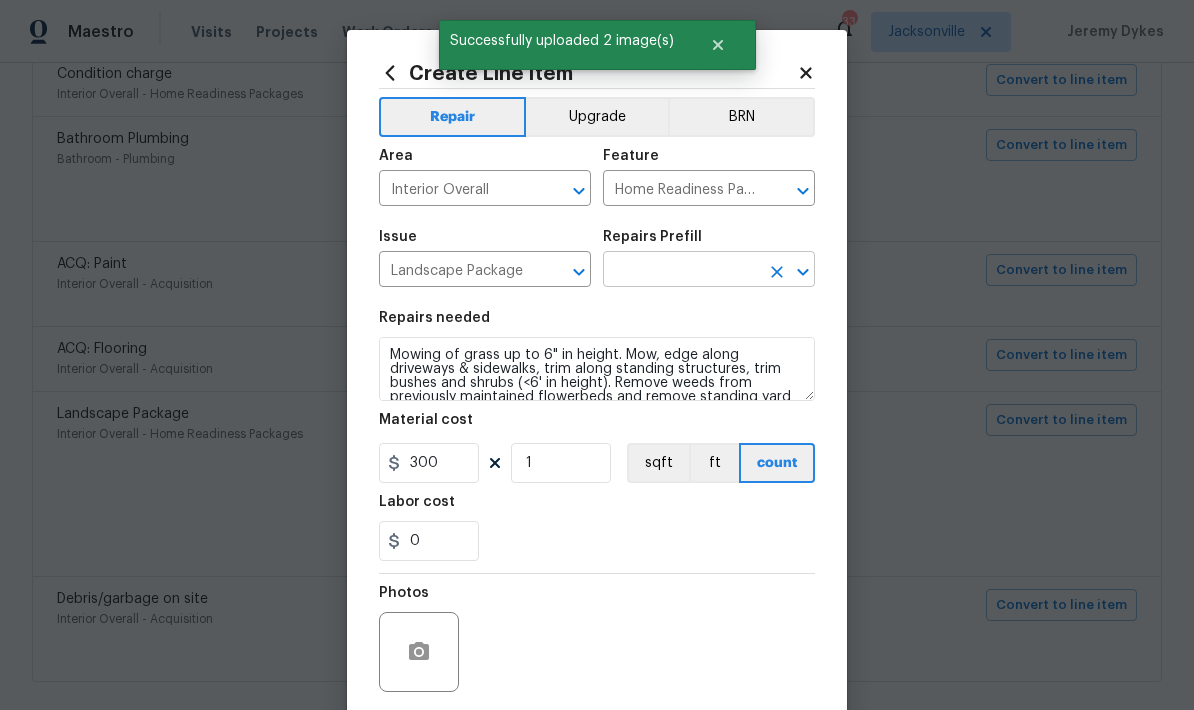 click at bounding box center [681, 271] 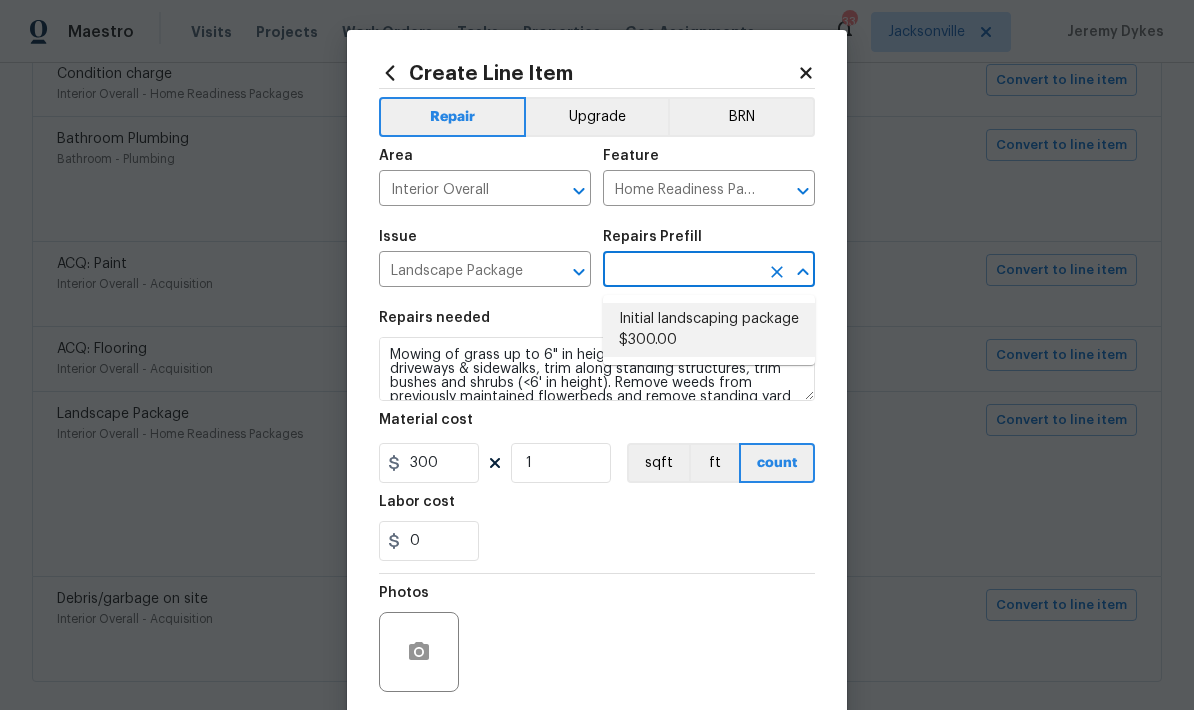 click on "Initial landscaping package $300.00" at bounding box center (709, 330) 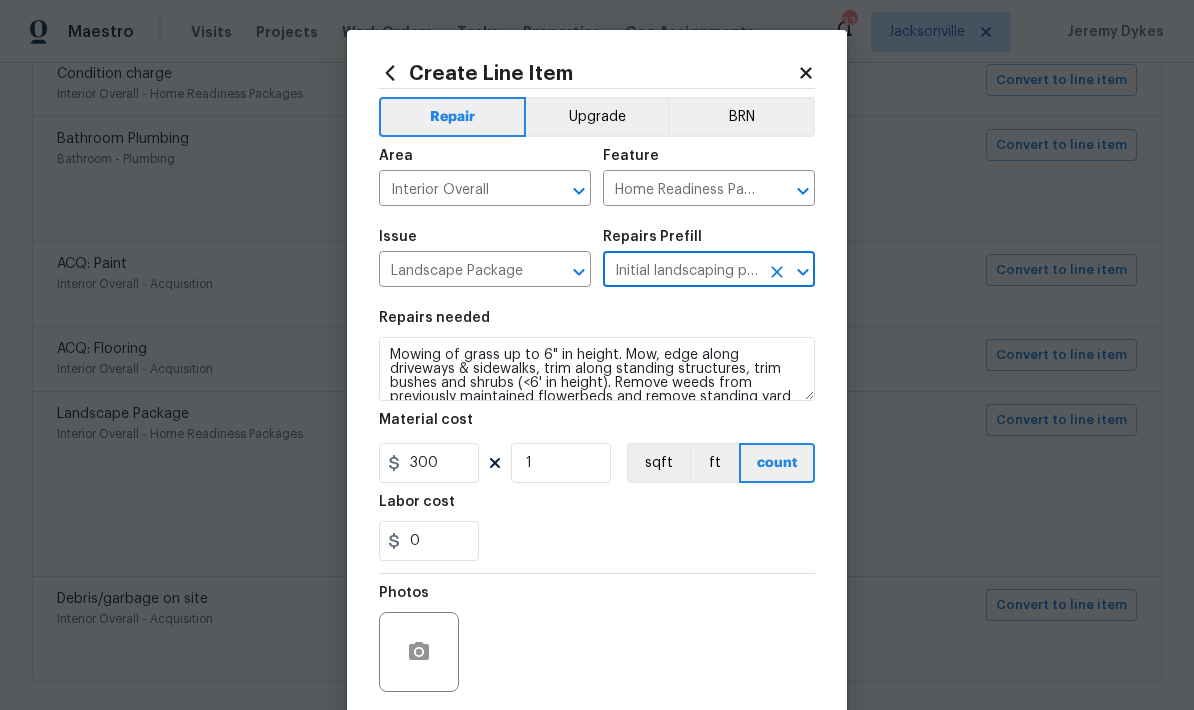 click on "0" at bounding box center [597, 541] 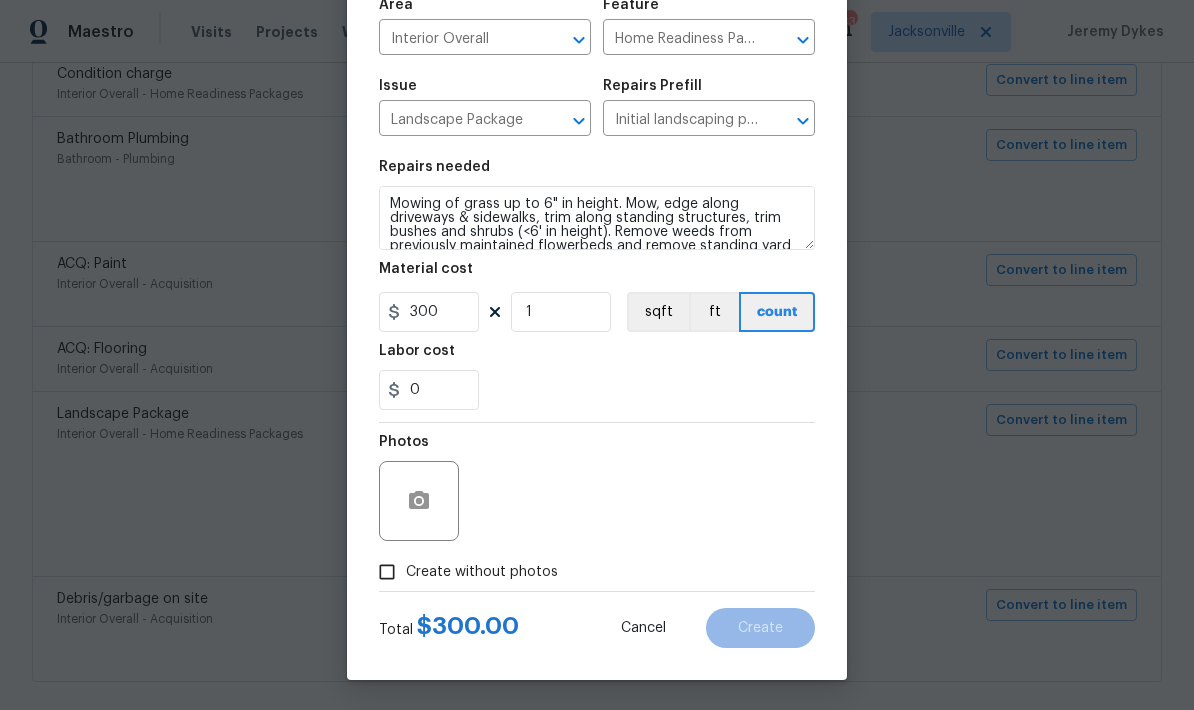 scroll, scrollTop: 155, scrollLeft: 0, axis: vertical 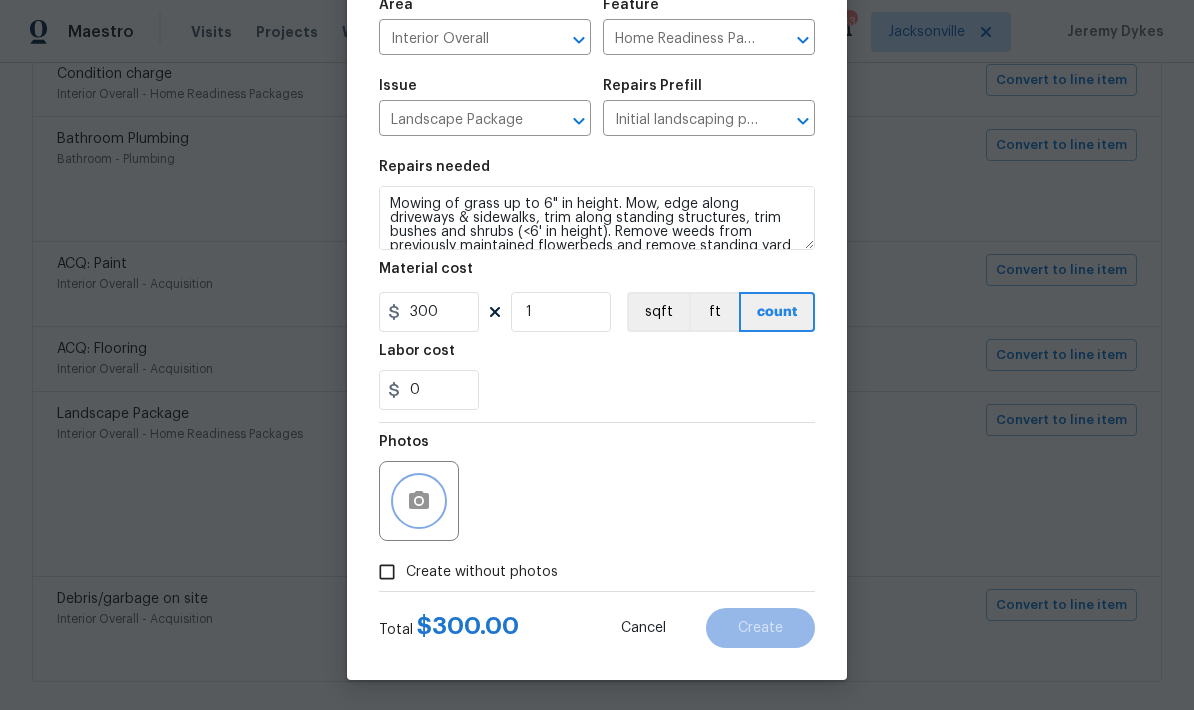 click 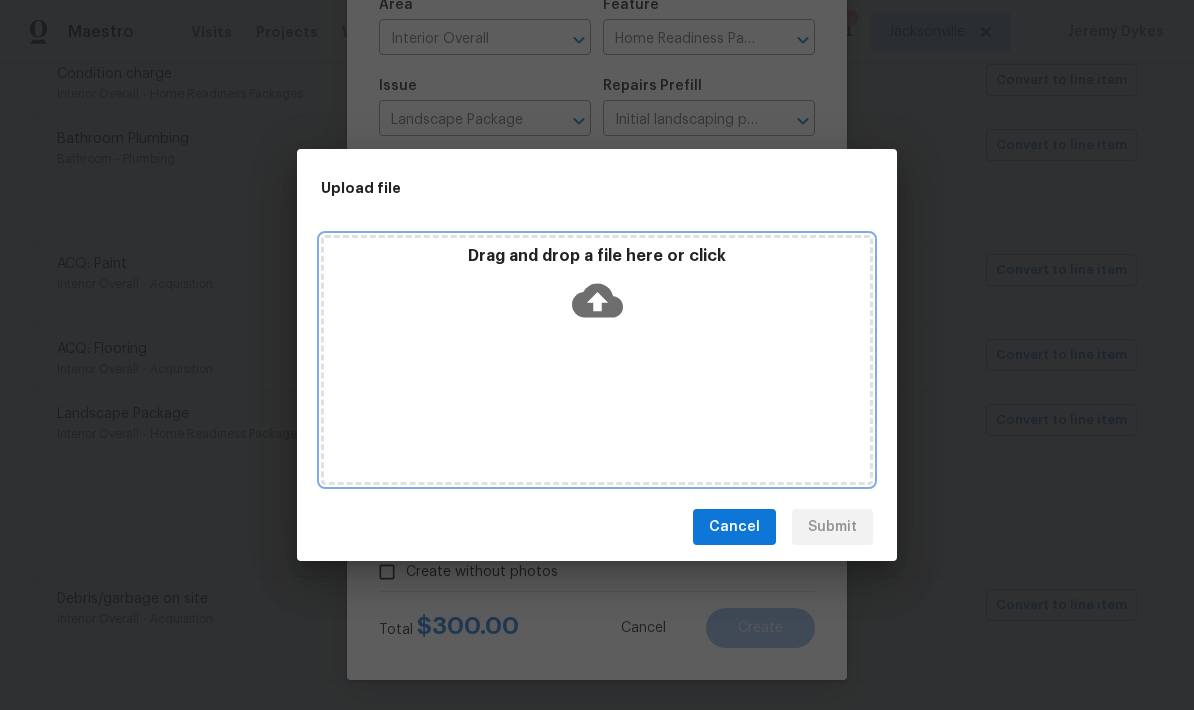 click 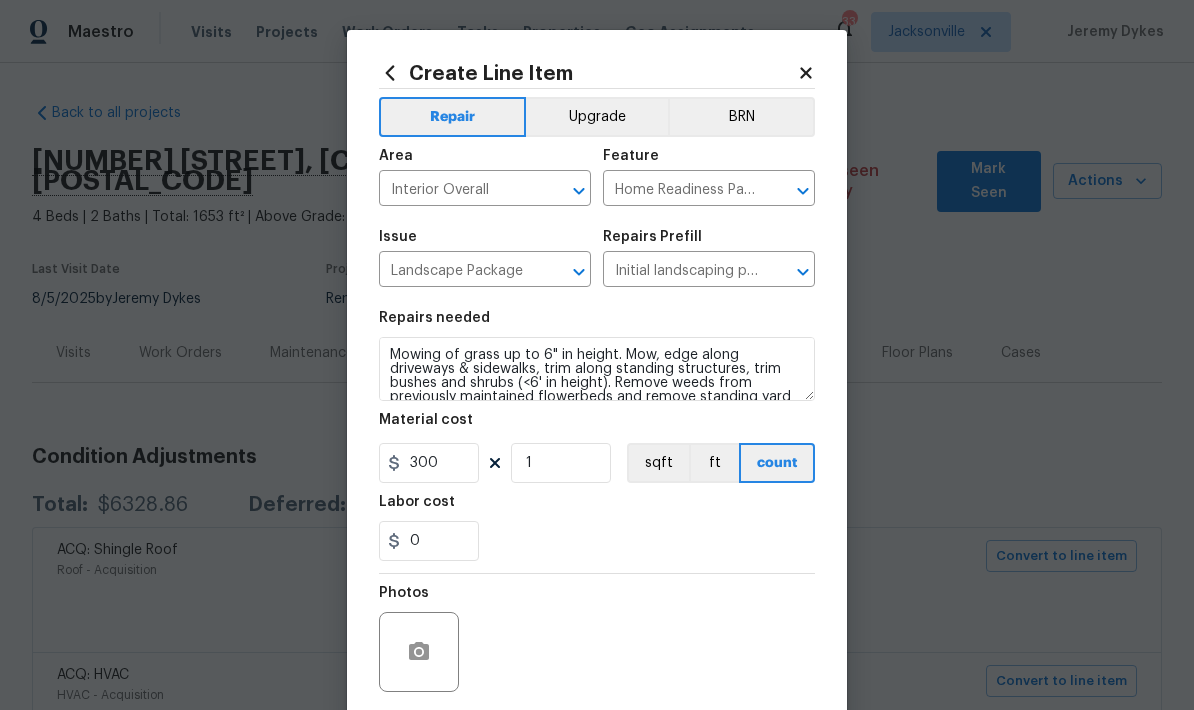 scroll, scrollTop: 0, scrollLeft: 0, axis: both 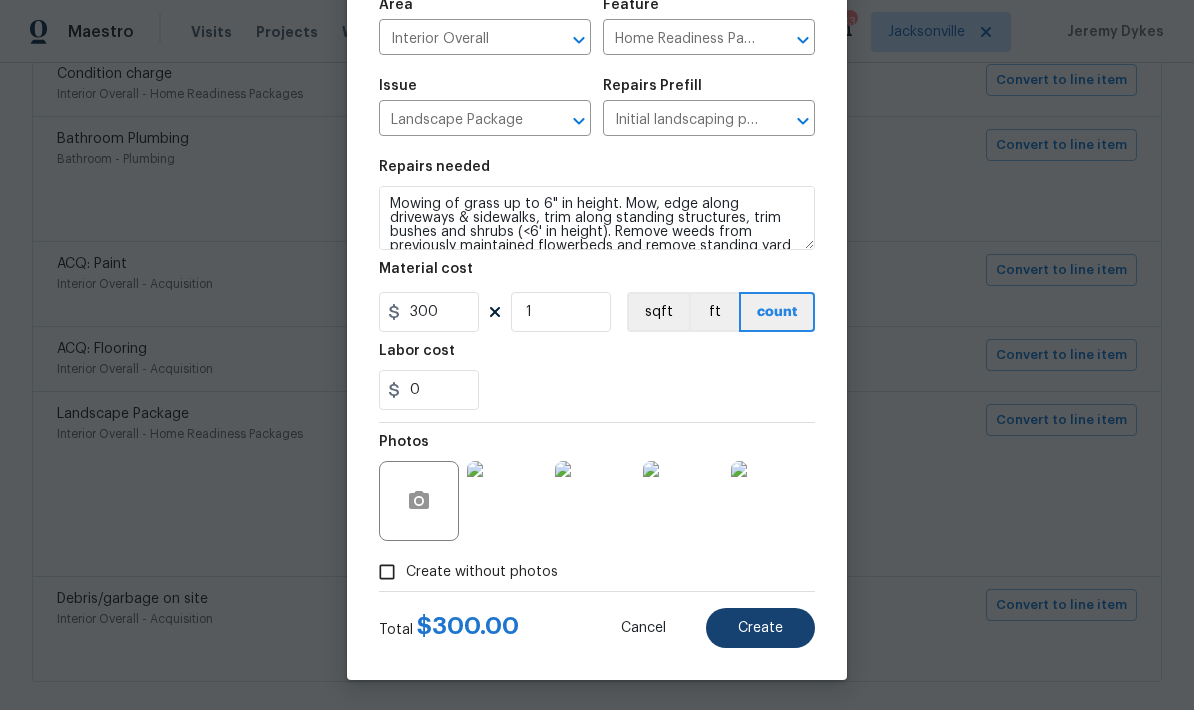 click on "Create" at bounding box center (760, 628) 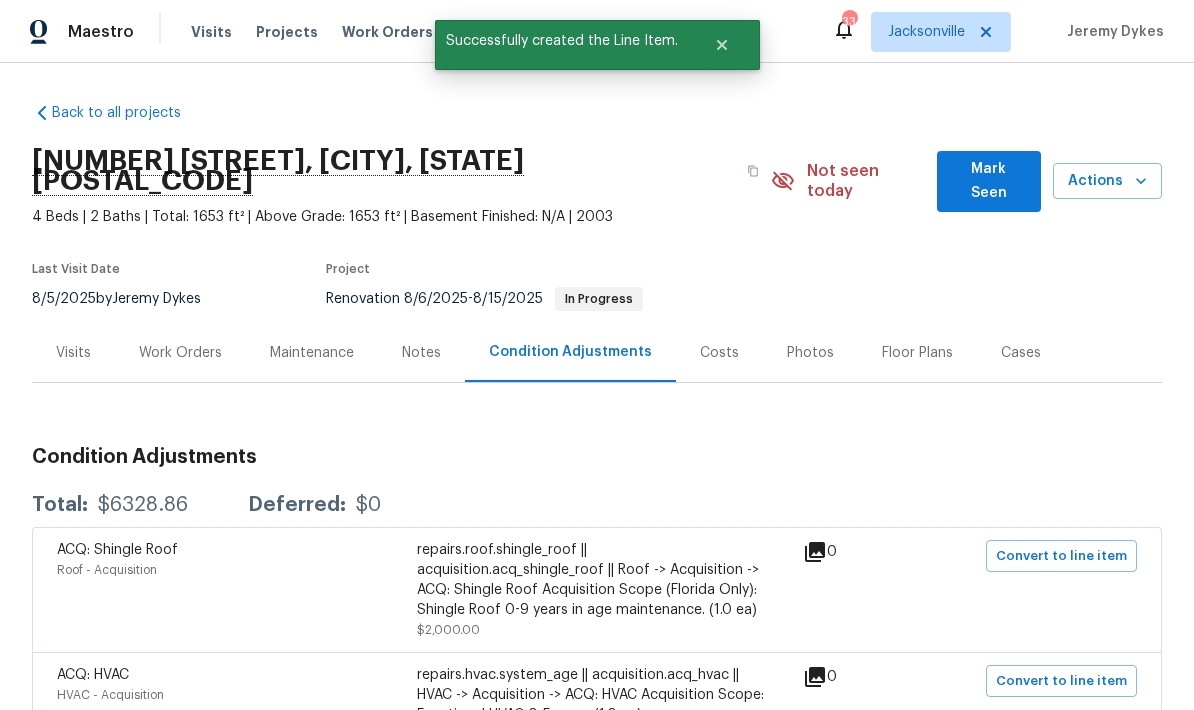 scroll, scrollTop: 0, scrollLeft: 0, axis: both 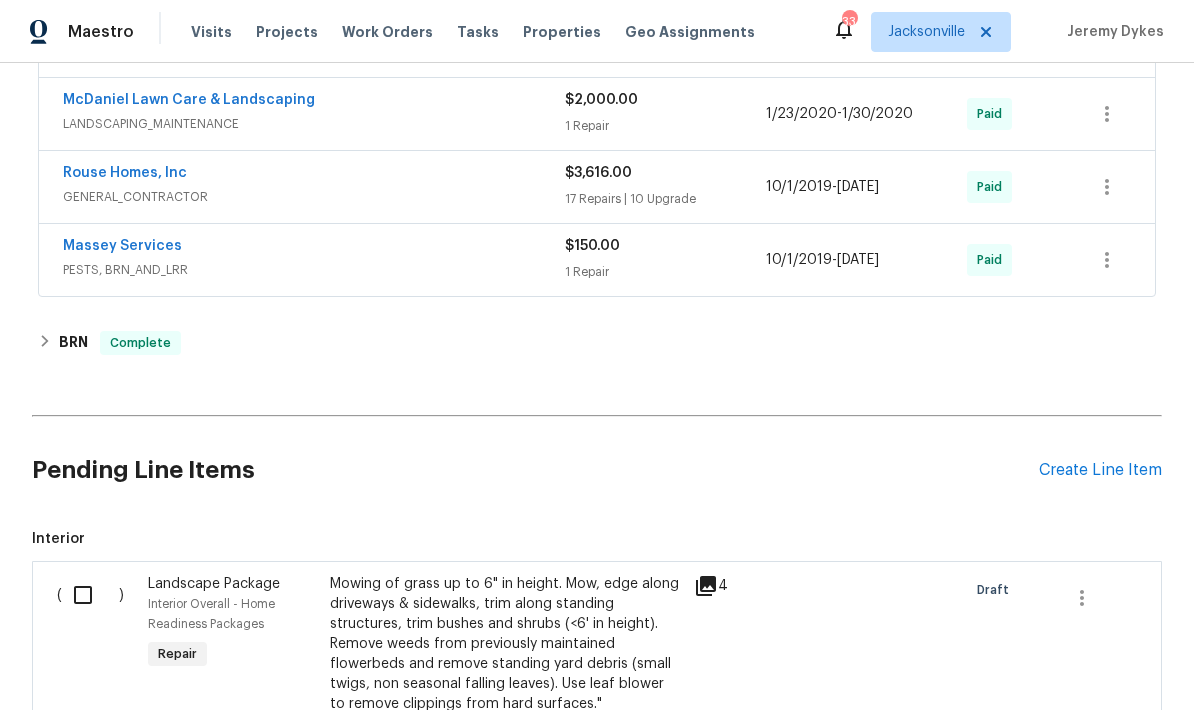 click at bounding box center (90, 595) 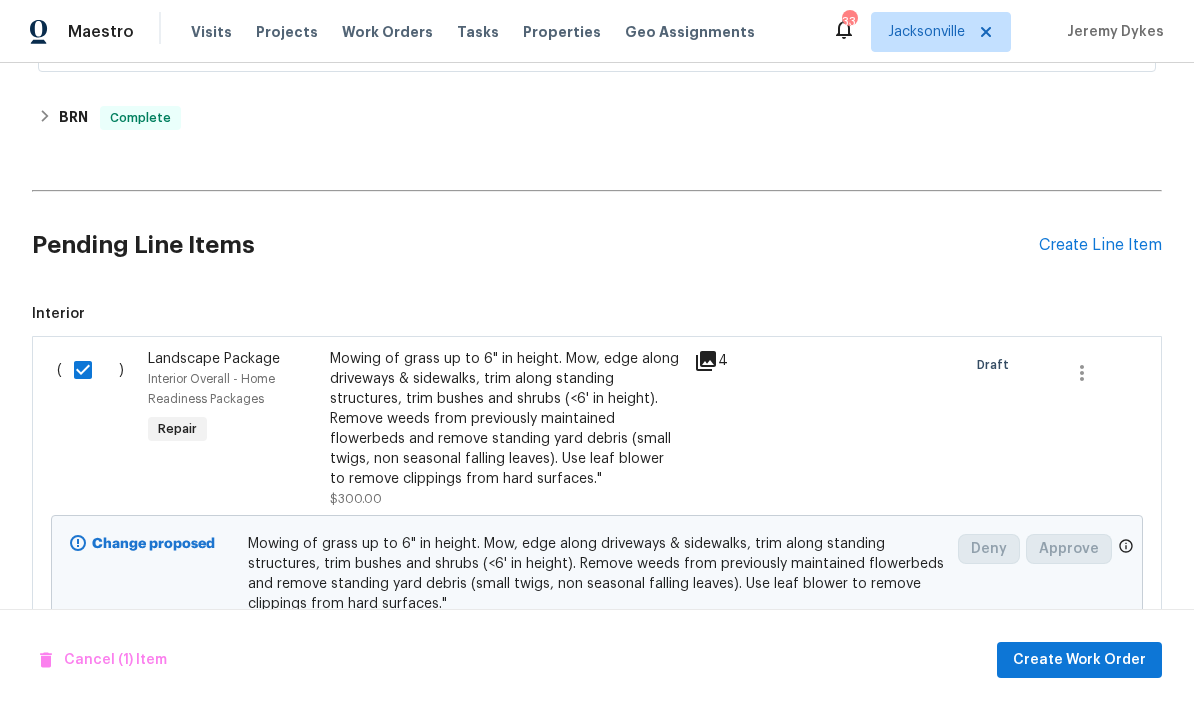 scroll, scrollTop: 1157, scrollLeft: 0, axis: vertical 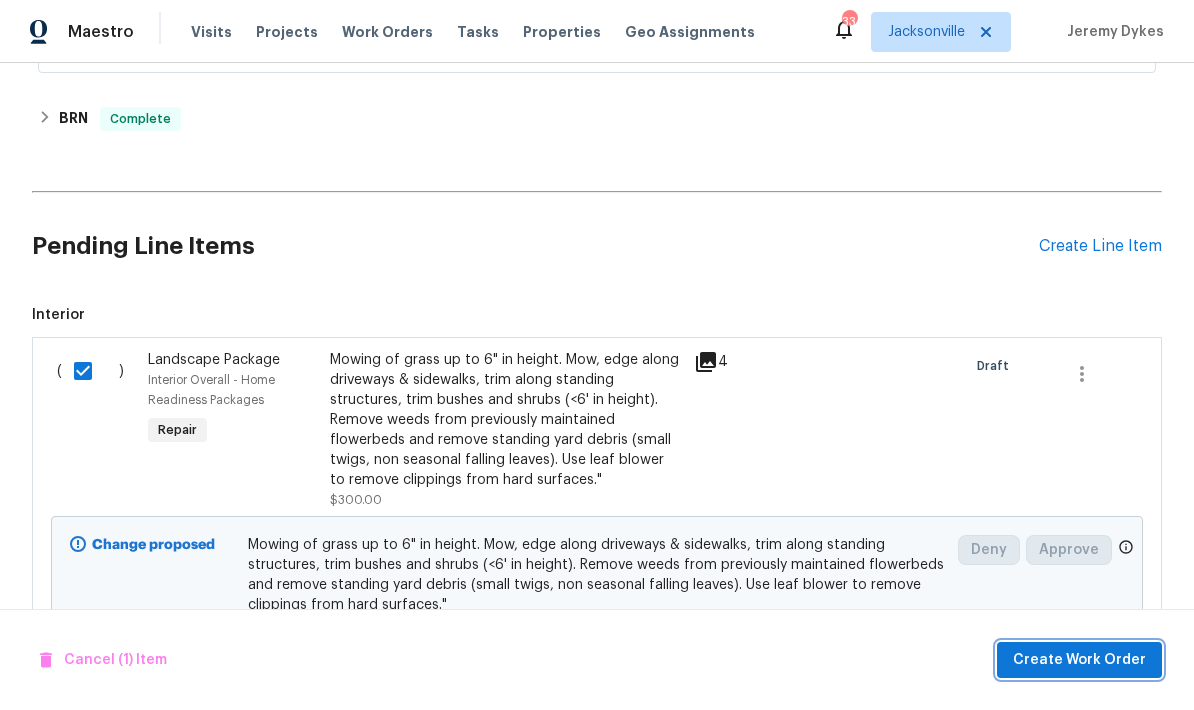 click on "Create Work Order" at bounding box center (1079, 660) 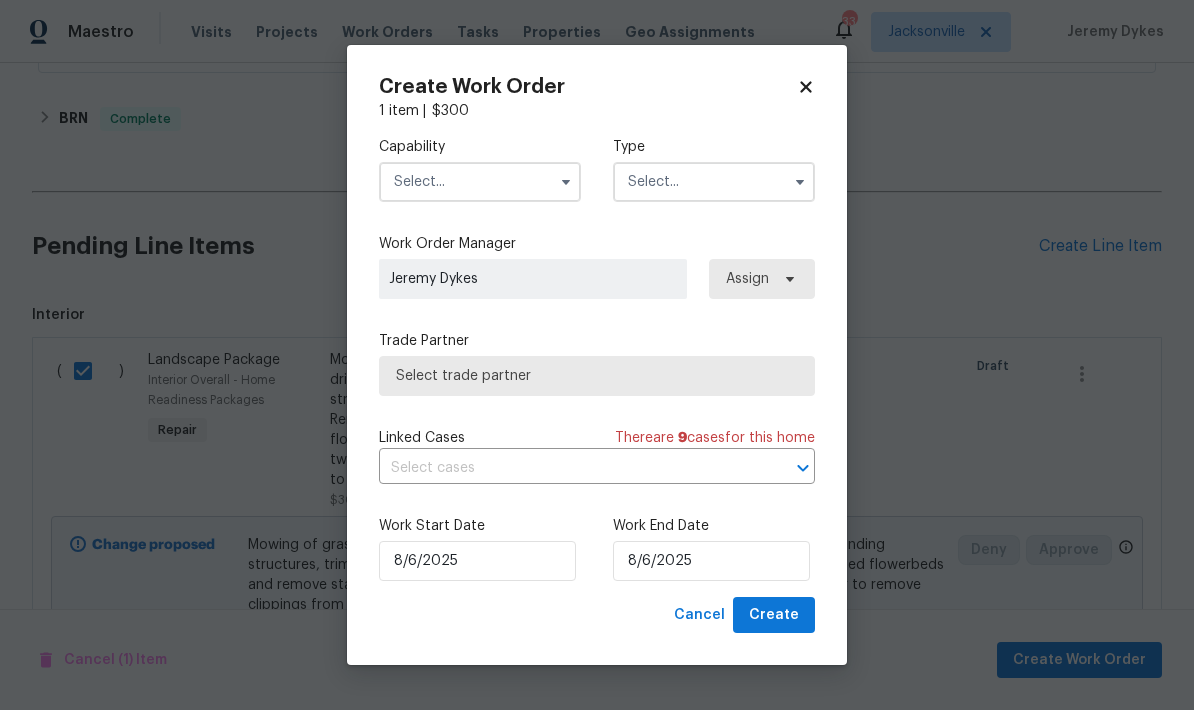 click at bounding box center [480, 182] 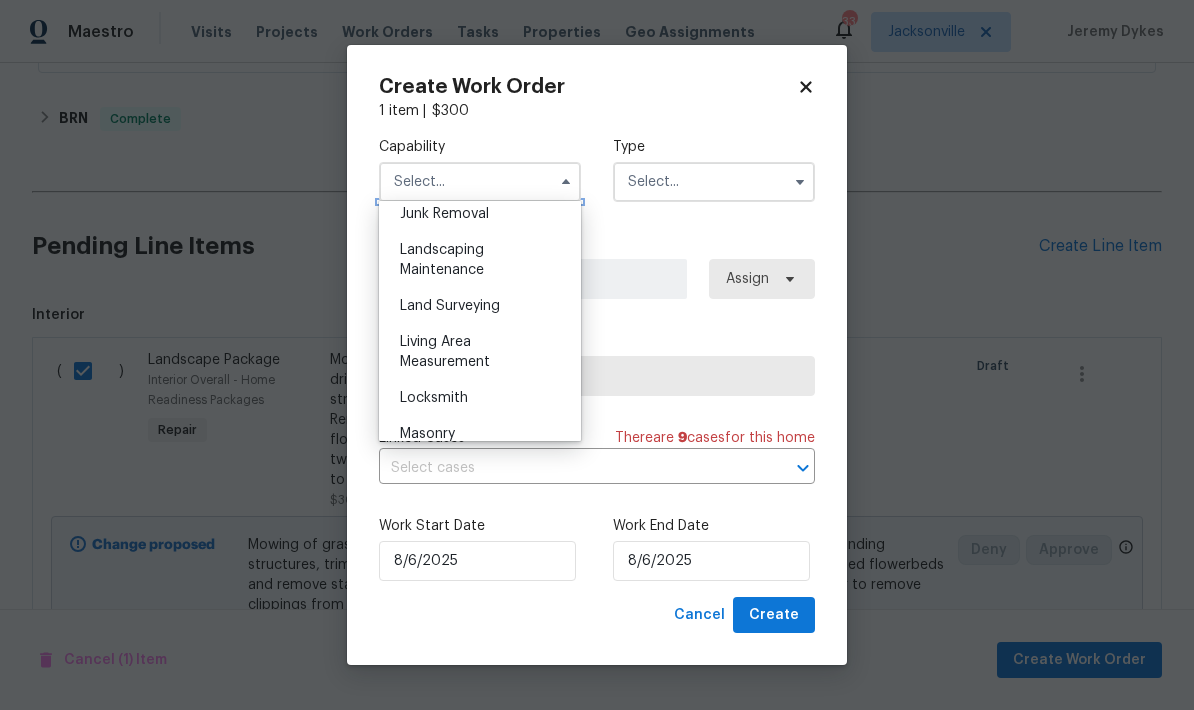 scroll, scrollTop: 1288, scrollLeft: 0, axis: vertical 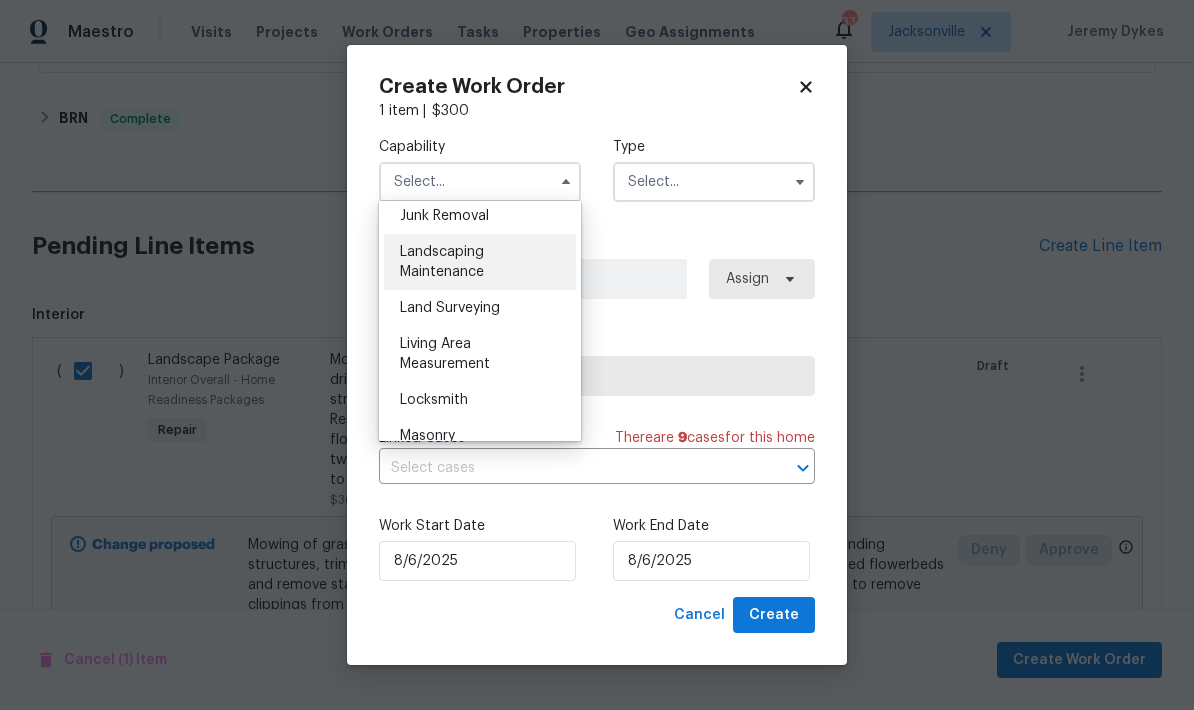 click on "Landscaping Maintenance" at bounding box center [442, 262] 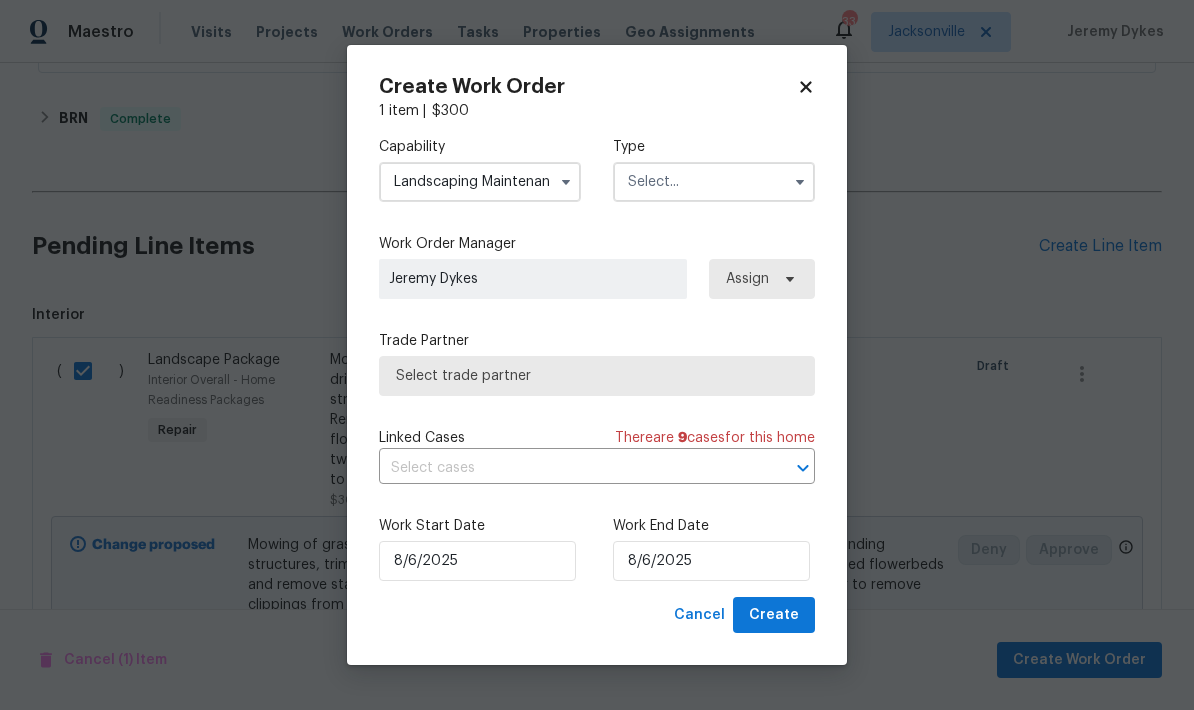 click on "Landscaping Maintenance" at bounding box center (480, 182) 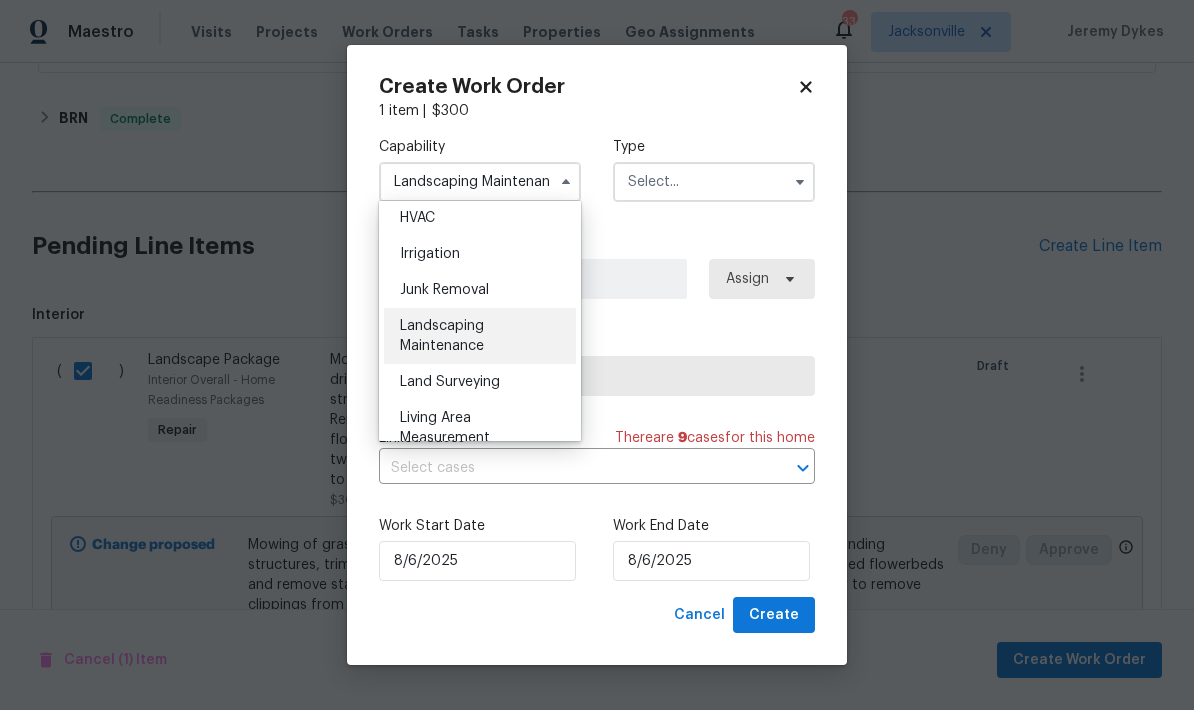 scroll, scrollTop: 1209, scrollLeft: 0, axis: vertical 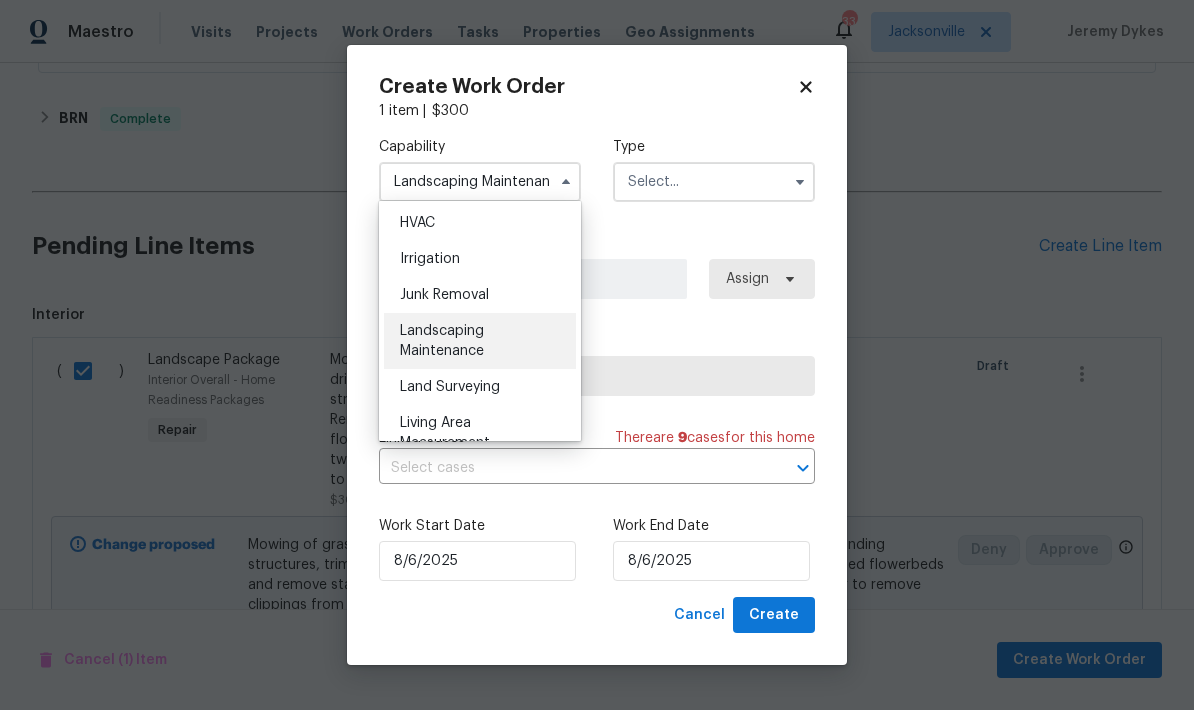 click on "Select trade partner" at bounding box center (597, 376) 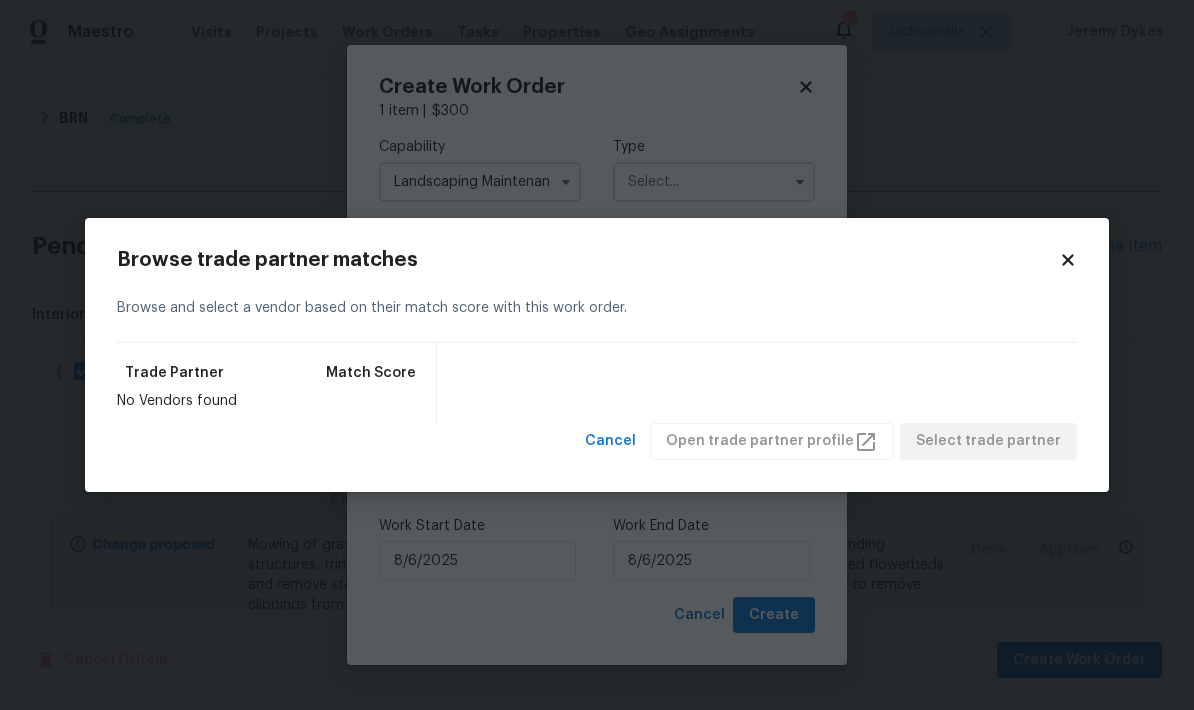 click 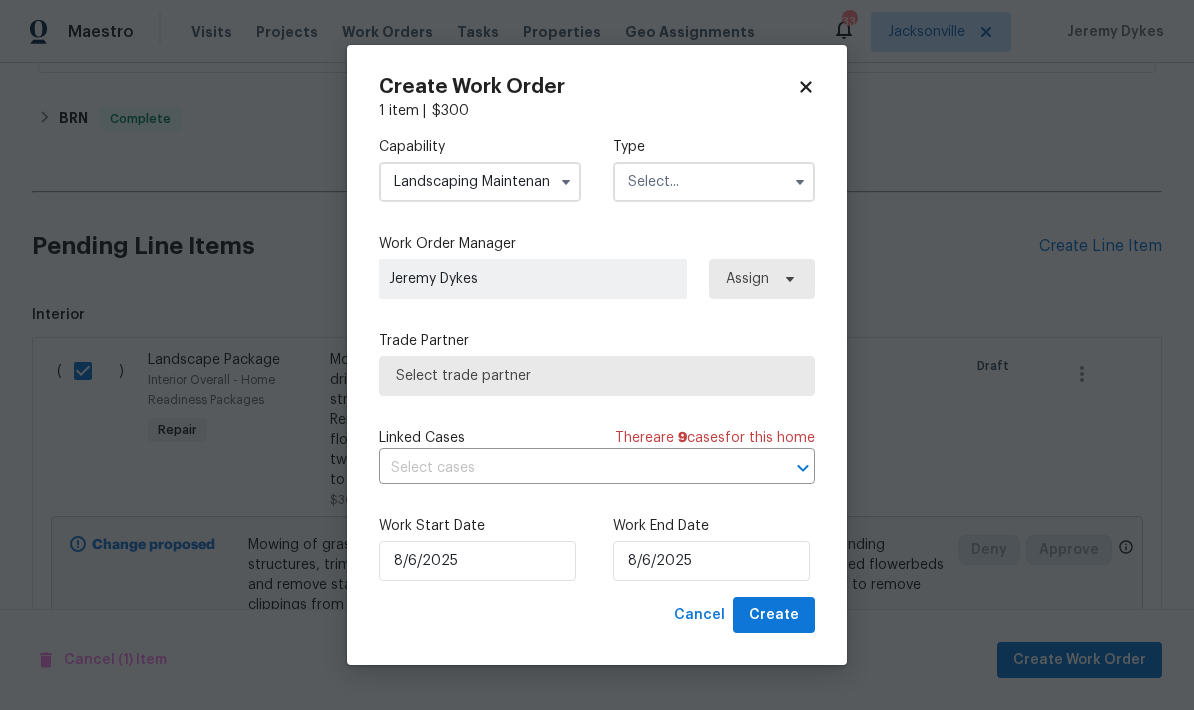 click at bounding box center (714, 182) 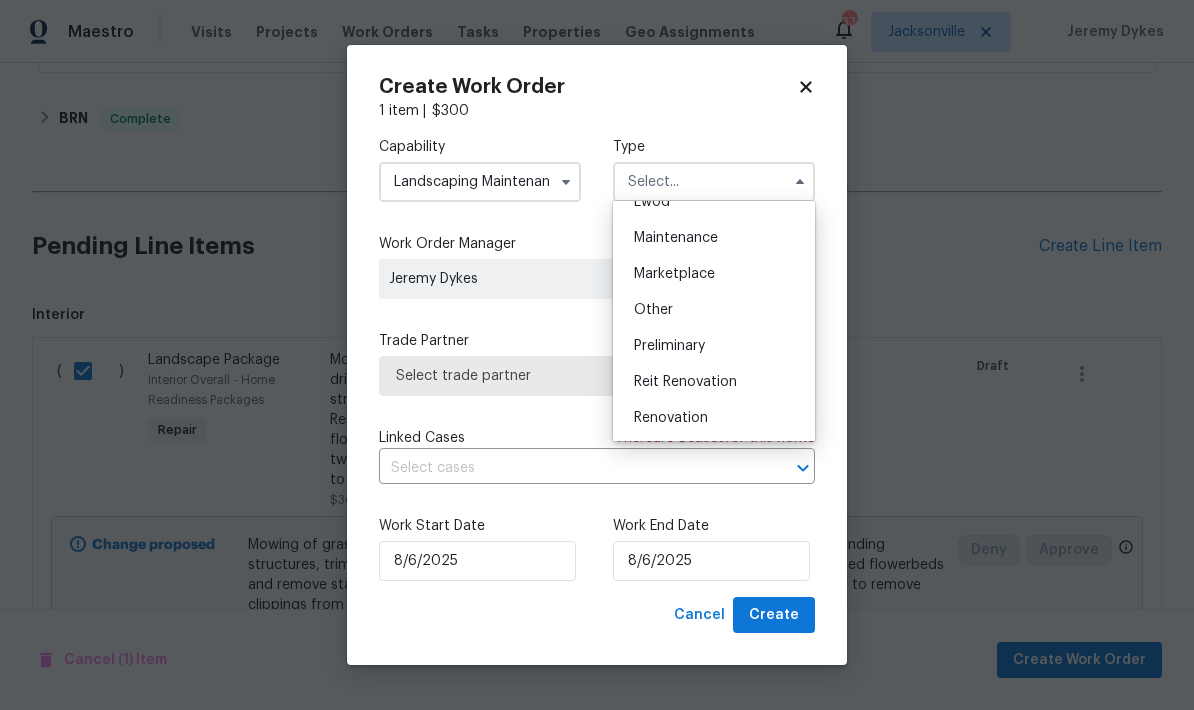 scroll, scrollTop: 360, scrollLeft: 0, axis: vertical 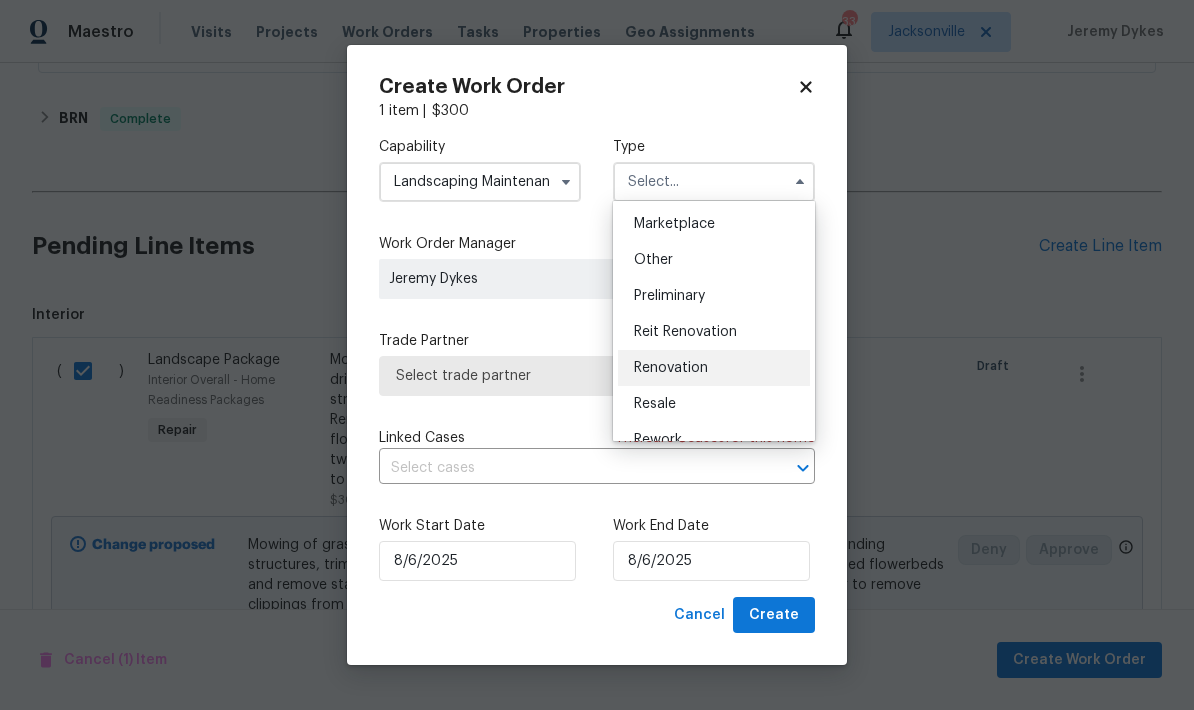 click on "Renovation" at bounding box center [714, 368] 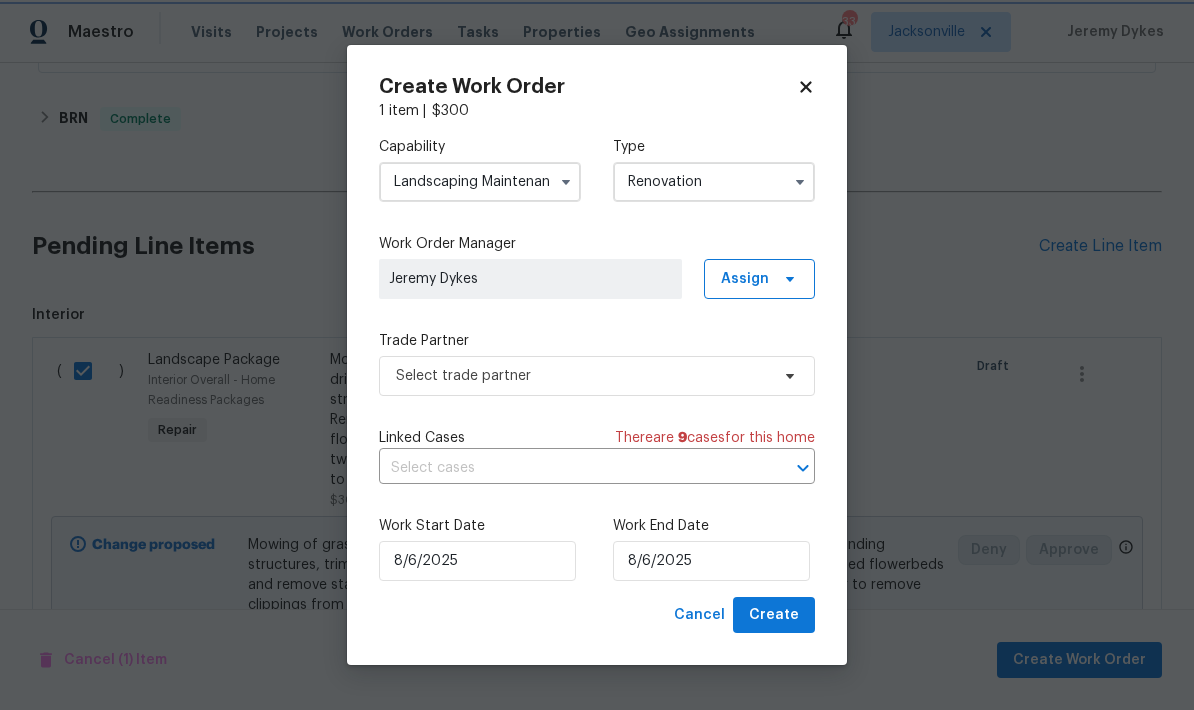 scroll, scrollTop: 0, scrollLeft: 0, axis: both 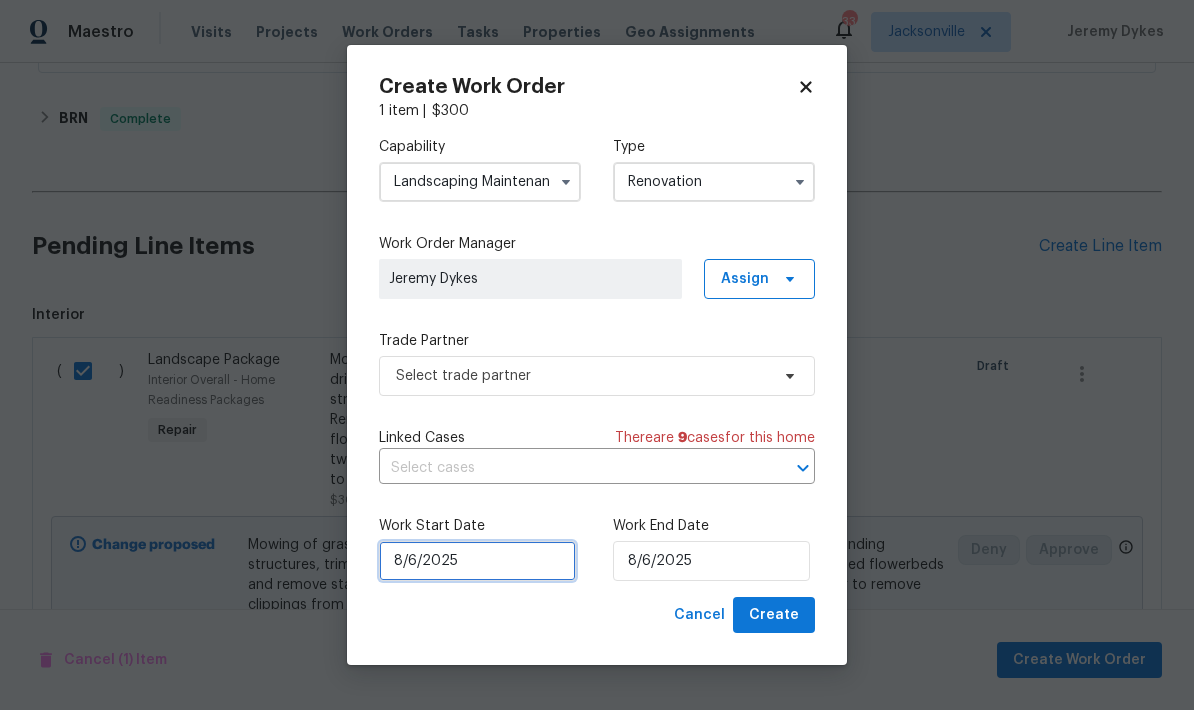 click on "8/6/2025" at bounding box center (477, 561) 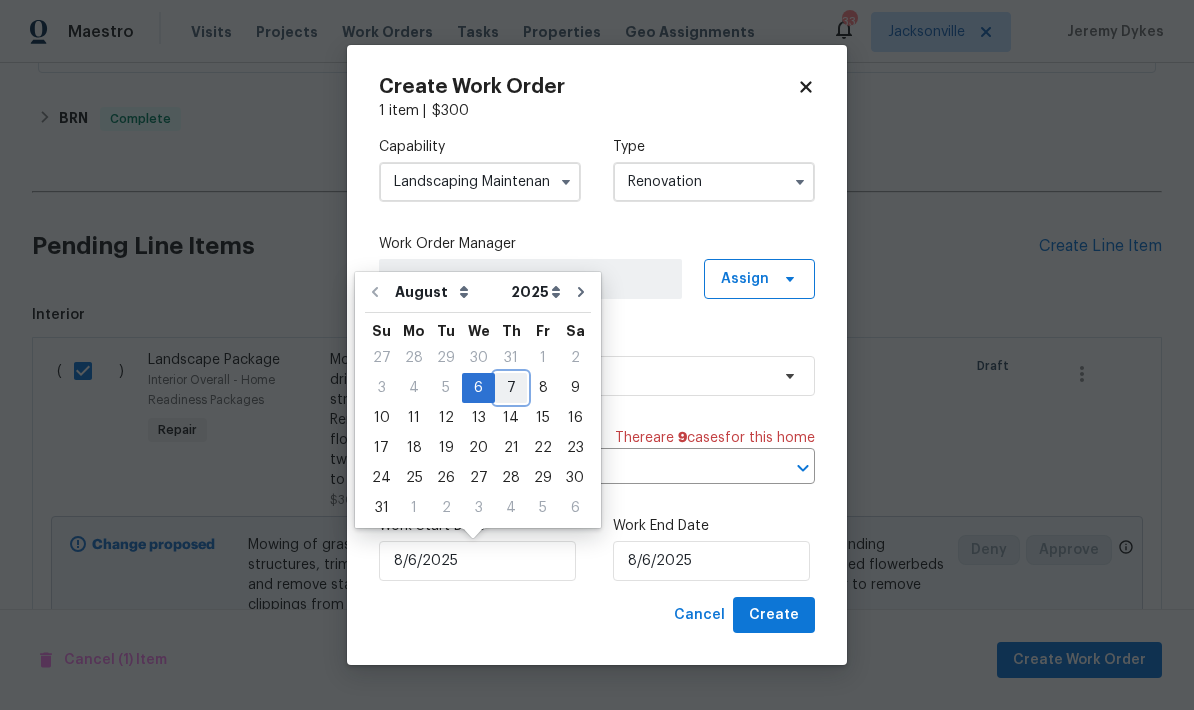 click on "7" at bounding box center (511, 388) 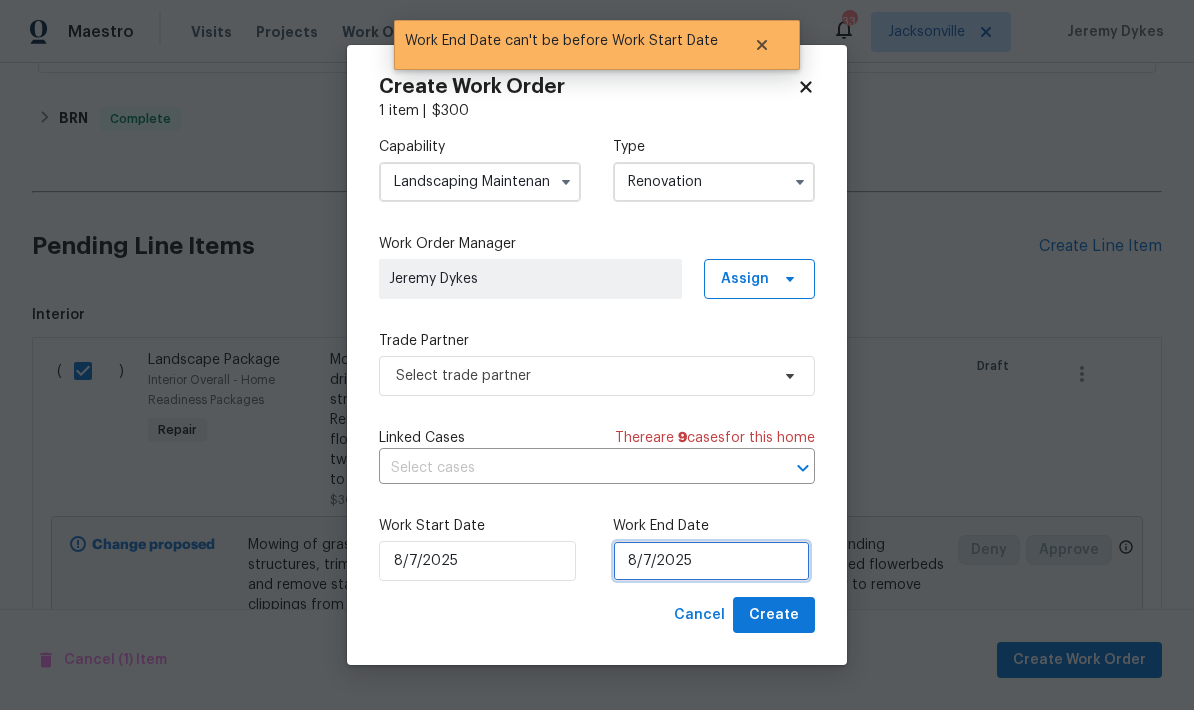click on "8/7/2025" at bounding box center [711, 561] 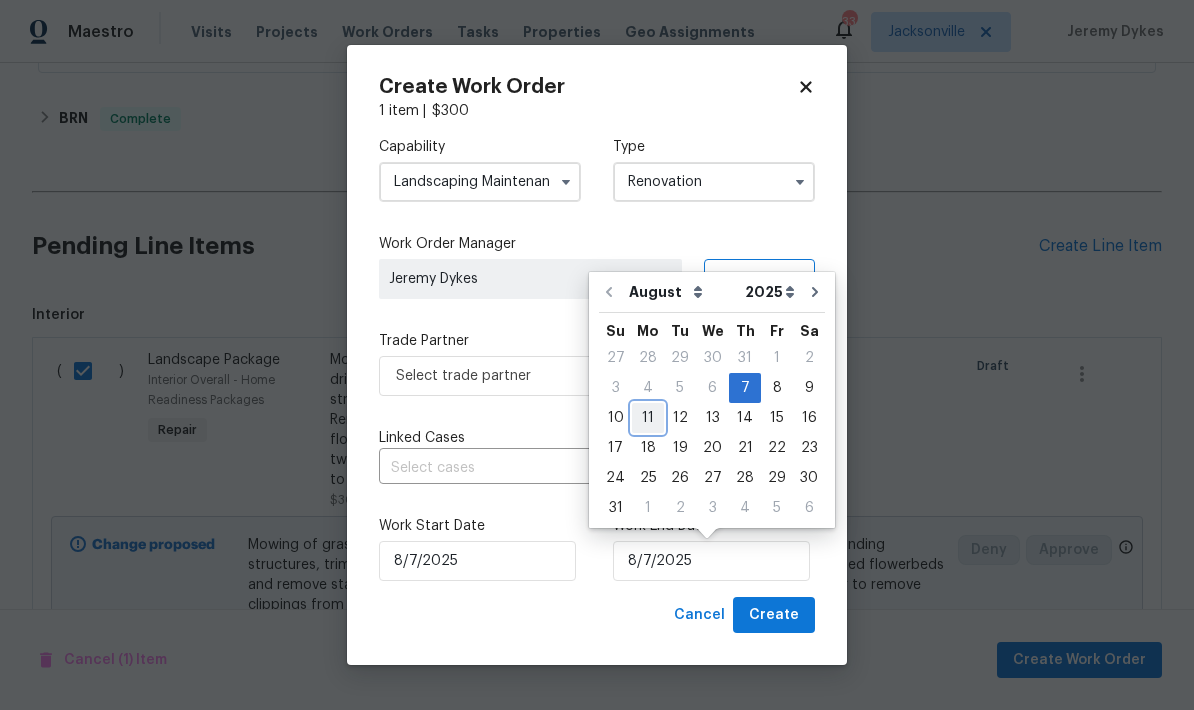 click on "11" at bounding box center (648, 418) 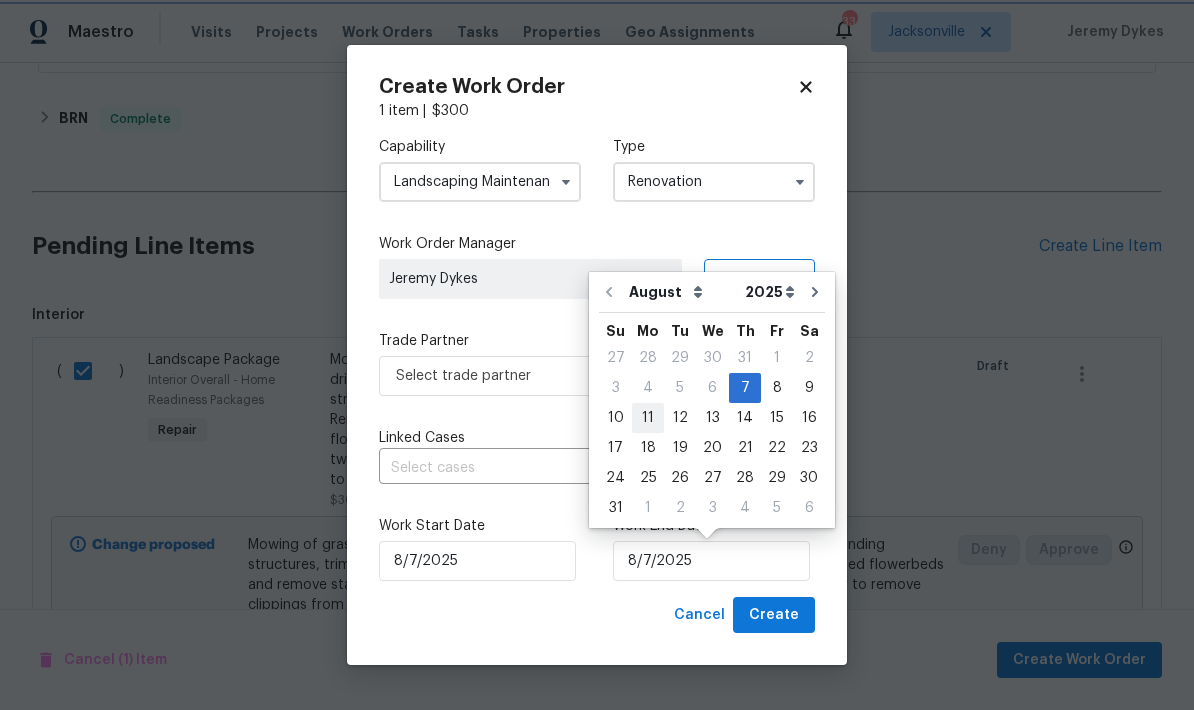 type on "8/11/2025" 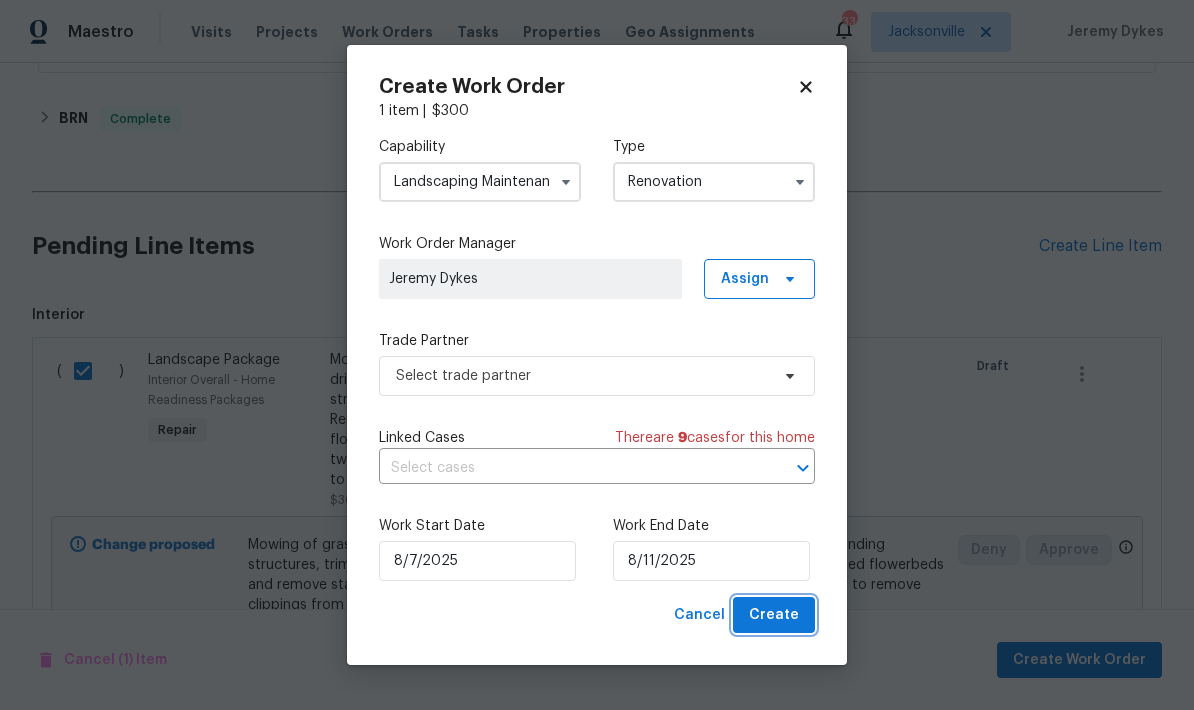 click on "Create" at bounding box center (774, 615) 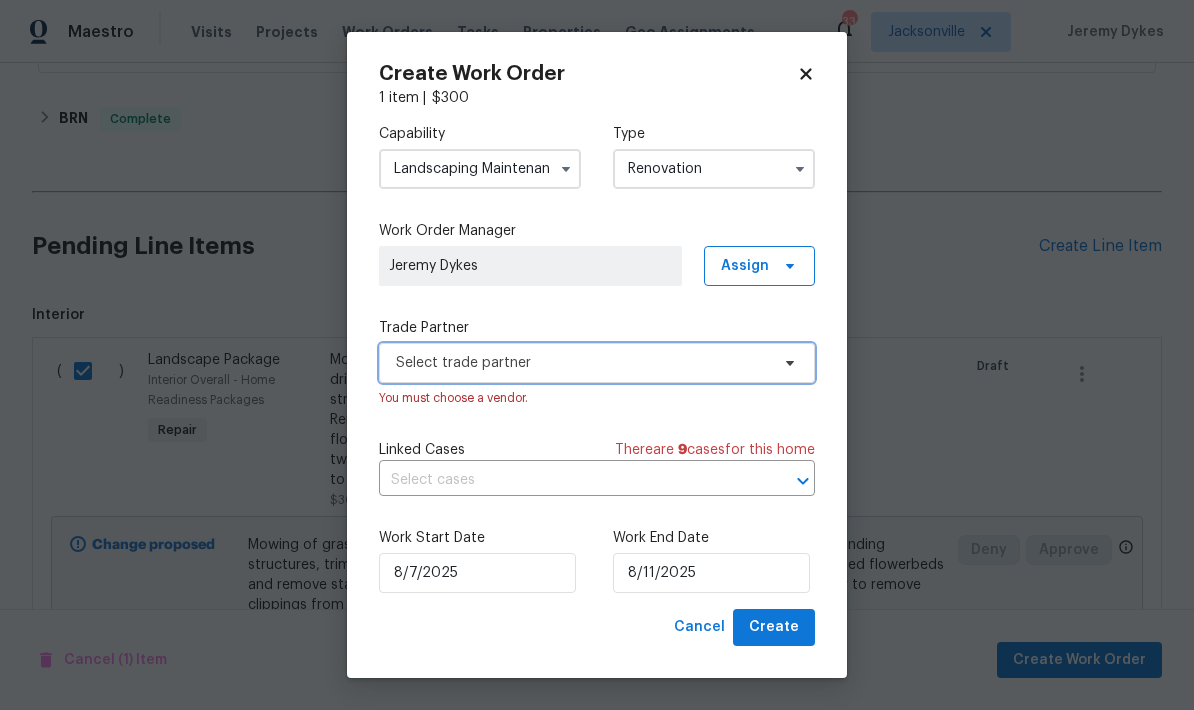 click on "Select trade partner" at bounding box center (582, 363) 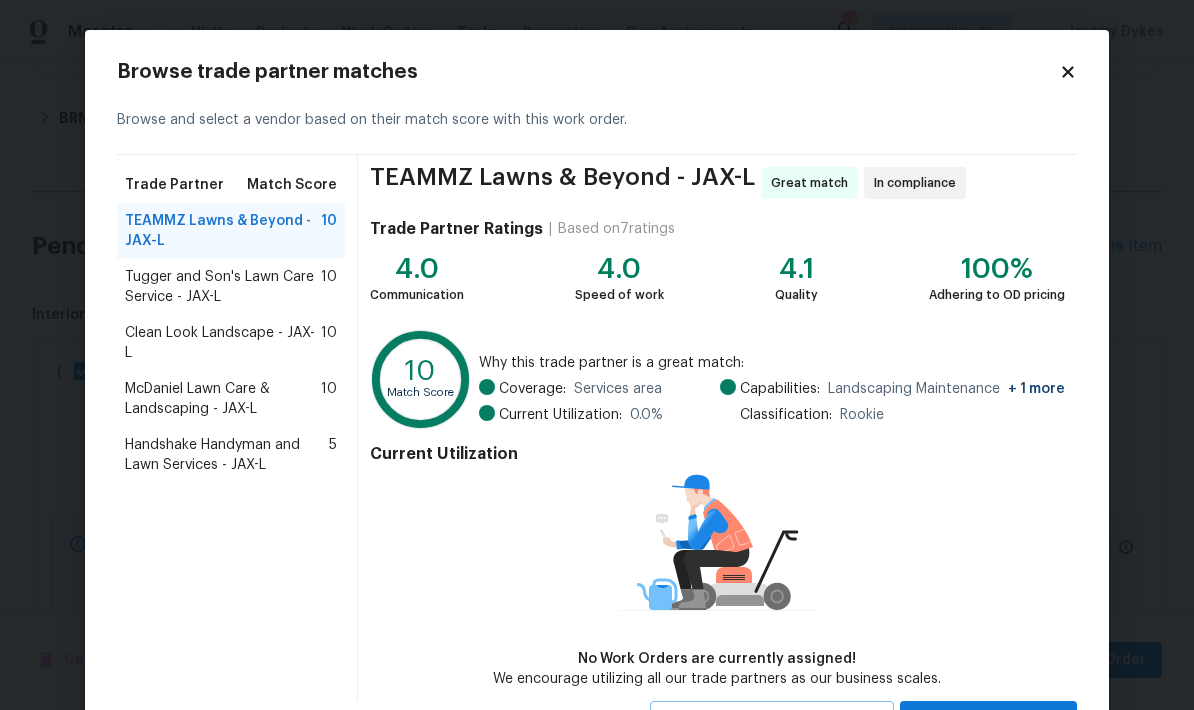 click on "Clean Look Landscape - JAX-L" at bounding box center [223, 343] 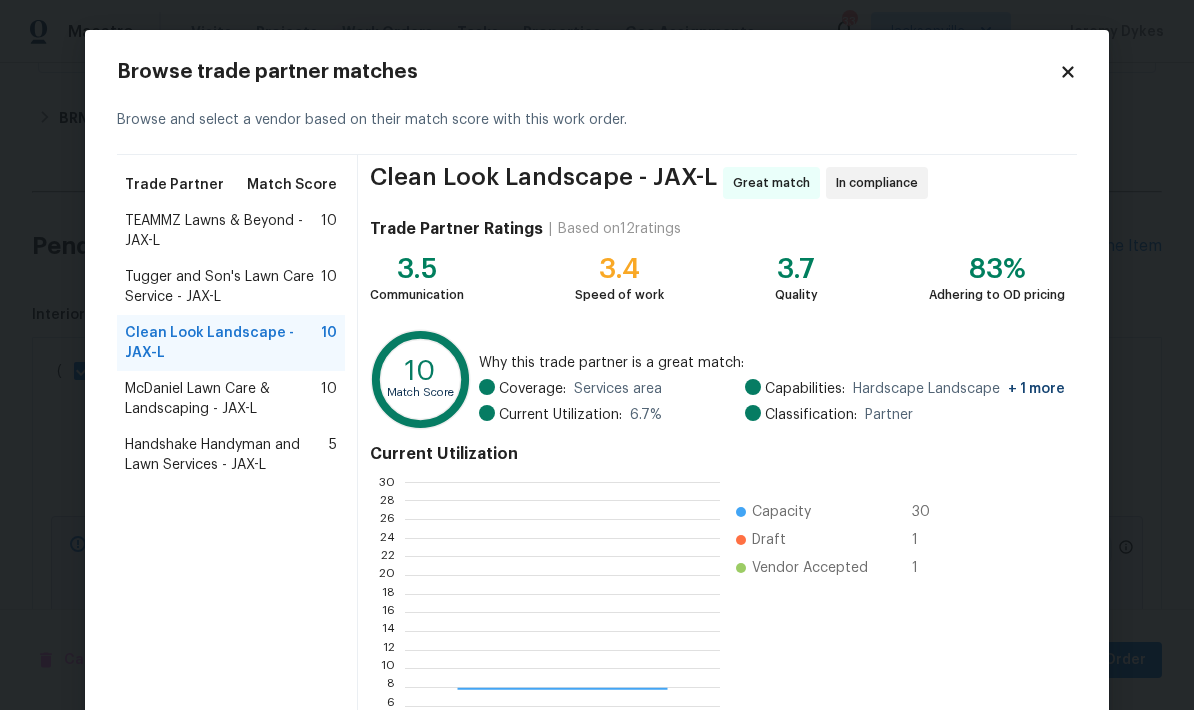 scroll, scrollTop: 2, scrollLeft: 2, axis: both 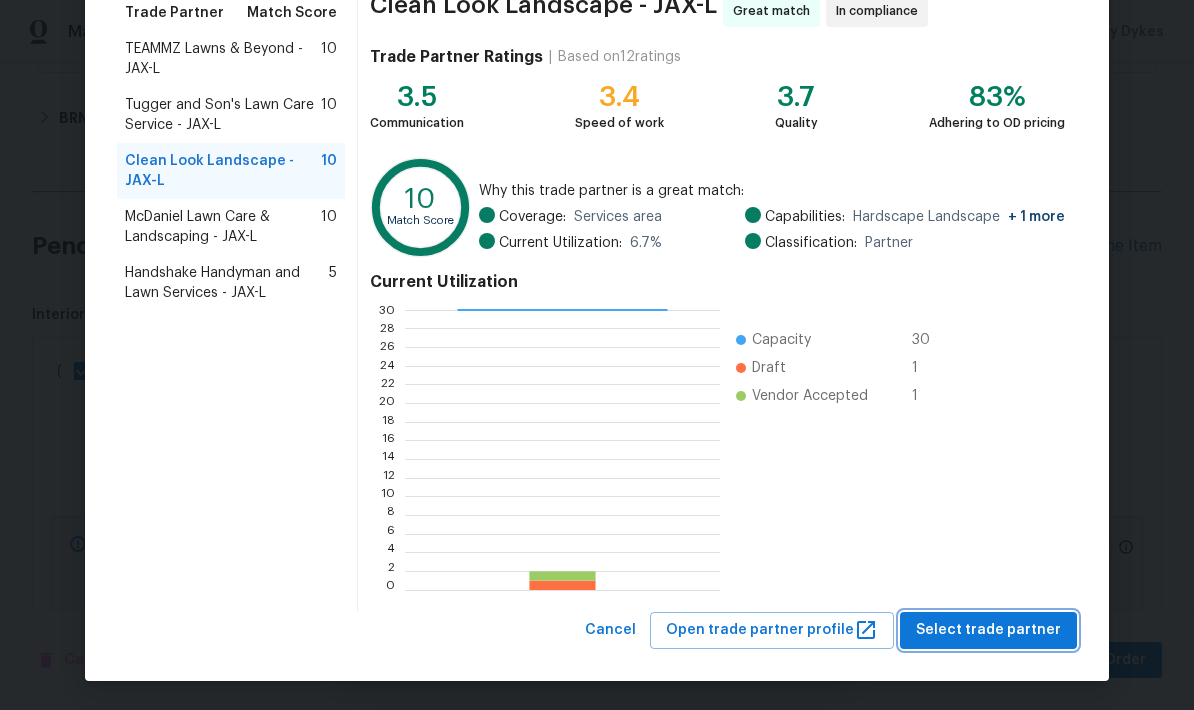 click on "Select trade partner" at bounding box center (988, 630) 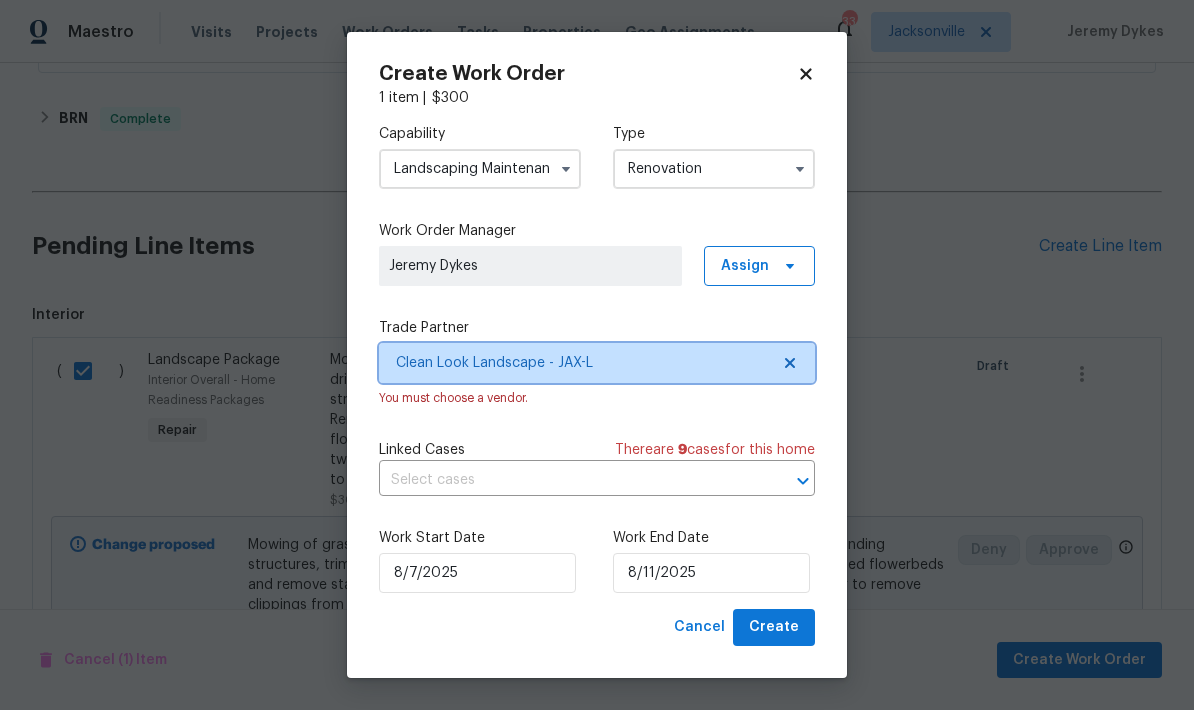 scroll, scrollTop: 0, scrollLeft: 0, axis: both 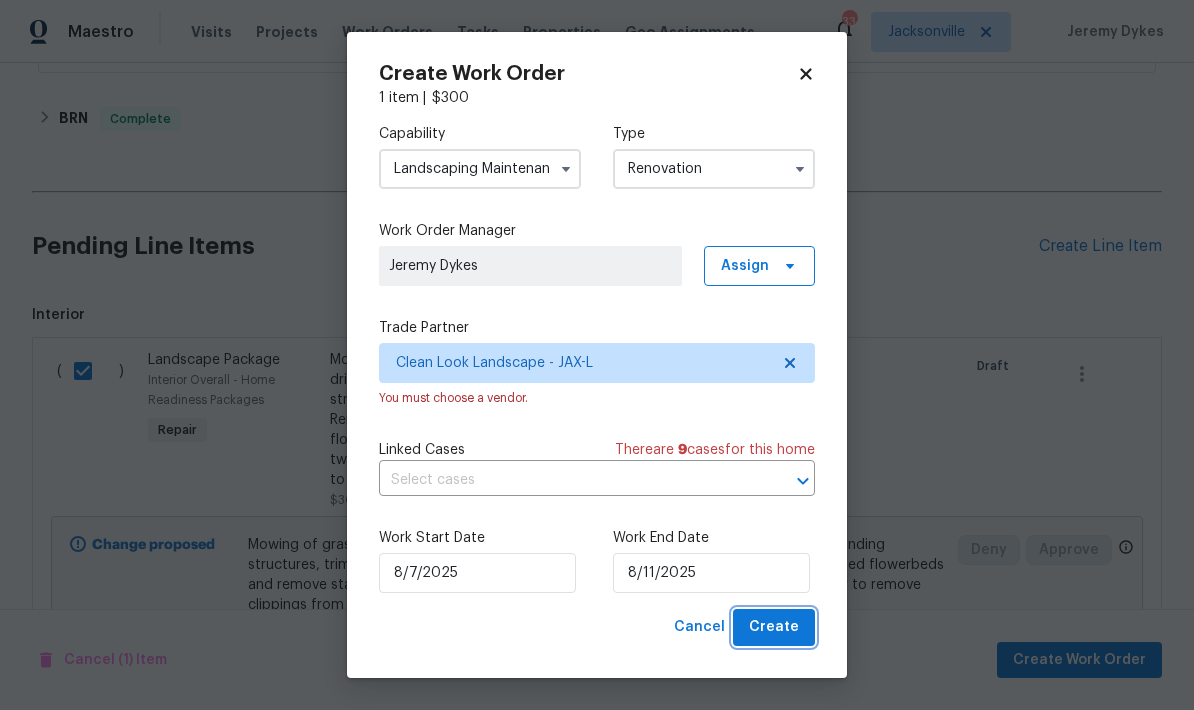 click on "Create" at bounding box center (774, 627) 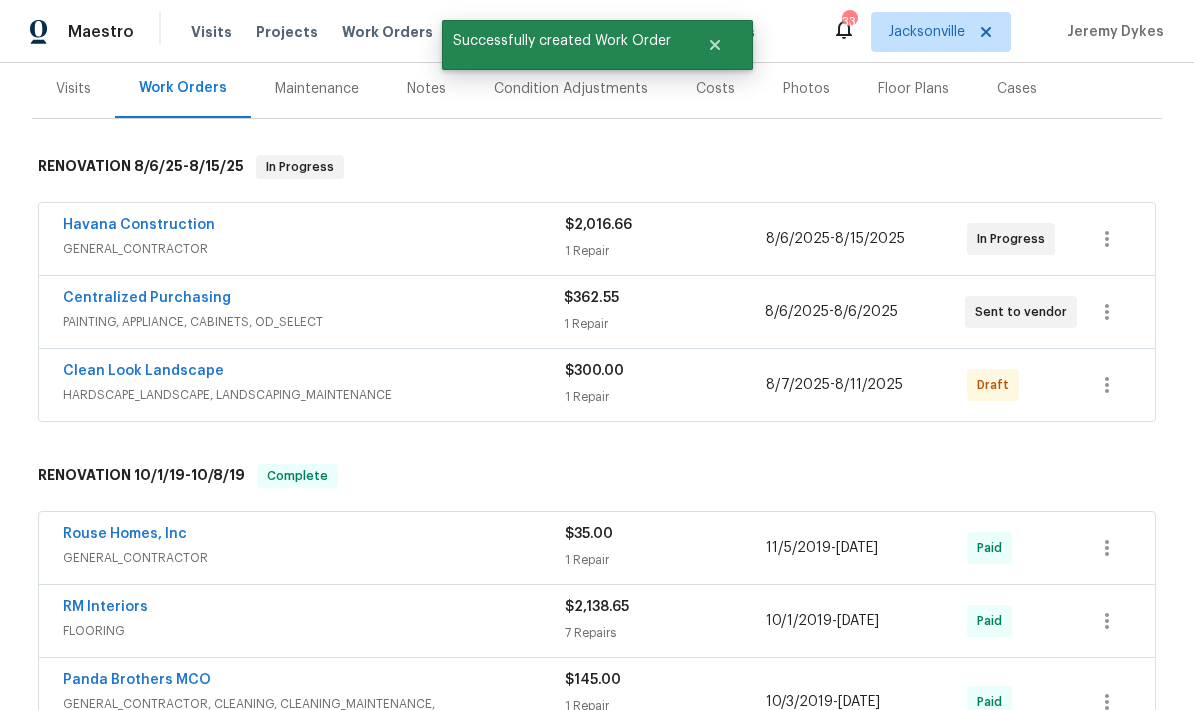 scroll, scrollTop: 263, scrollLeft: 0, axis: vertical 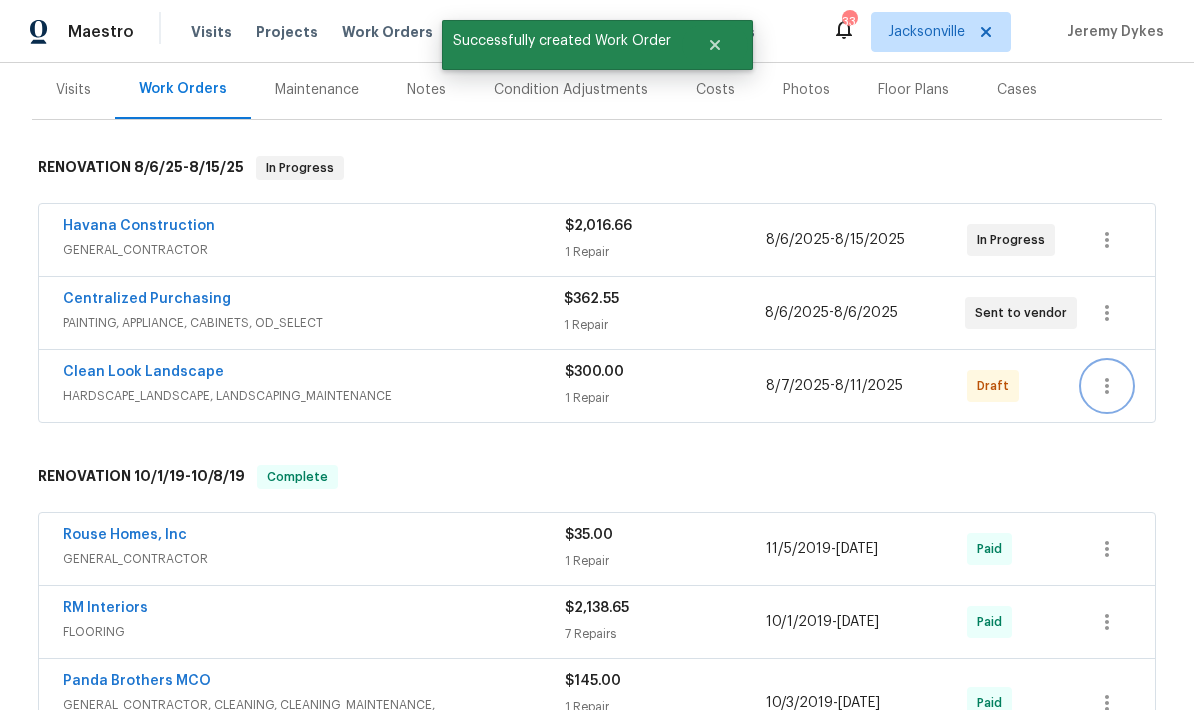 click 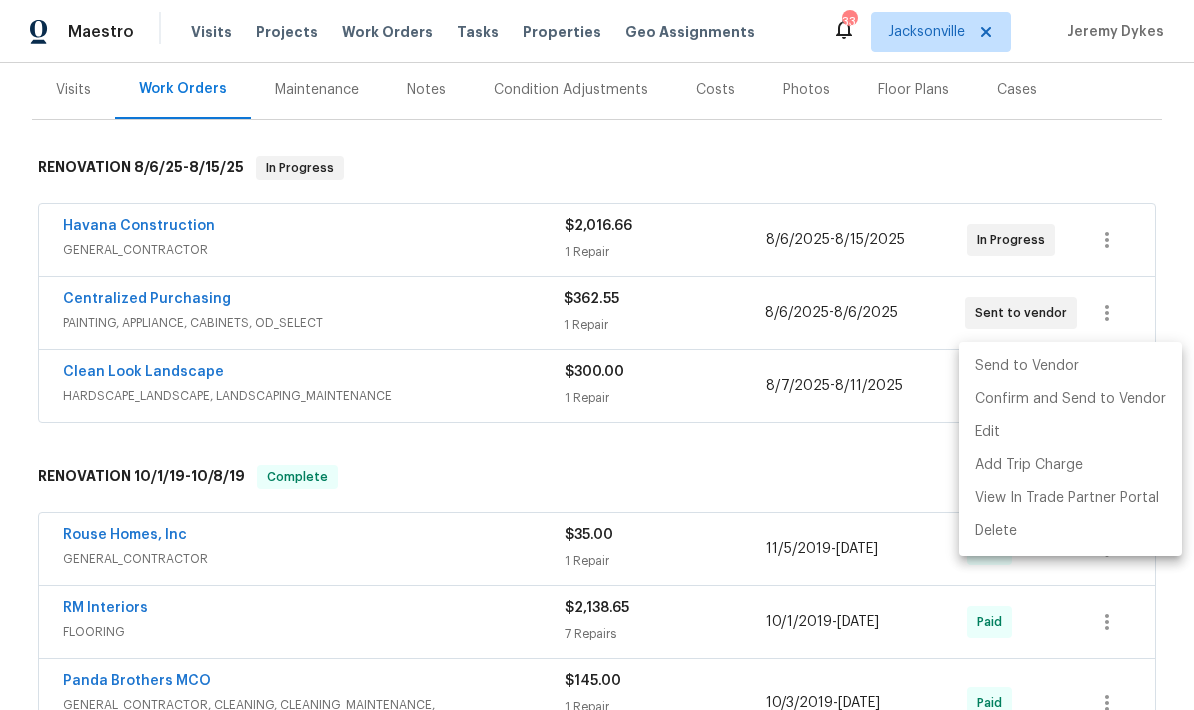 click on "Send to Vendor" at bounding box center (1070, 366) 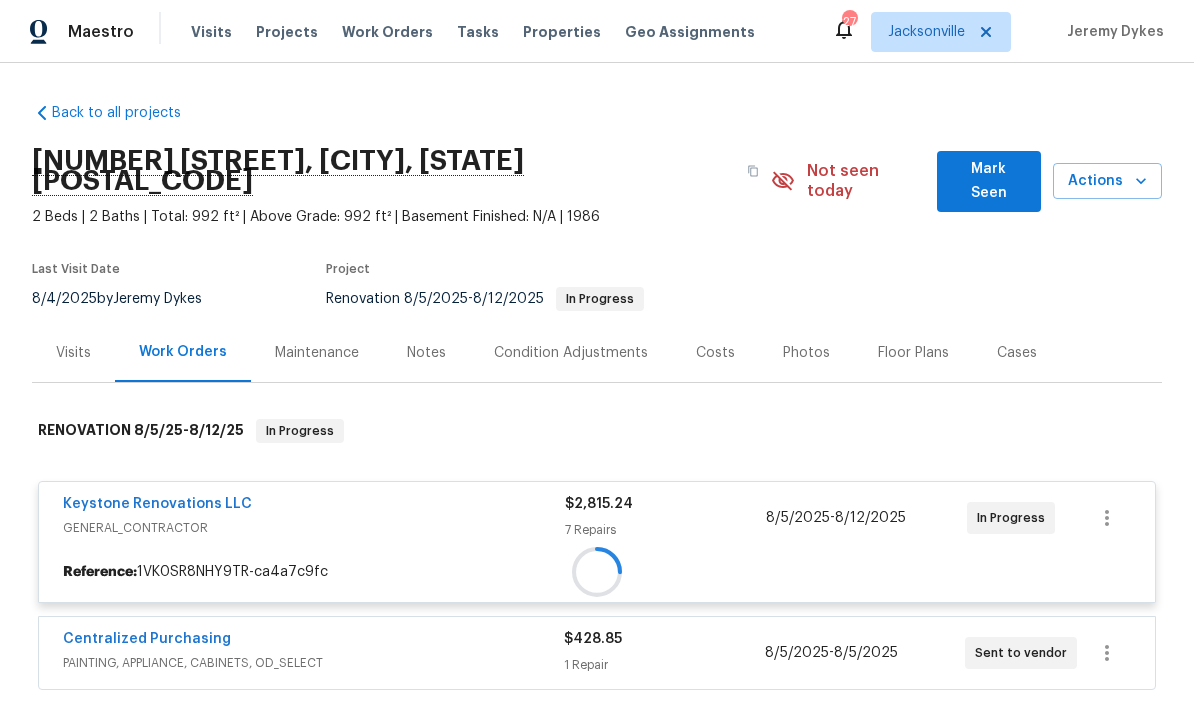 scroll, scrollTop: 0, scrollLeft: 0, axis: both 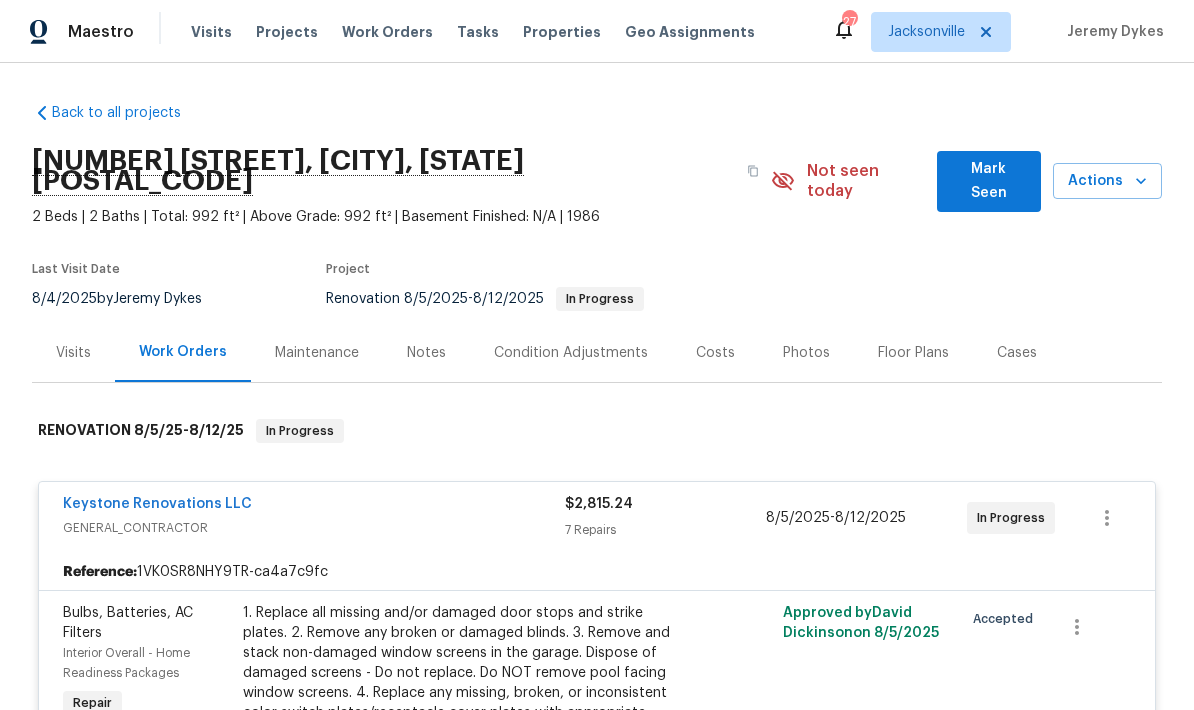 click on "Condition Adjustments" at bounding box center (571, 353) 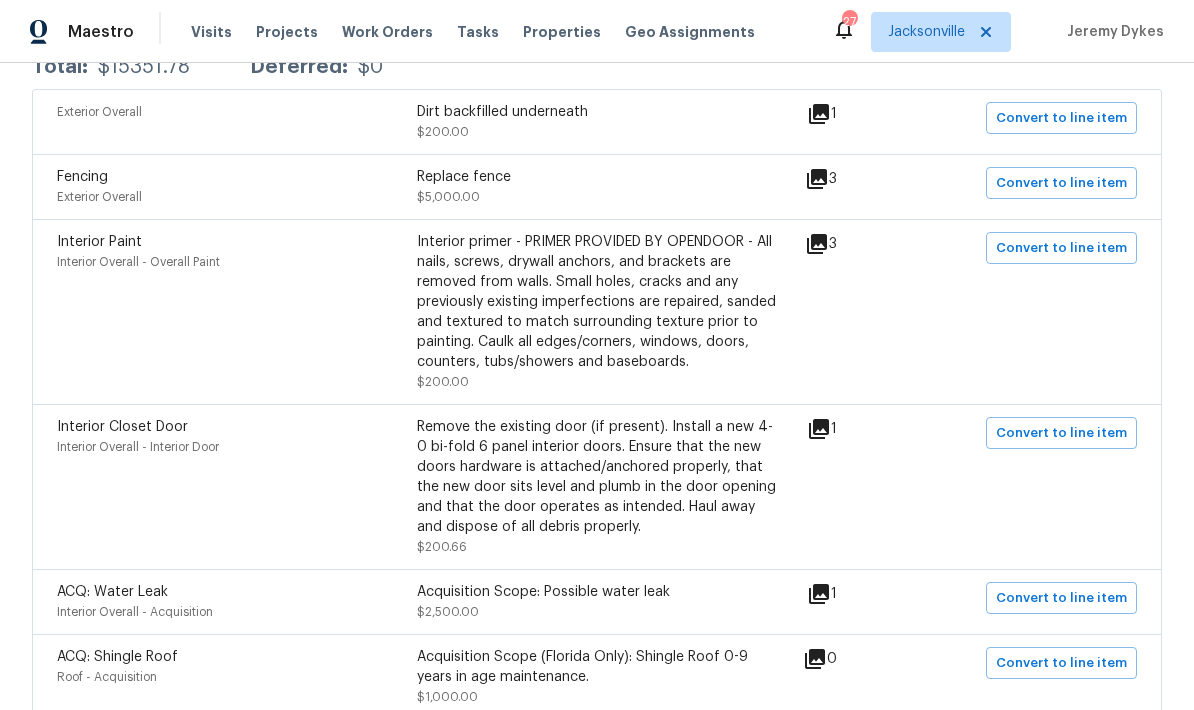scroll, scrollTop: 452, scrollLeft: 0, axis: vertical 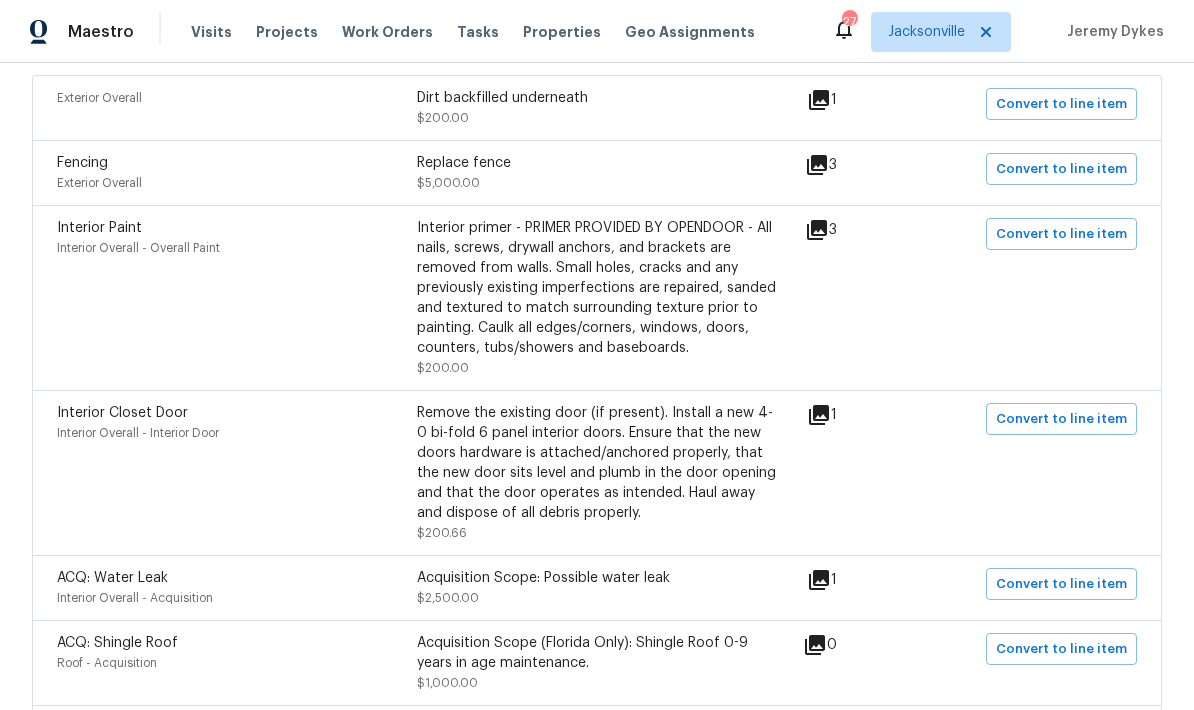 click 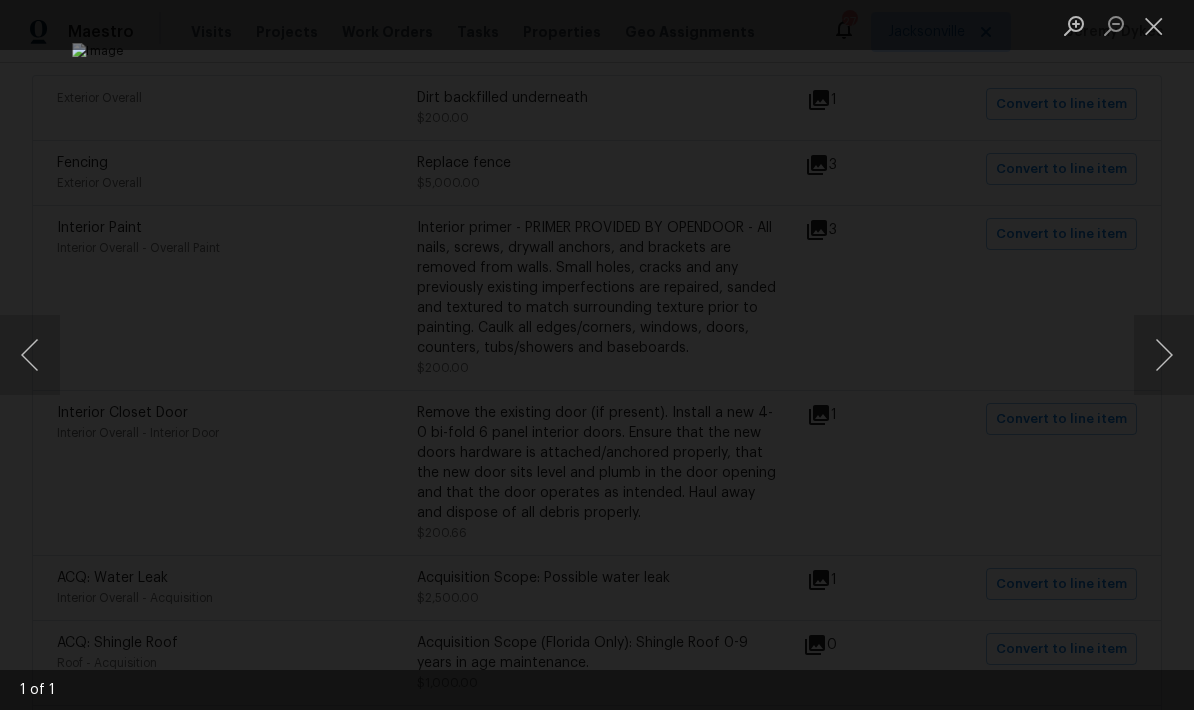 click at bounding box center [597, 355] 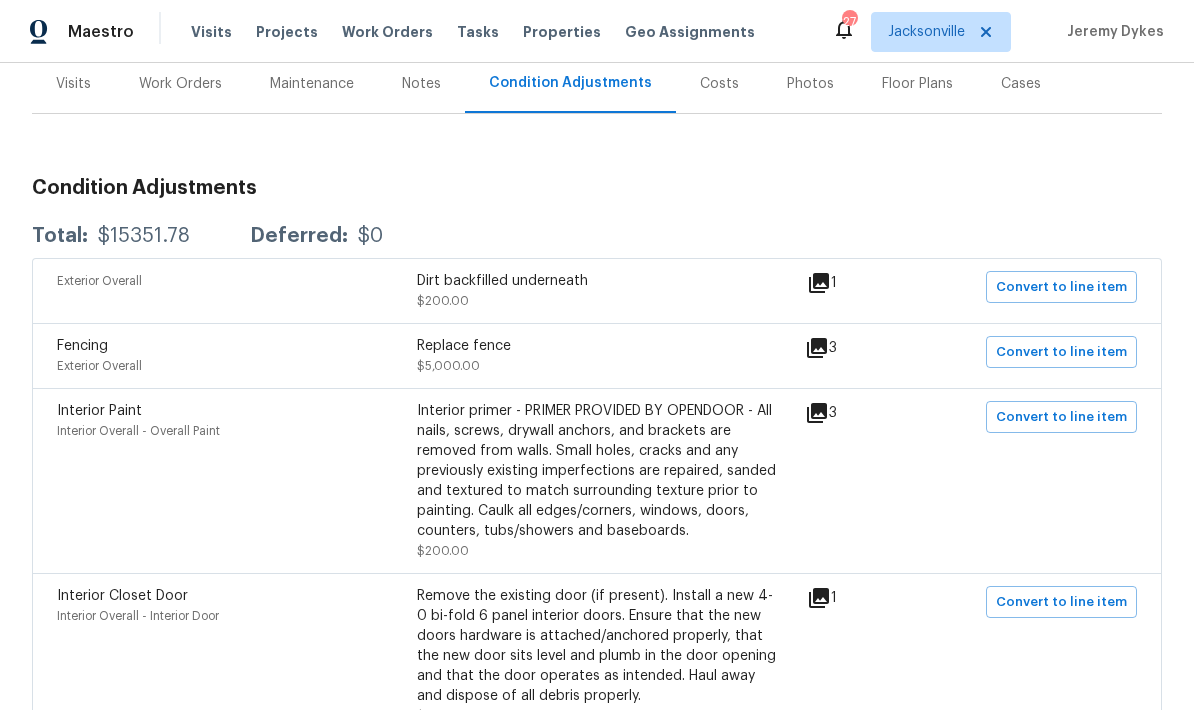 scroll, scrollTop: 268, scrollLeft: 0, axis: vertical 